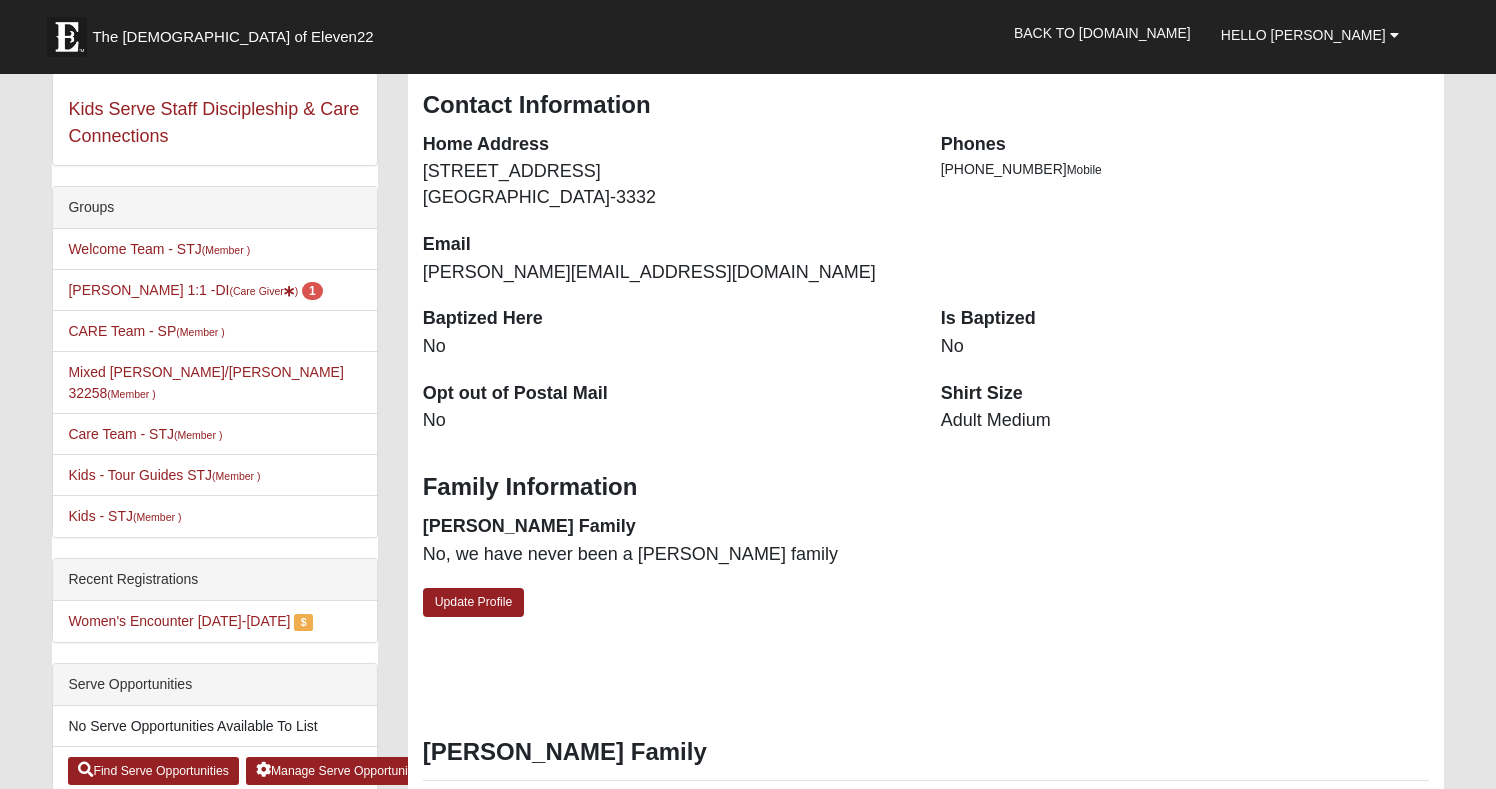 scroll, scrollTop: 365, scrollLeft: 0, axis: vertical 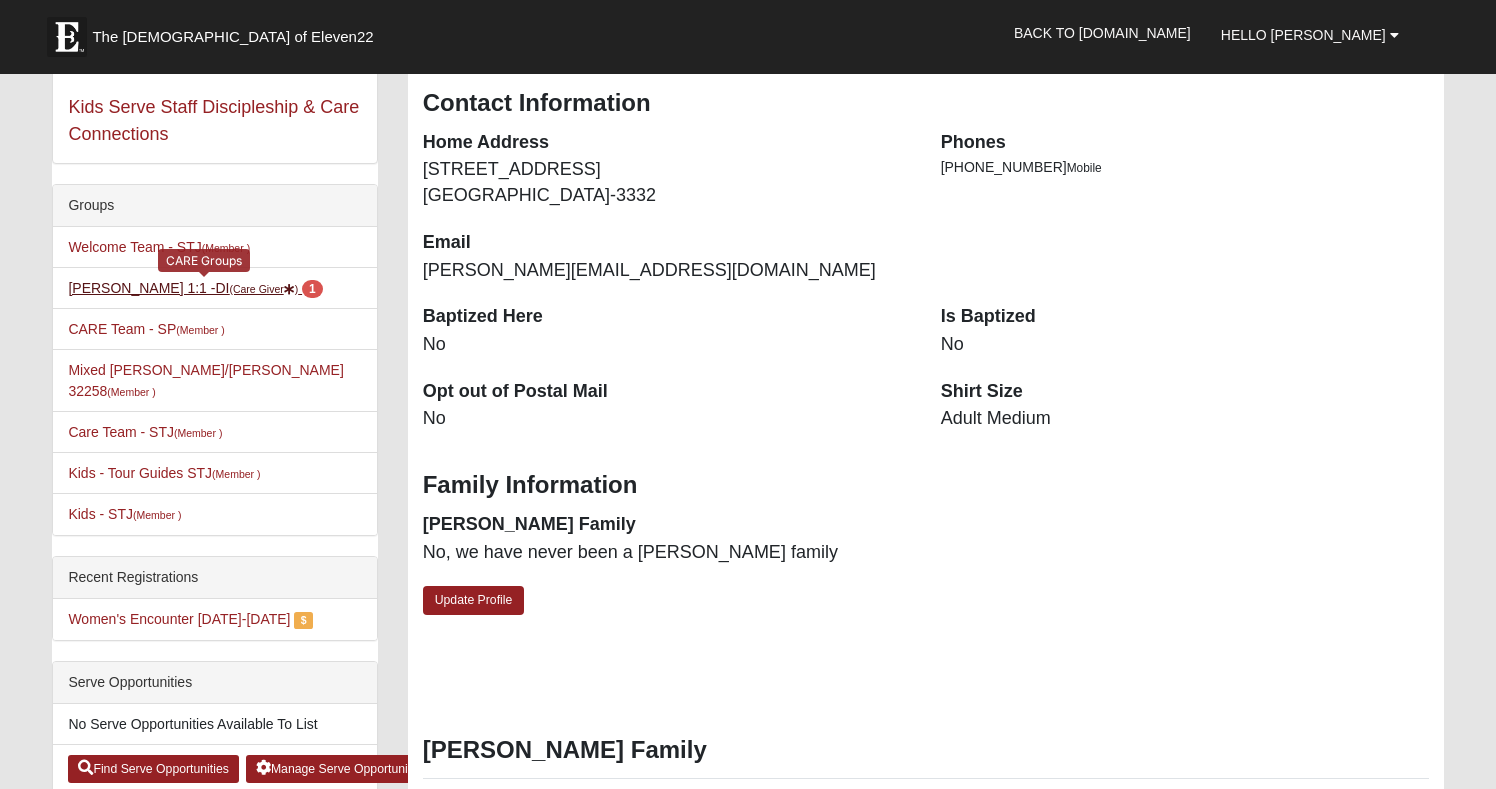 click on "[PERSON_NAME] 1:1 -DI  (Care Giver
)
1" at bounding box center (195, 288) 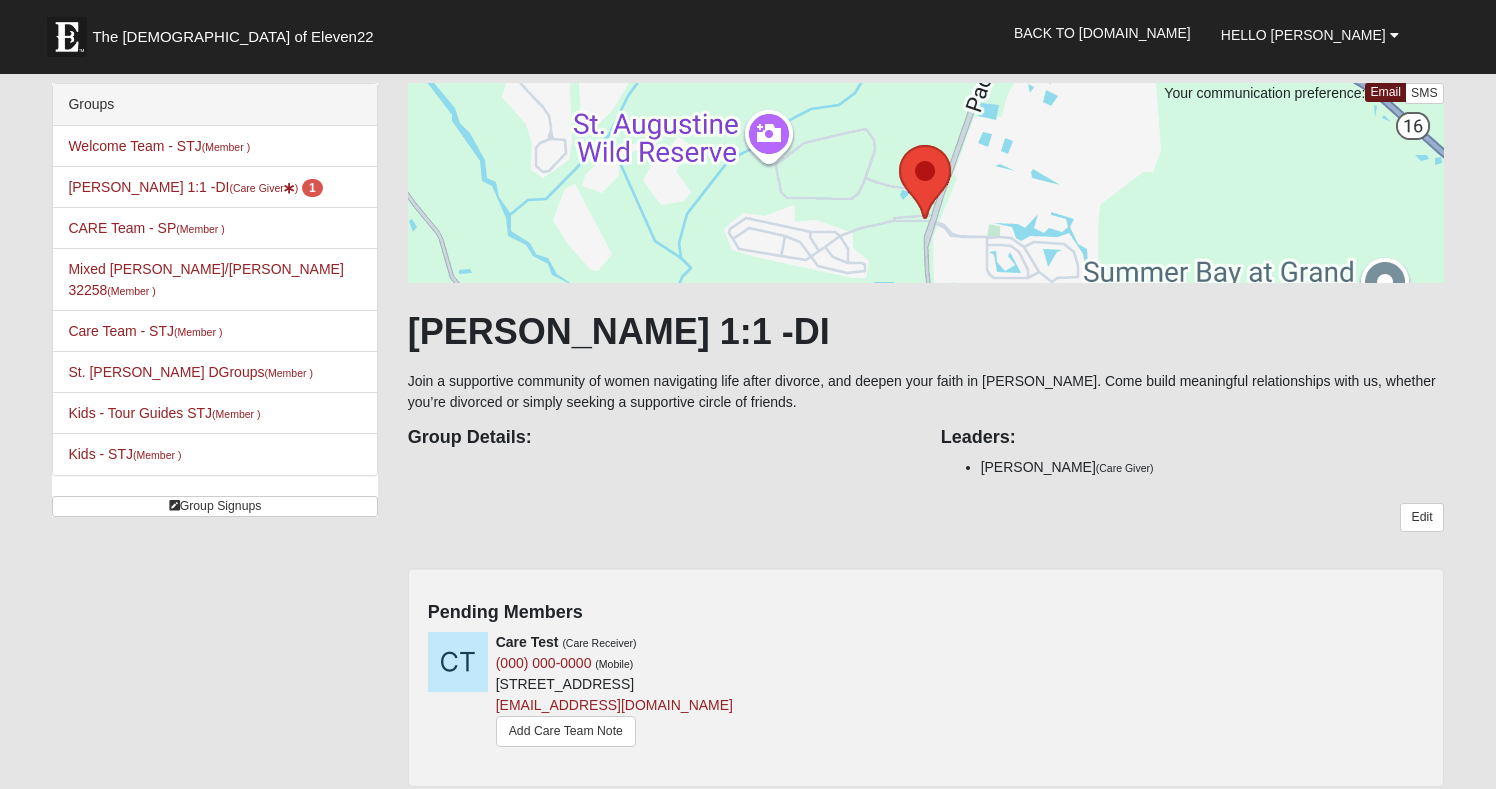 scroll, scrollTop: 0, scrollLeft: 0, axis: both 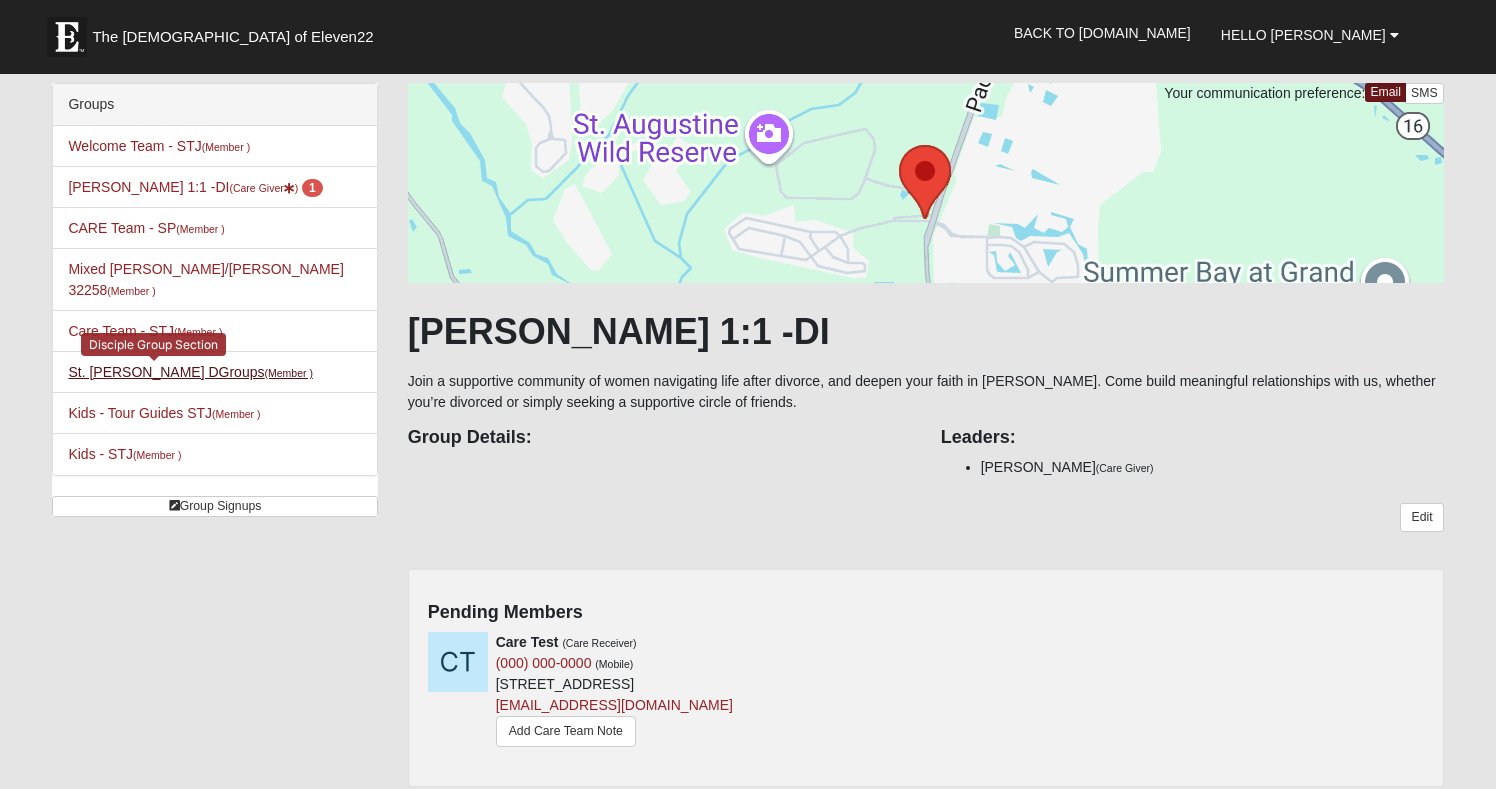 click on "St. Johns DGroups  (Member        )" at bounding box center [190, 372] 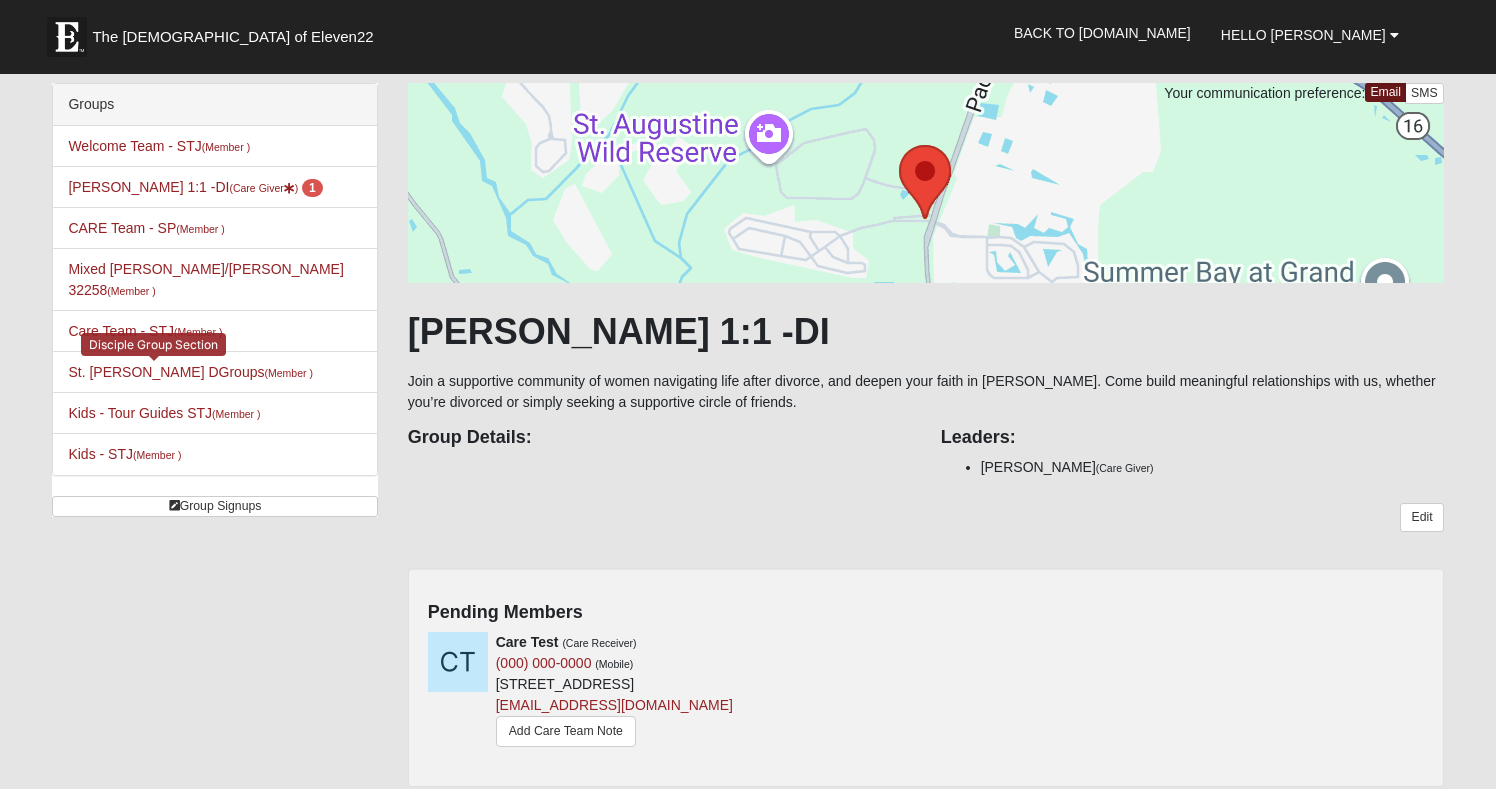 scroll, scrollTop: 0, scrollLeft: 0, axis: both 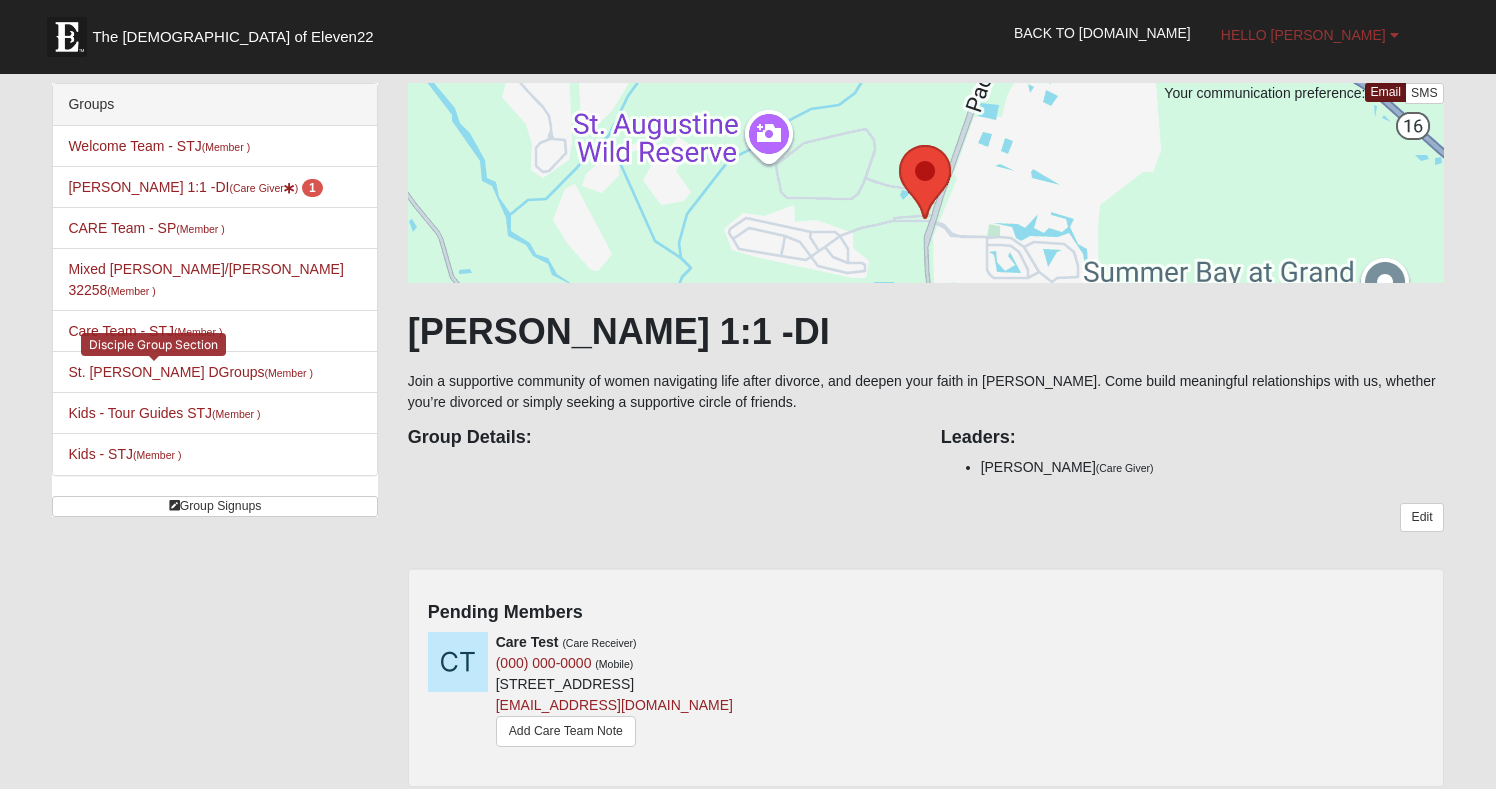 click on "Hello [PERSON_NAME]" at bounding box center [1303, 35] 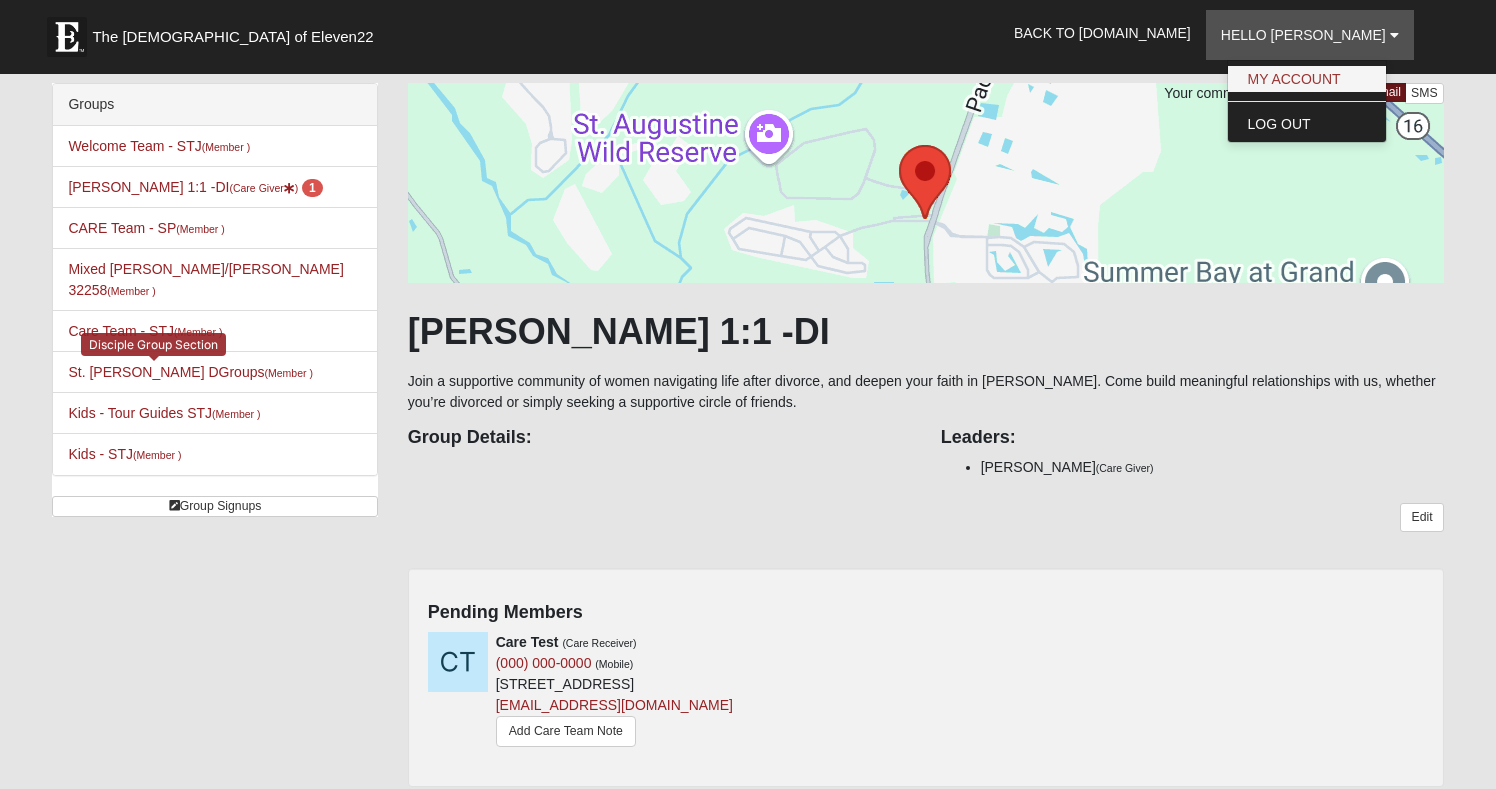 click on "My Account" at bounding box center [1307, 79] 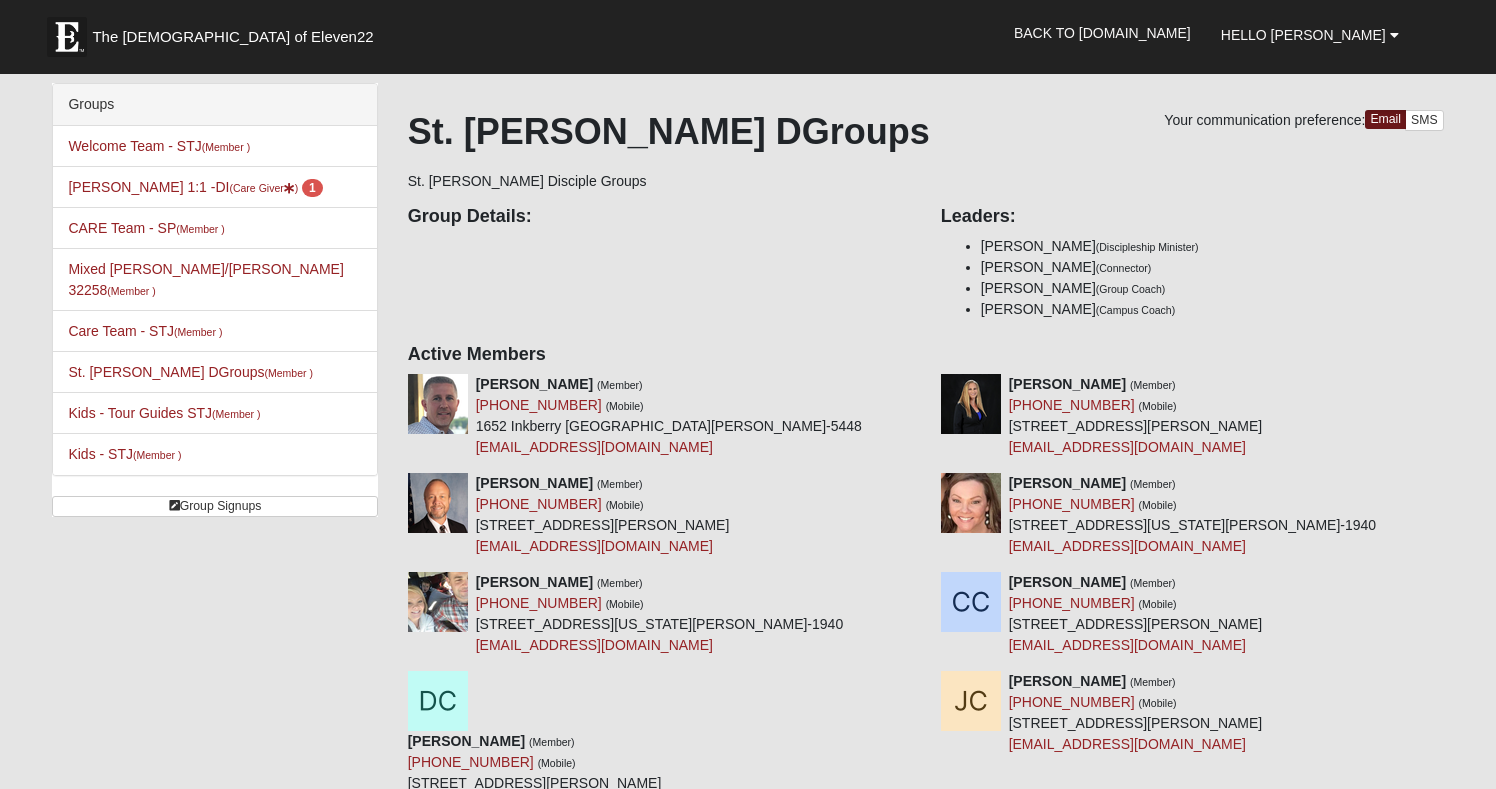 scroll, scrollTop: 0, scrollLeft: 0, axis: both 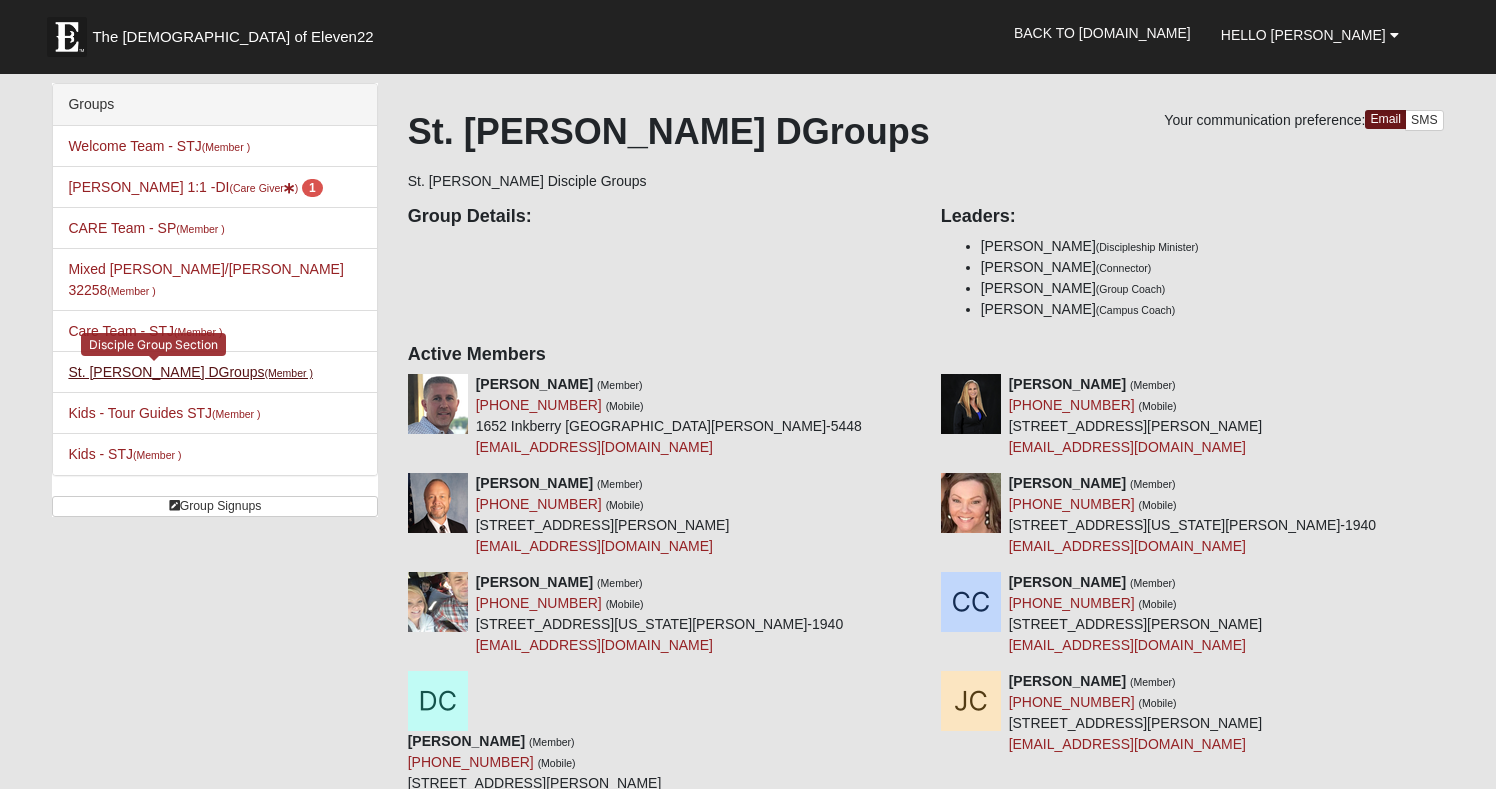 click on "St. [PERSON_NAME] DGroups  (Member        )" at bounding box center (190, 372) 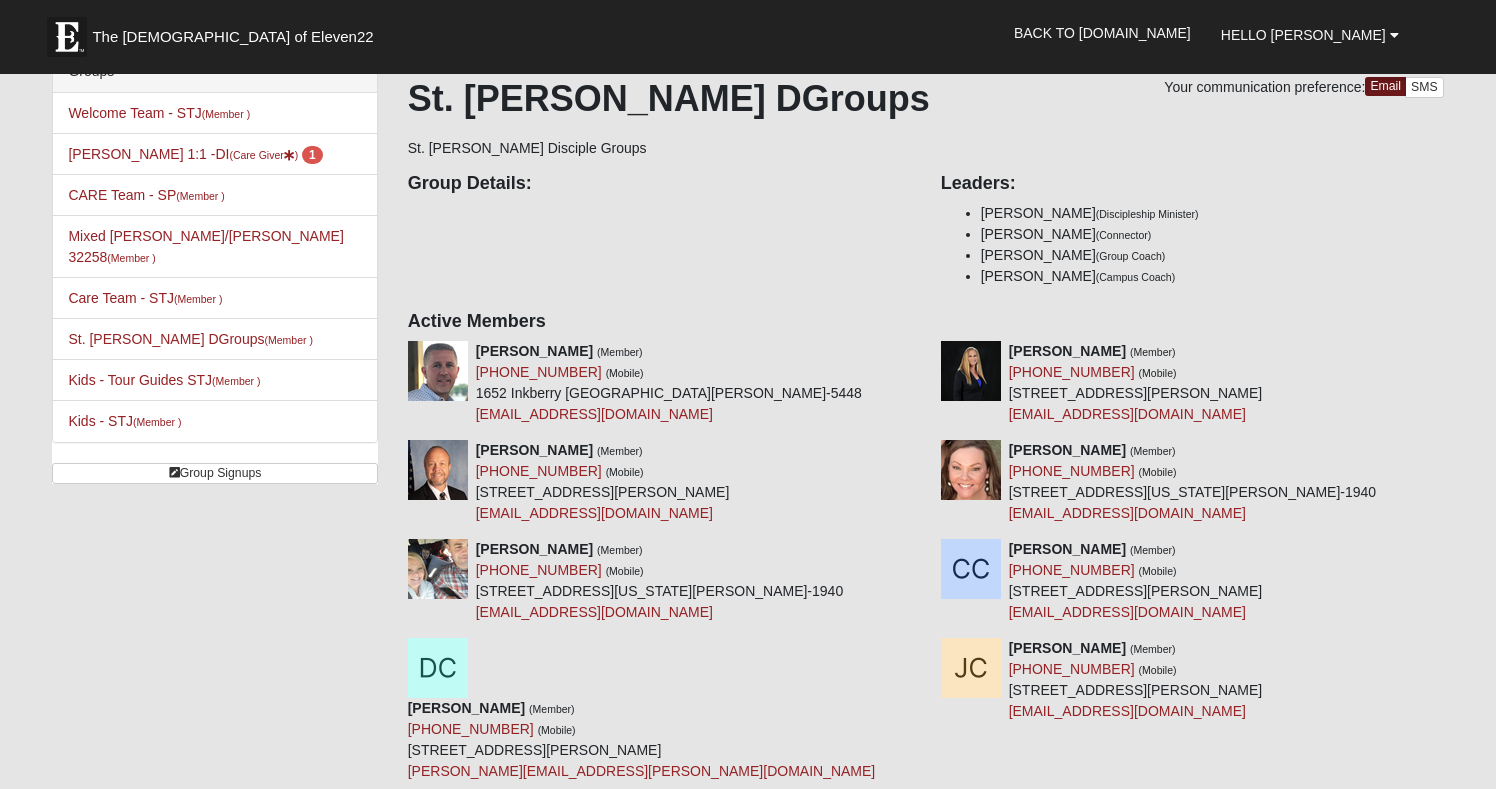 scroll, scrollTop: 51, scrollLeft: 0, axis: vertical 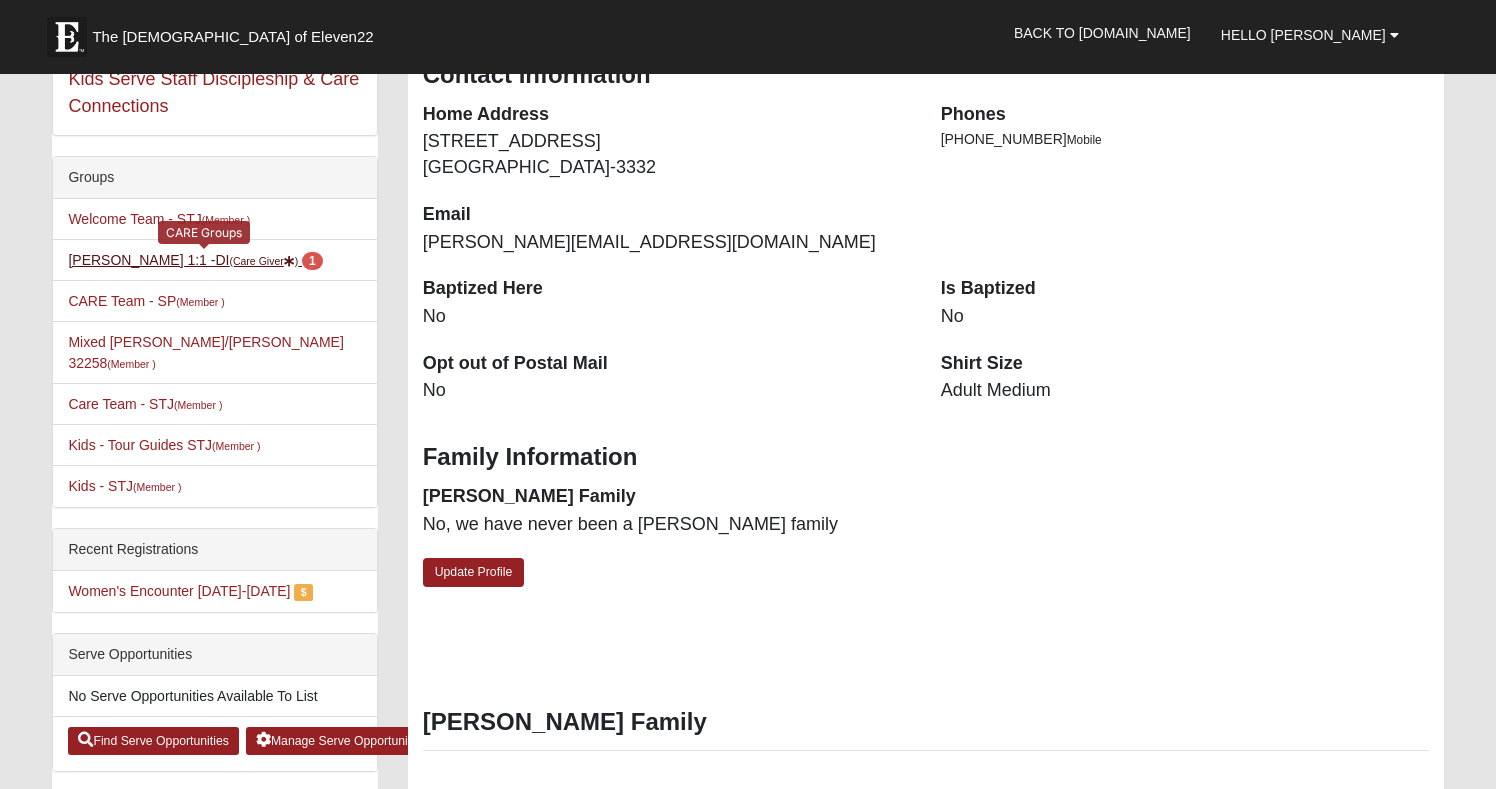 click on "1" at bounding box center [312, 261] 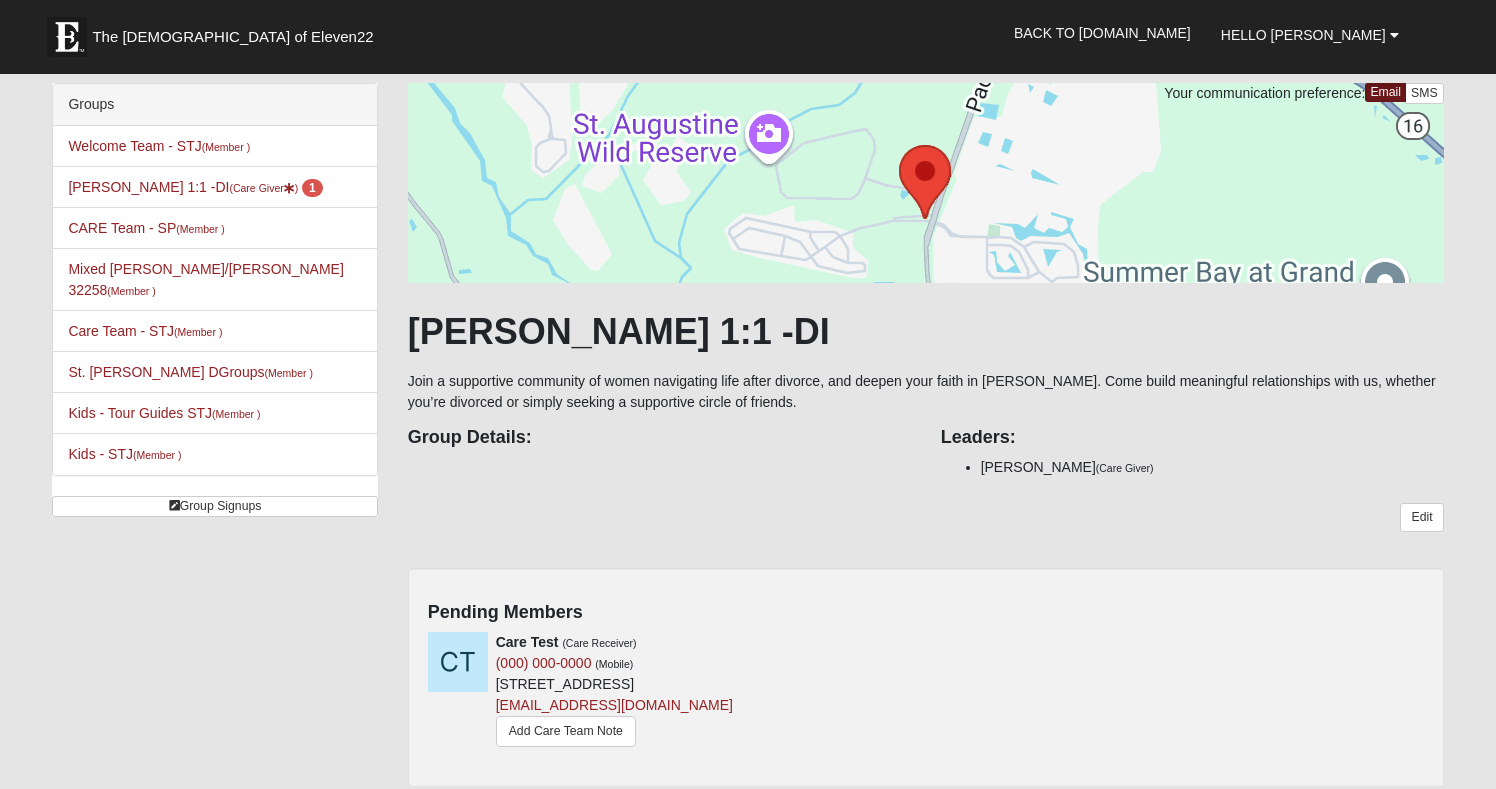 scroll, scrollTop: 0, scrollLeft: 0, axis: both 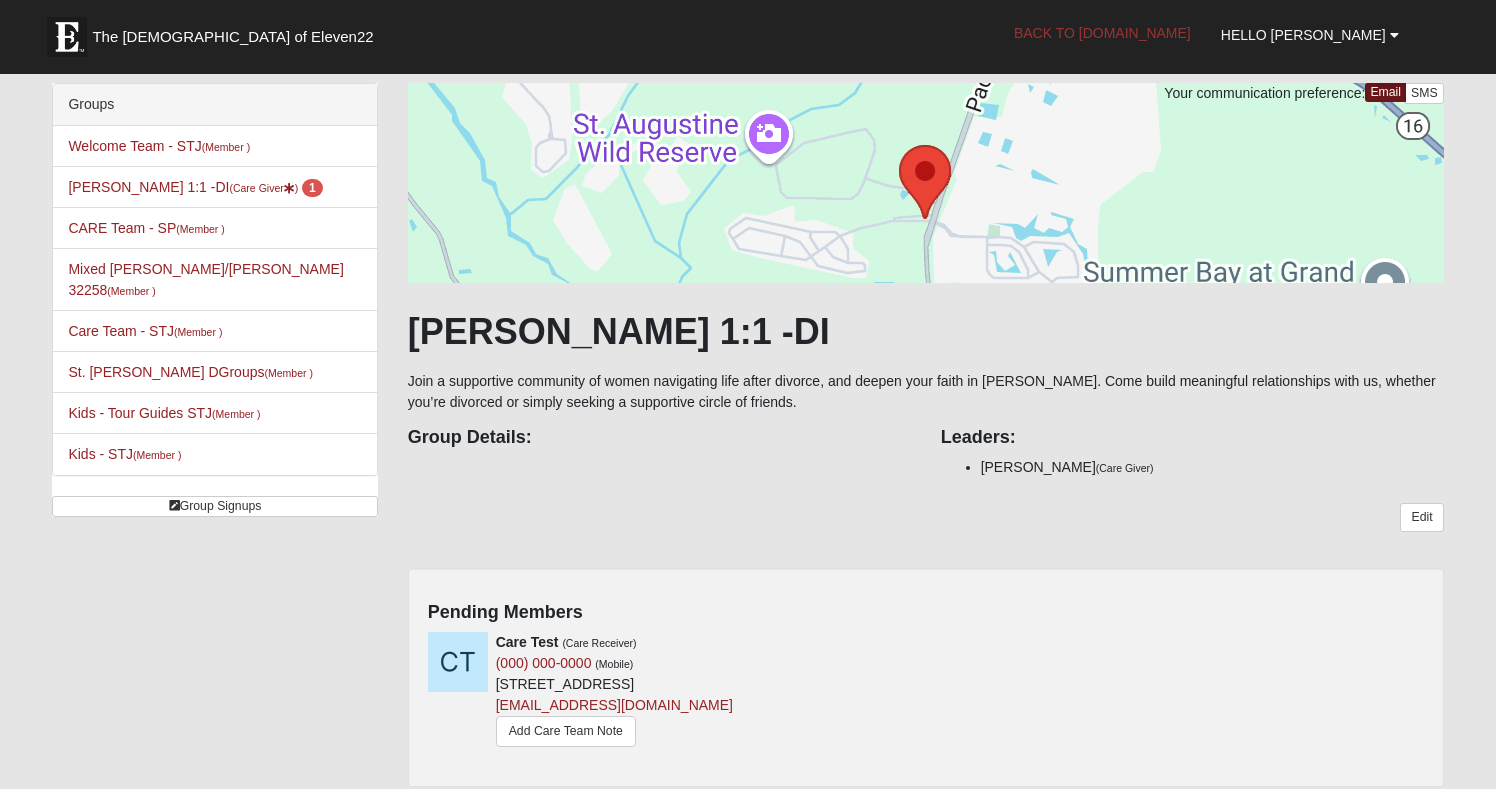 click on "Back to [DOMAIN_NAME]" at bounding box center [1102, 33] 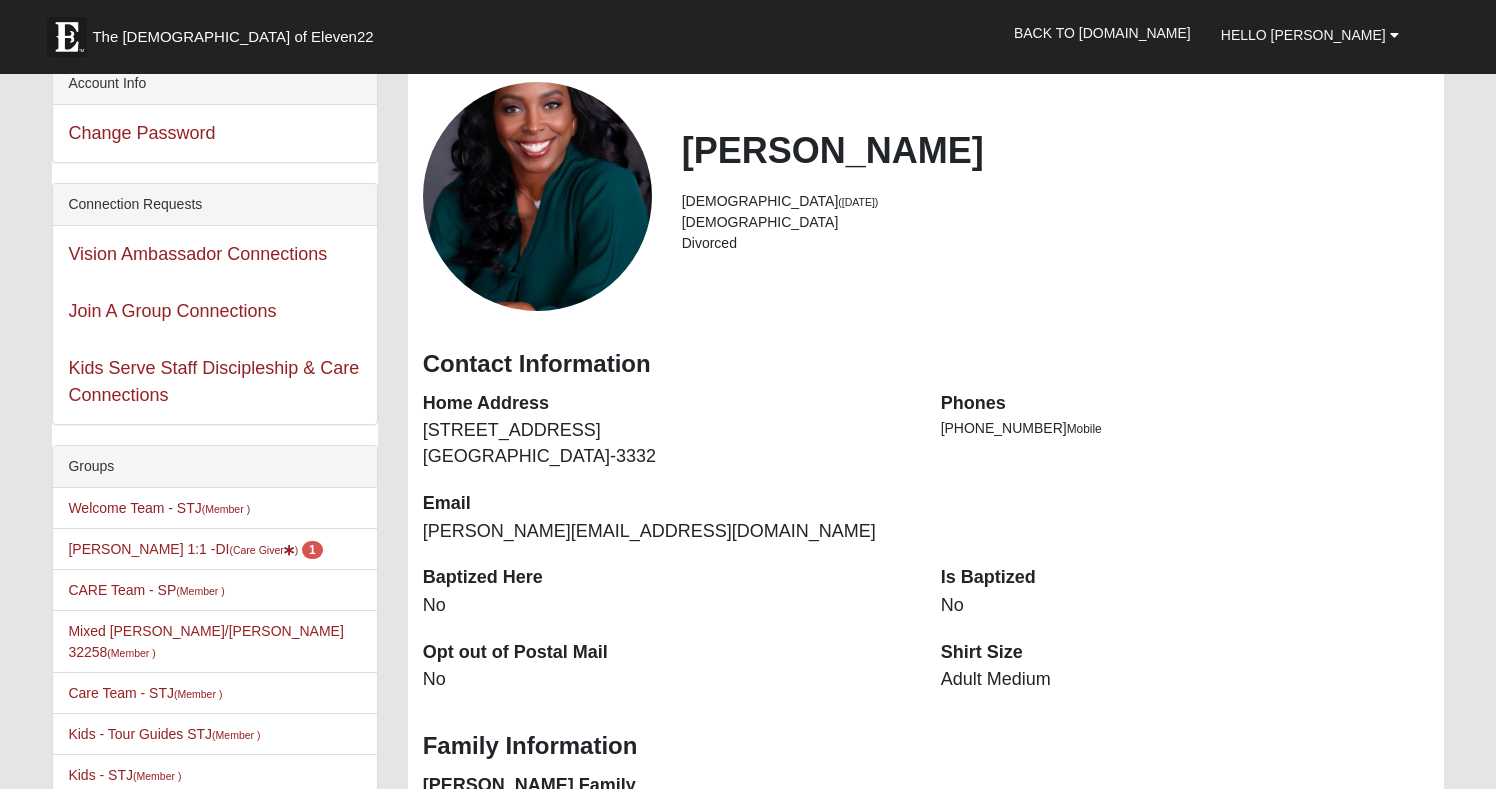 scroll, scrollTop: 110, scrollLeft: 0, axis: vertical 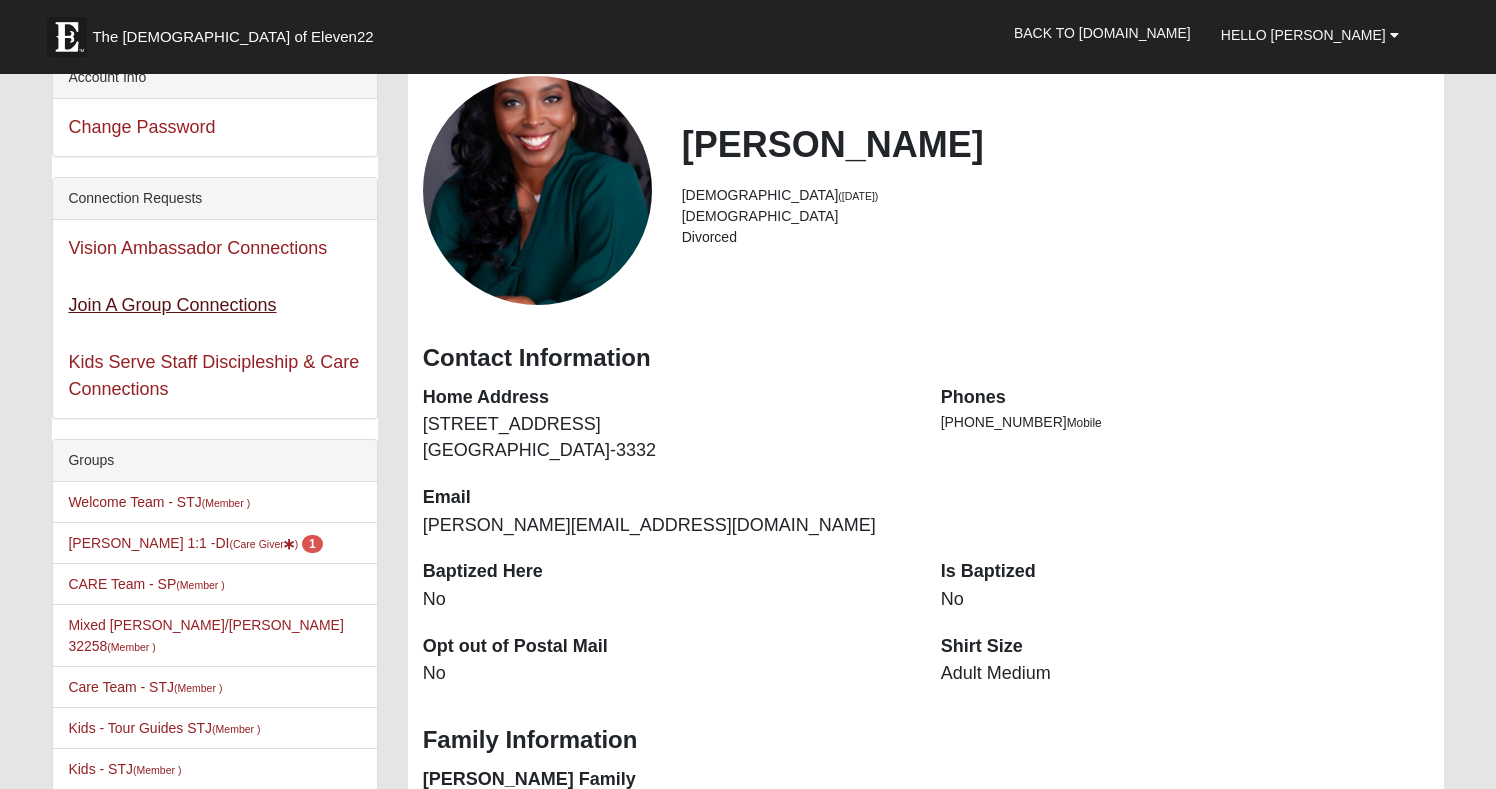 click on "Join A Group Connections" at bounding box center [172, 305] 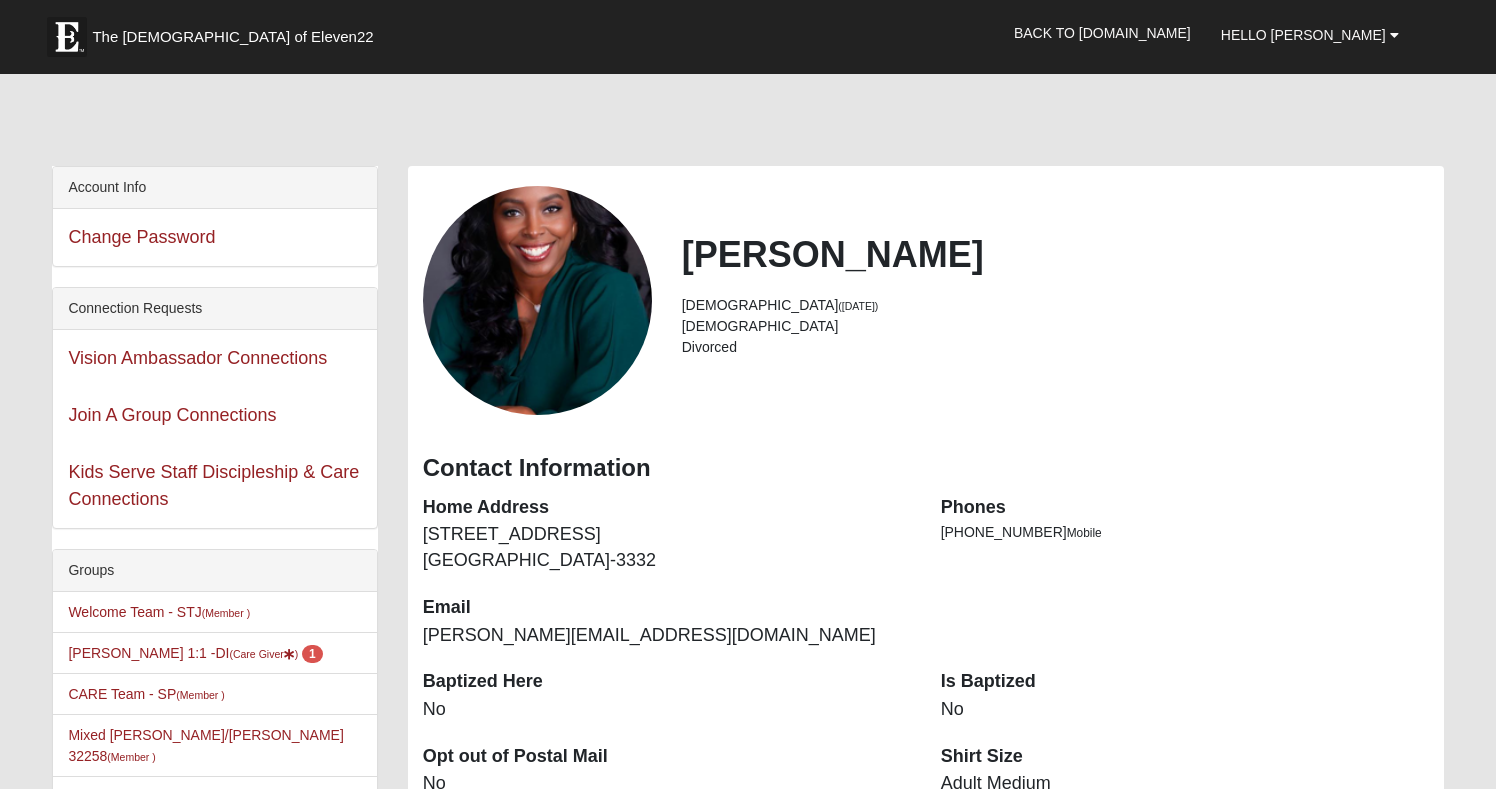 scroll, scrollTop: 0, scrollLeft: 0, axis: both 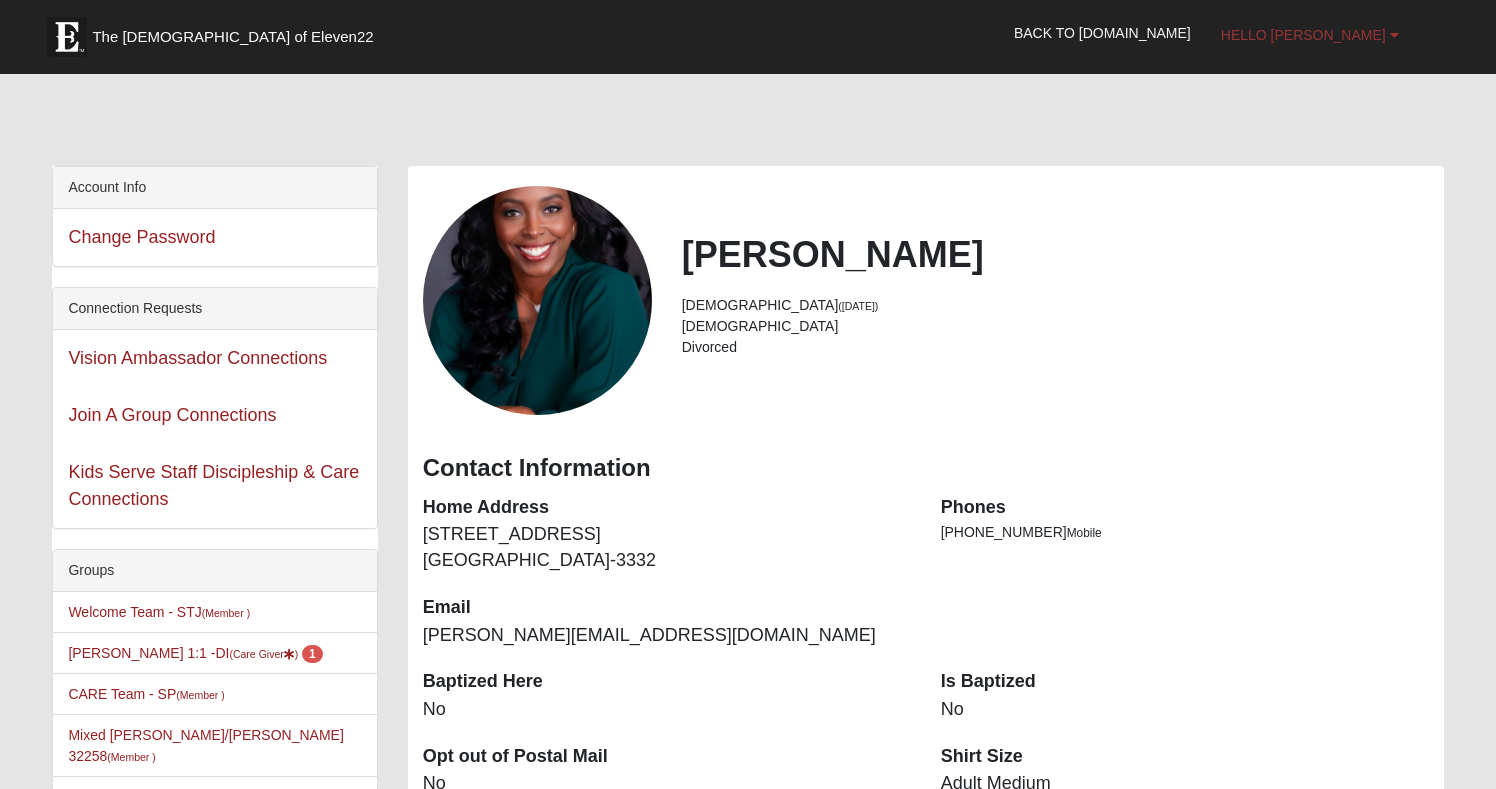 click on "Hello Shawntrell" at bounding box center [1303, 35] 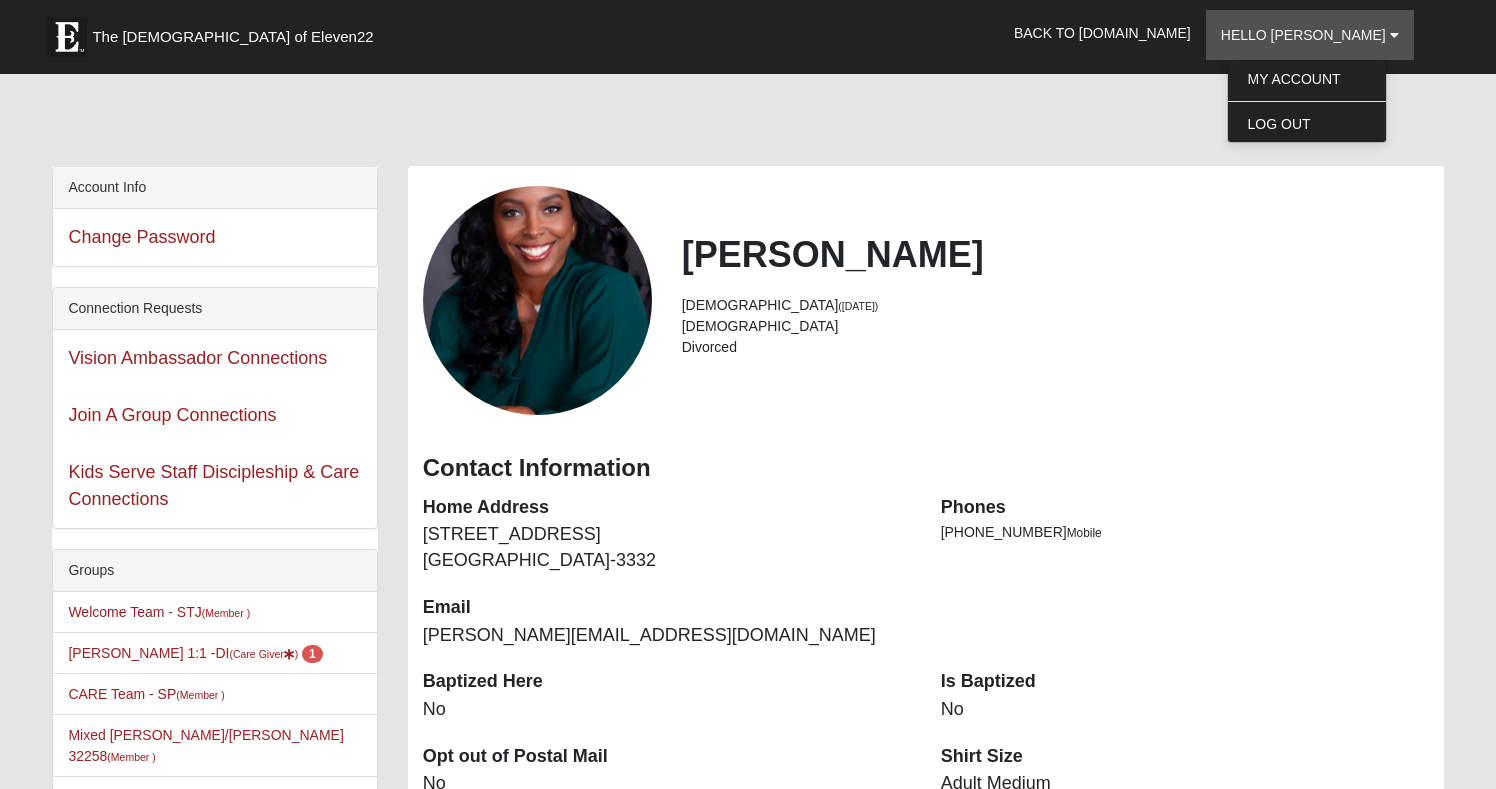 click on "Log Out" at bounding box center [1307, 124] 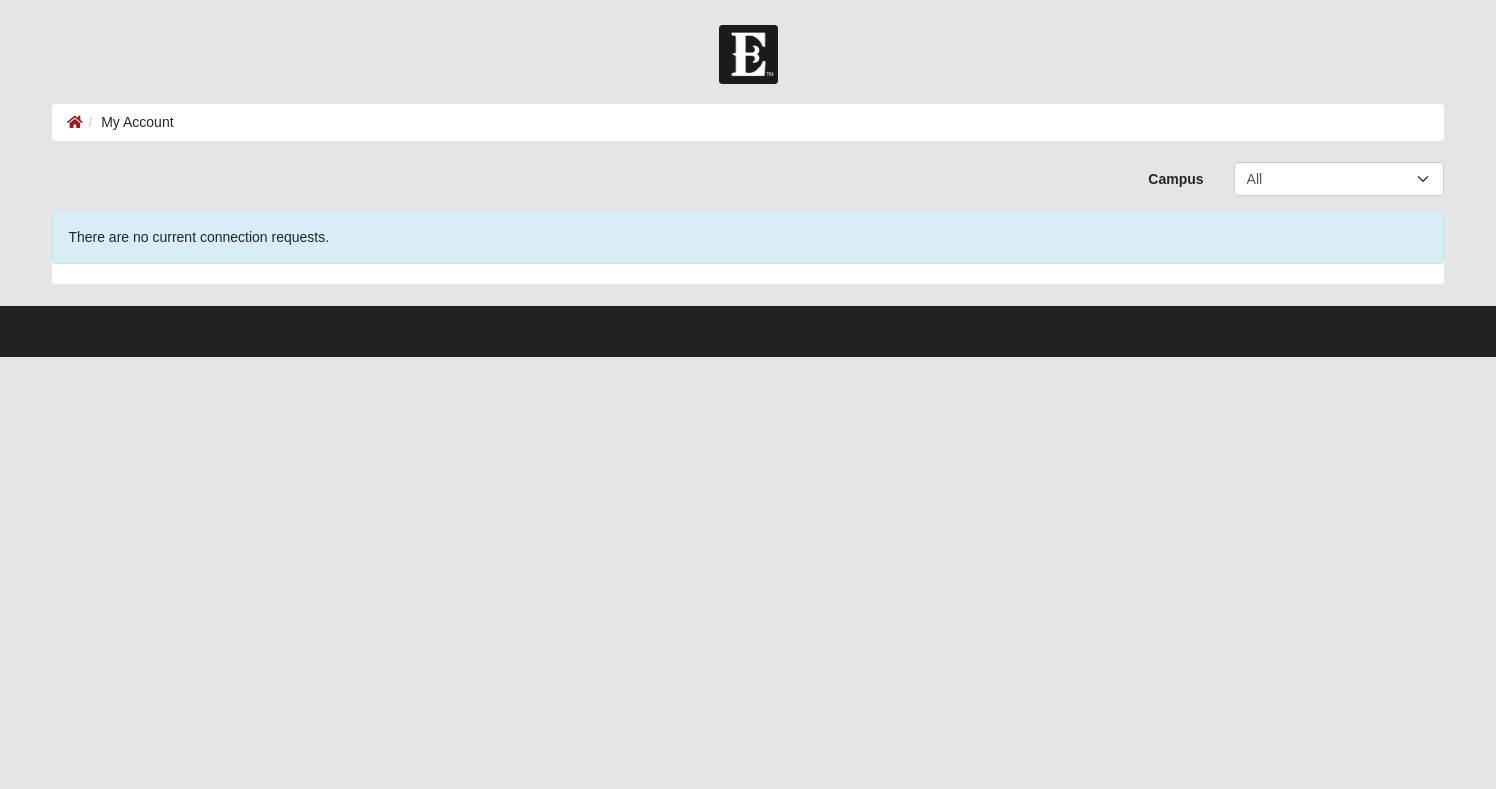 scroll, scrollTop: 0, scrollLeft: 0, axis: both 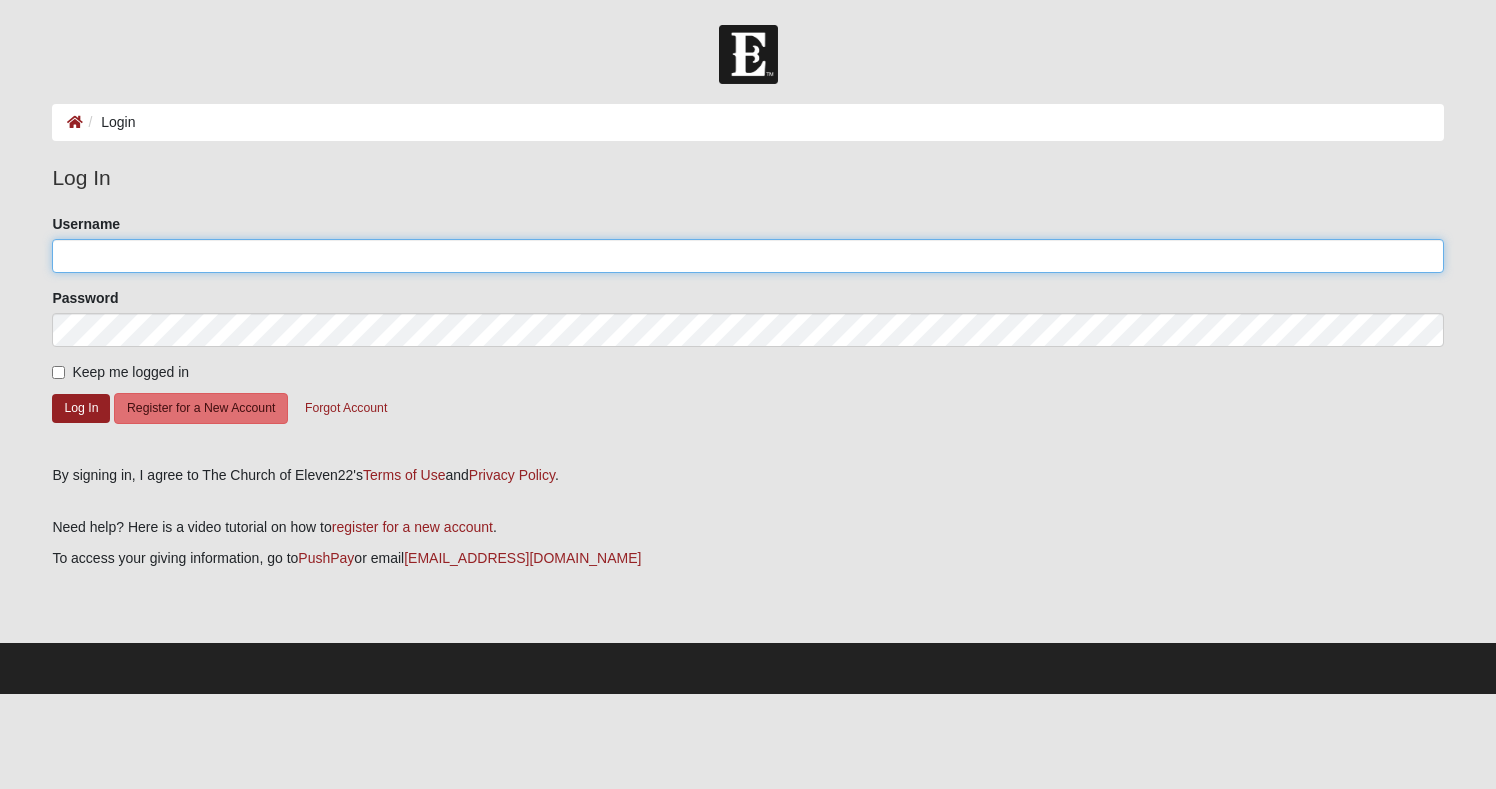 type on "imstilltrell" 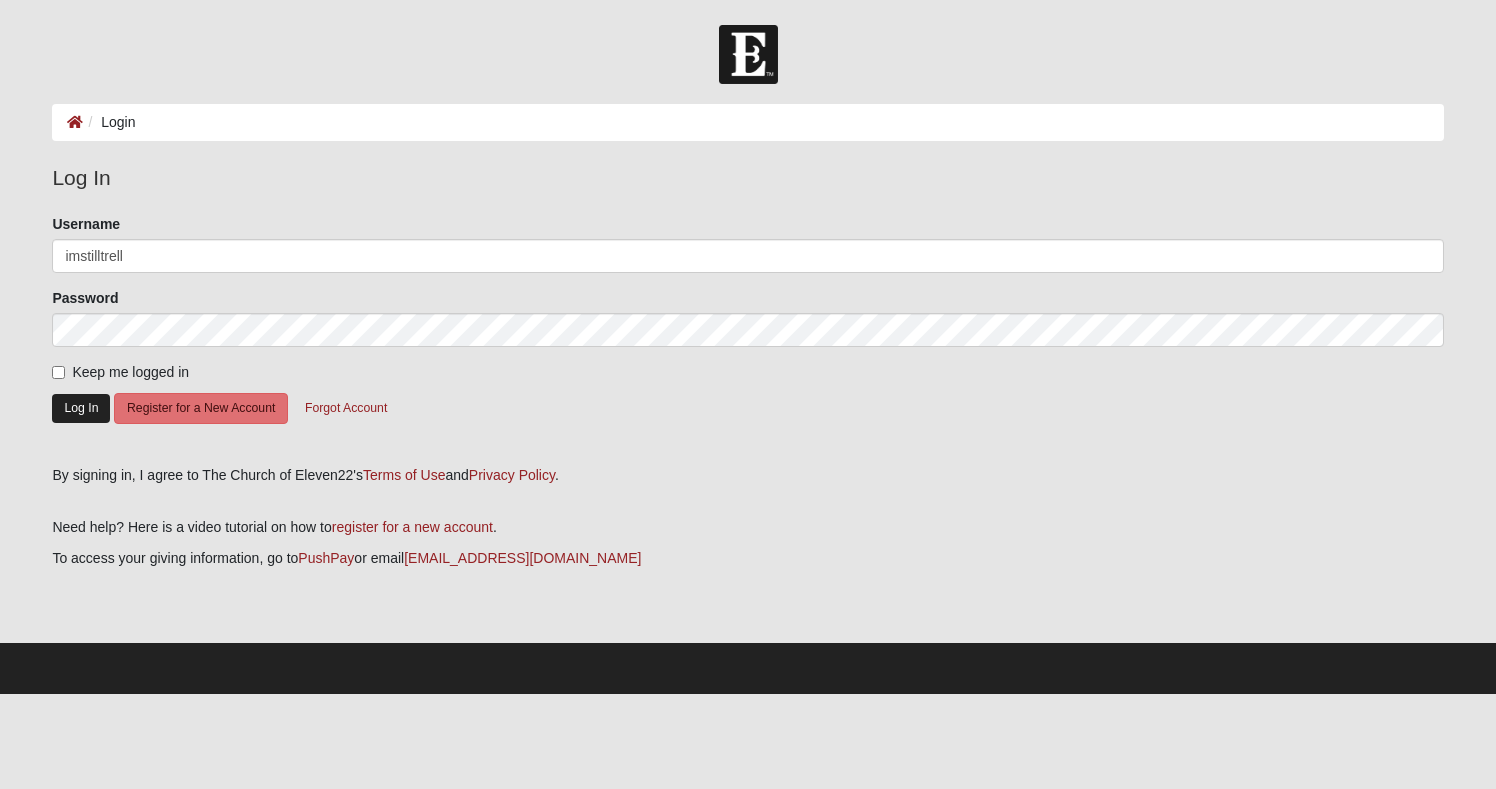 click on "Log In" 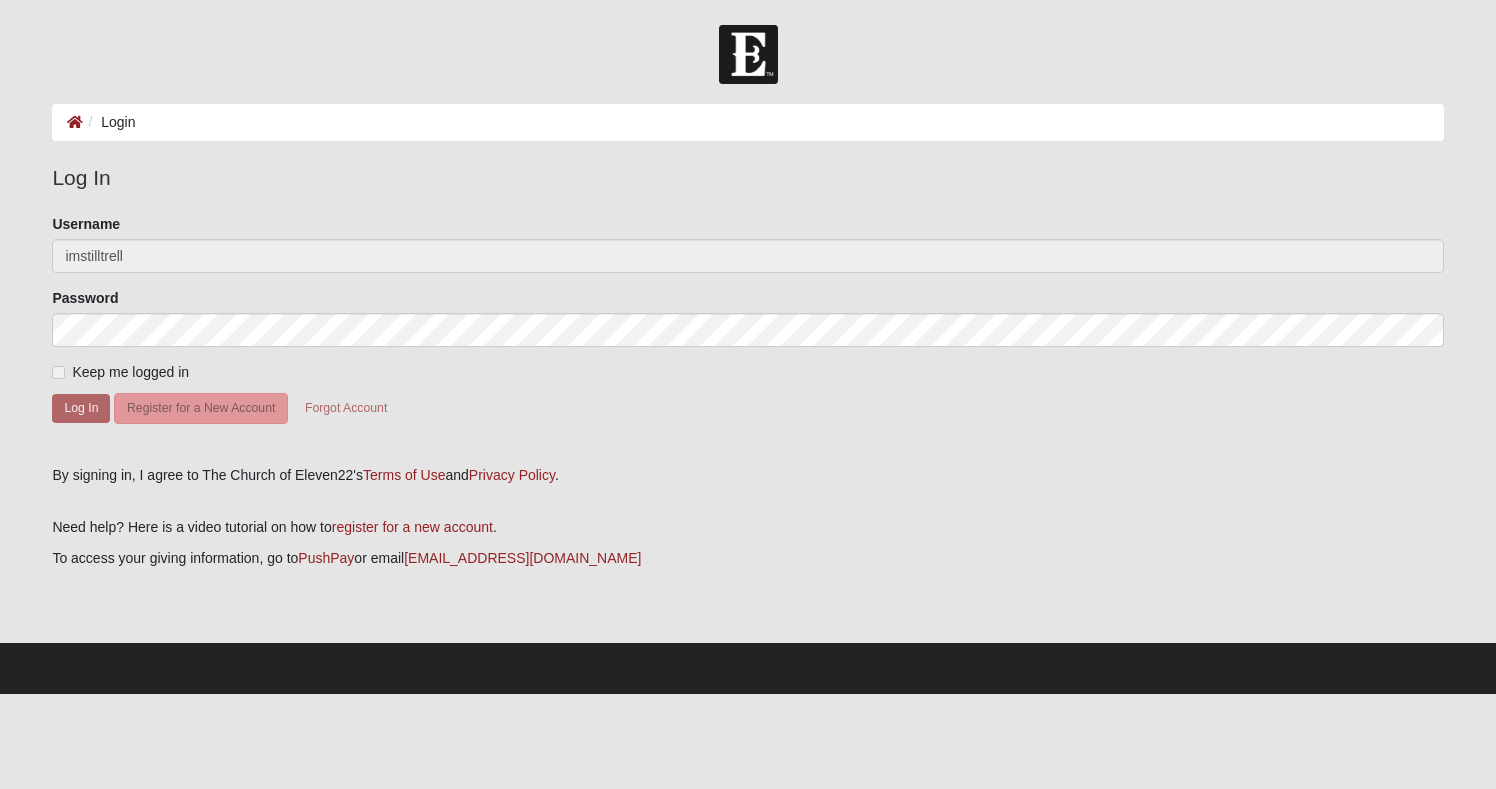 scroll, scrollTop: 1, scrollLeft: 0, axis: vertical 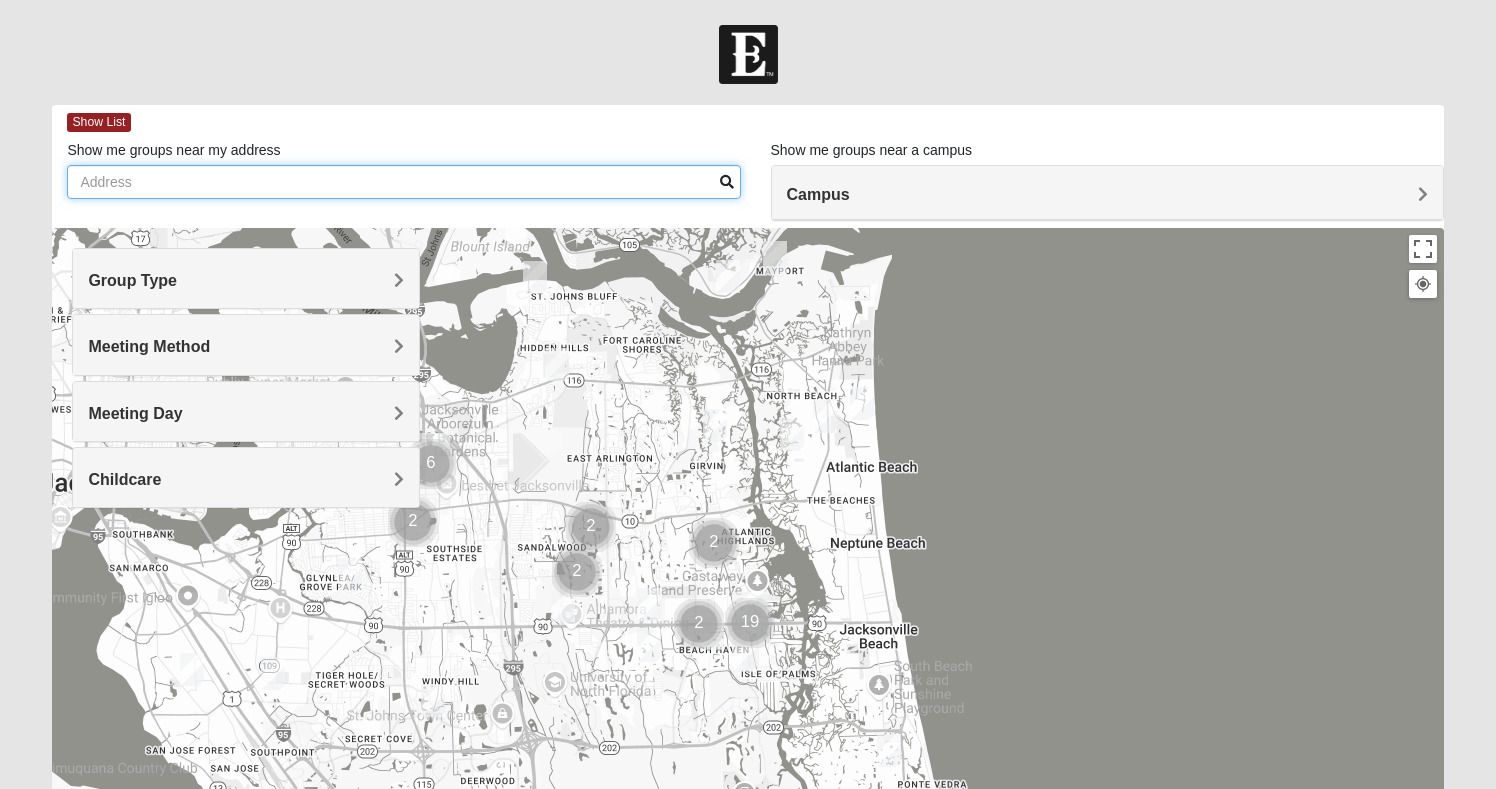 click on "Show me groups near my address" at bounding box center [403, 182] 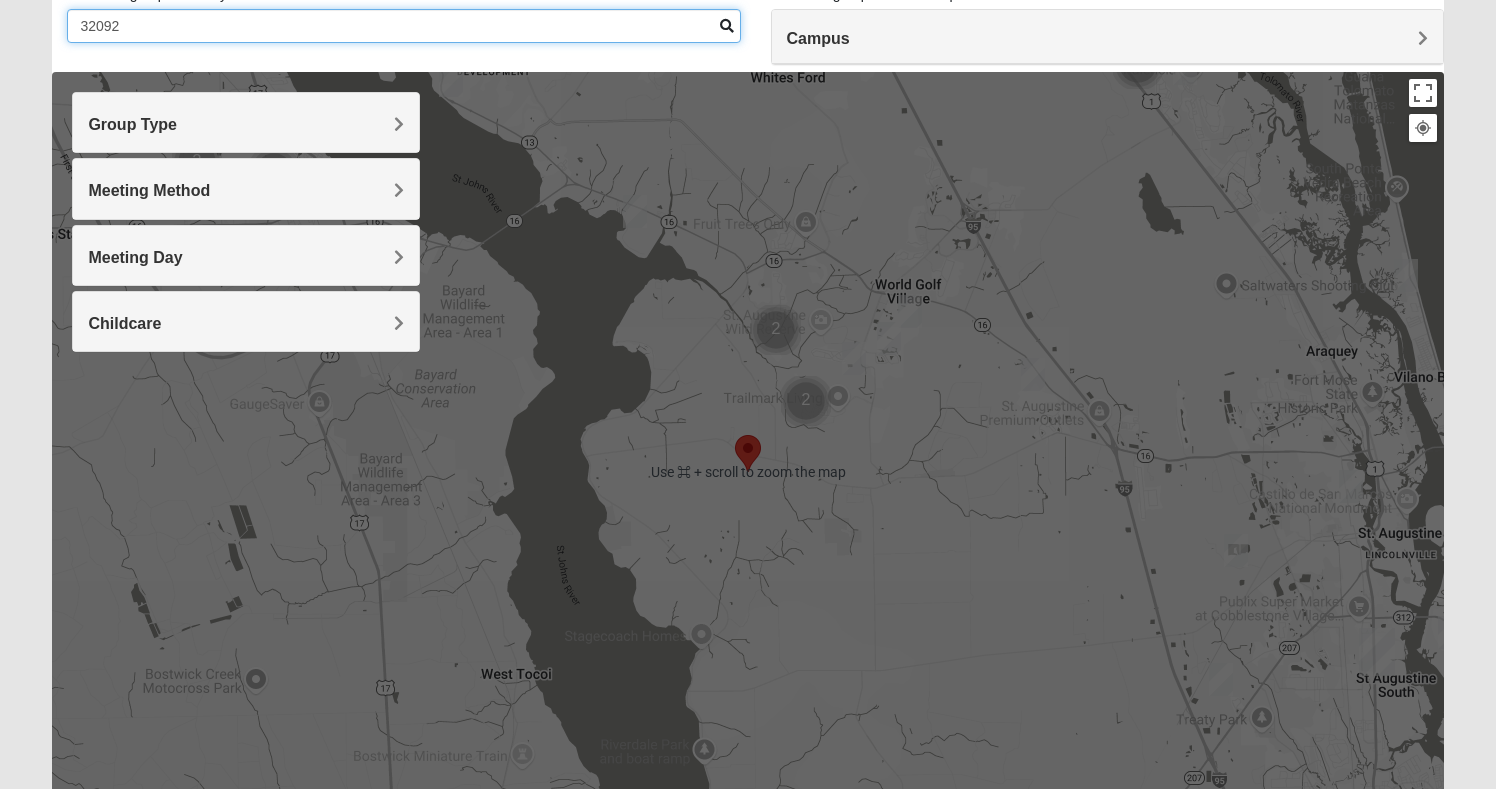 scroll, scrollTop: 152, scrollLeft: 0, axis: vertical 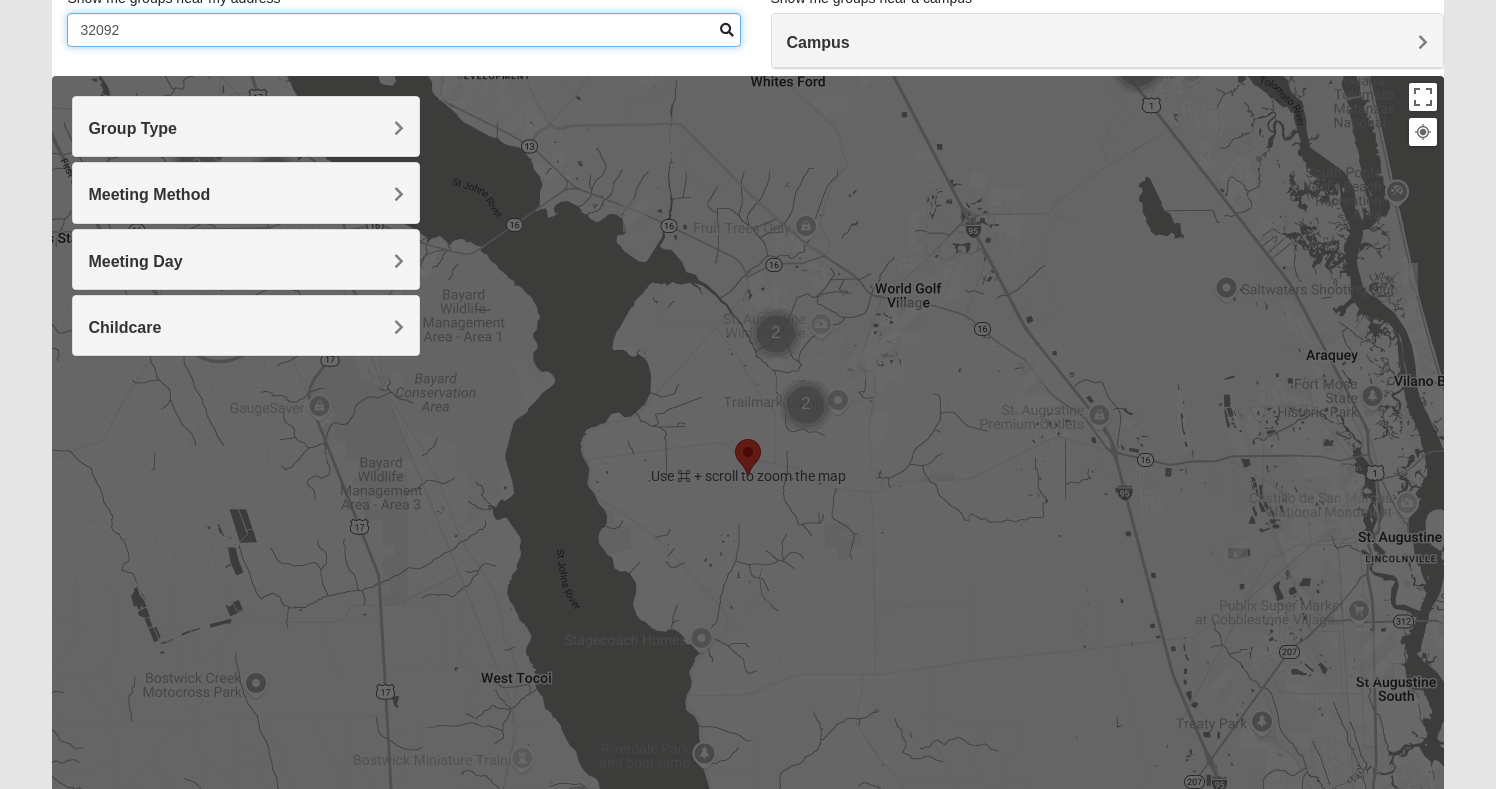 type on "32092" 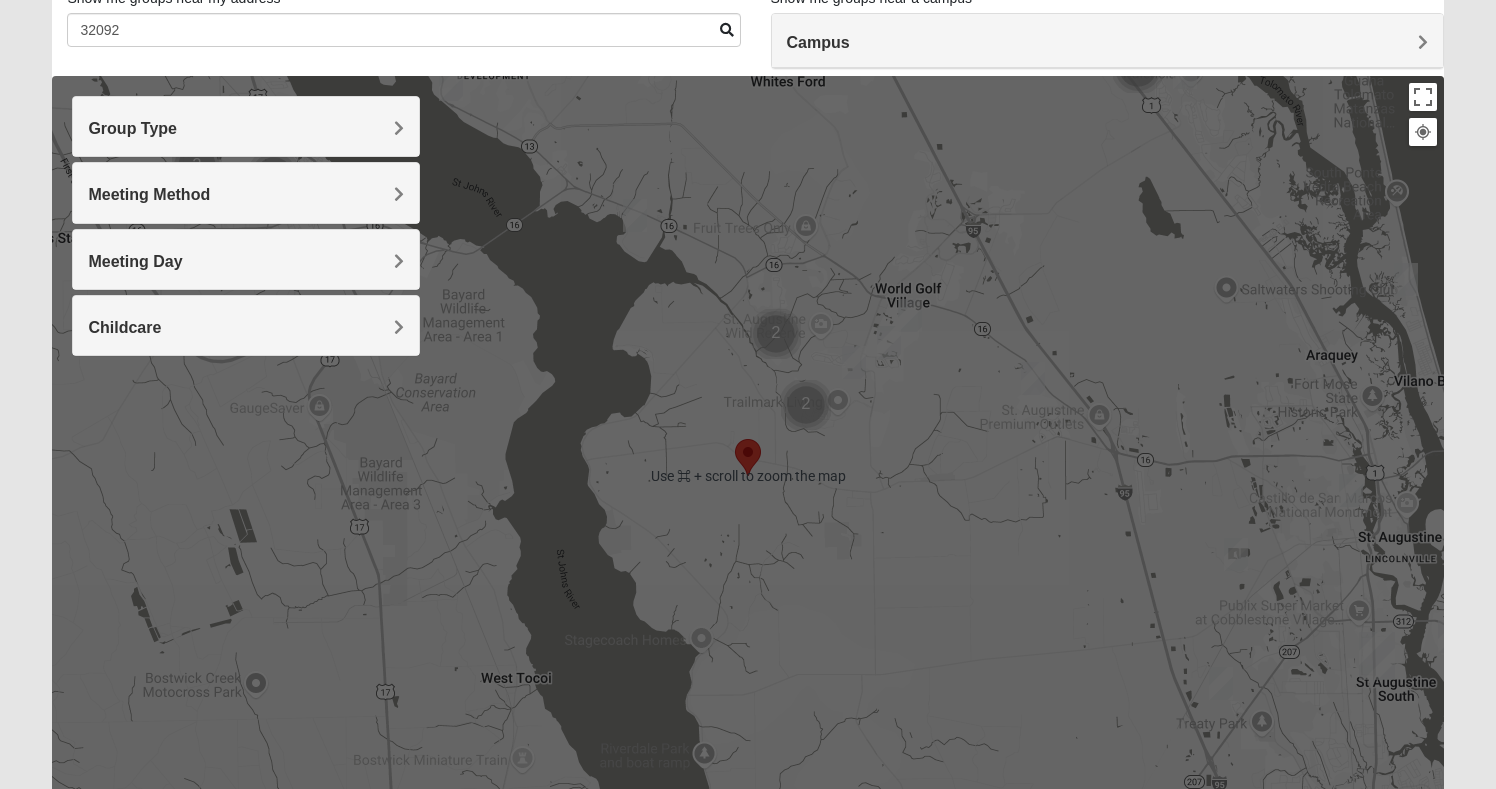 click on "Group Type" at bounding box center (132, 128) 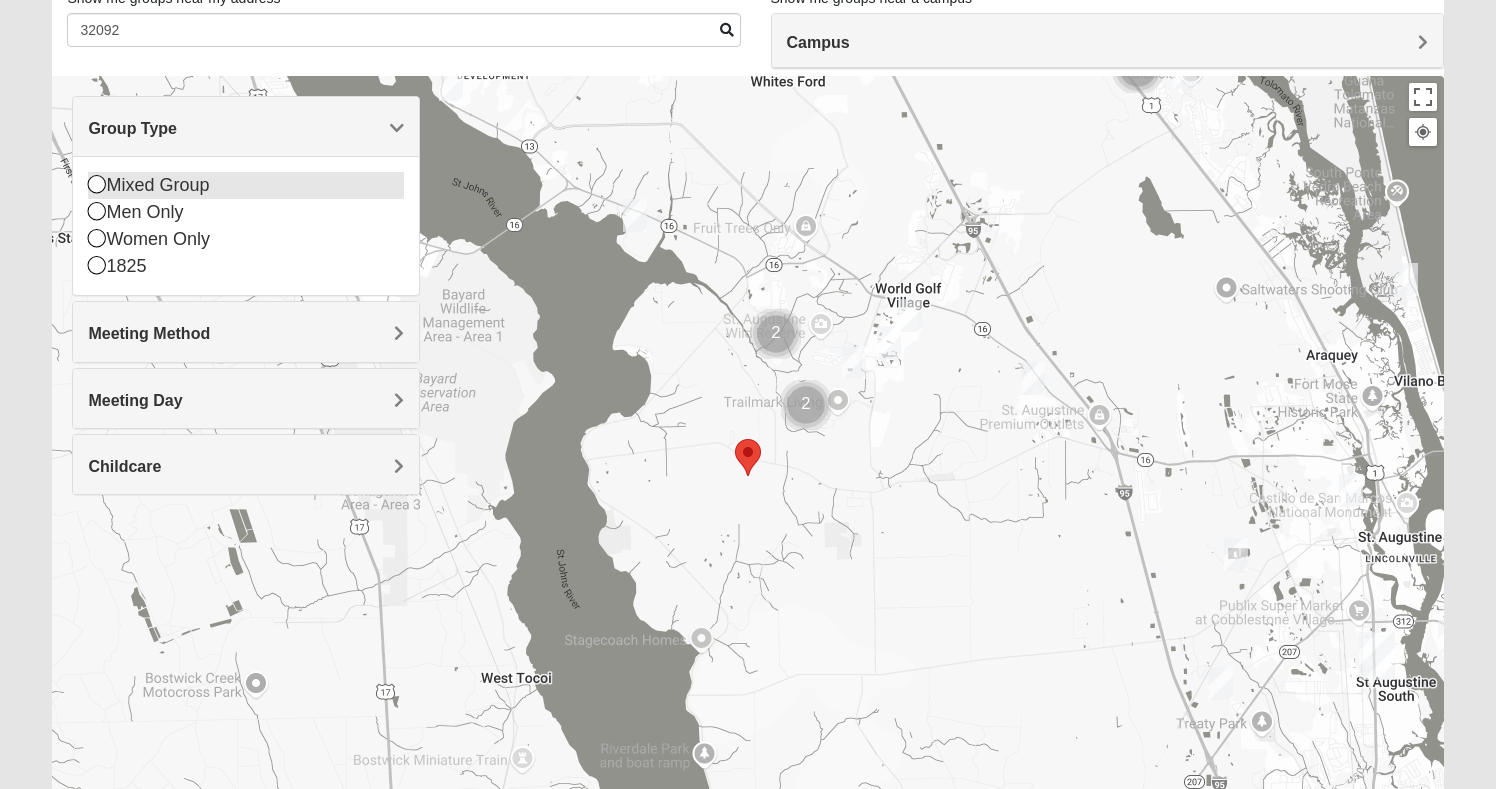 click on "Mixed Group" at bounding box center (246, 185) 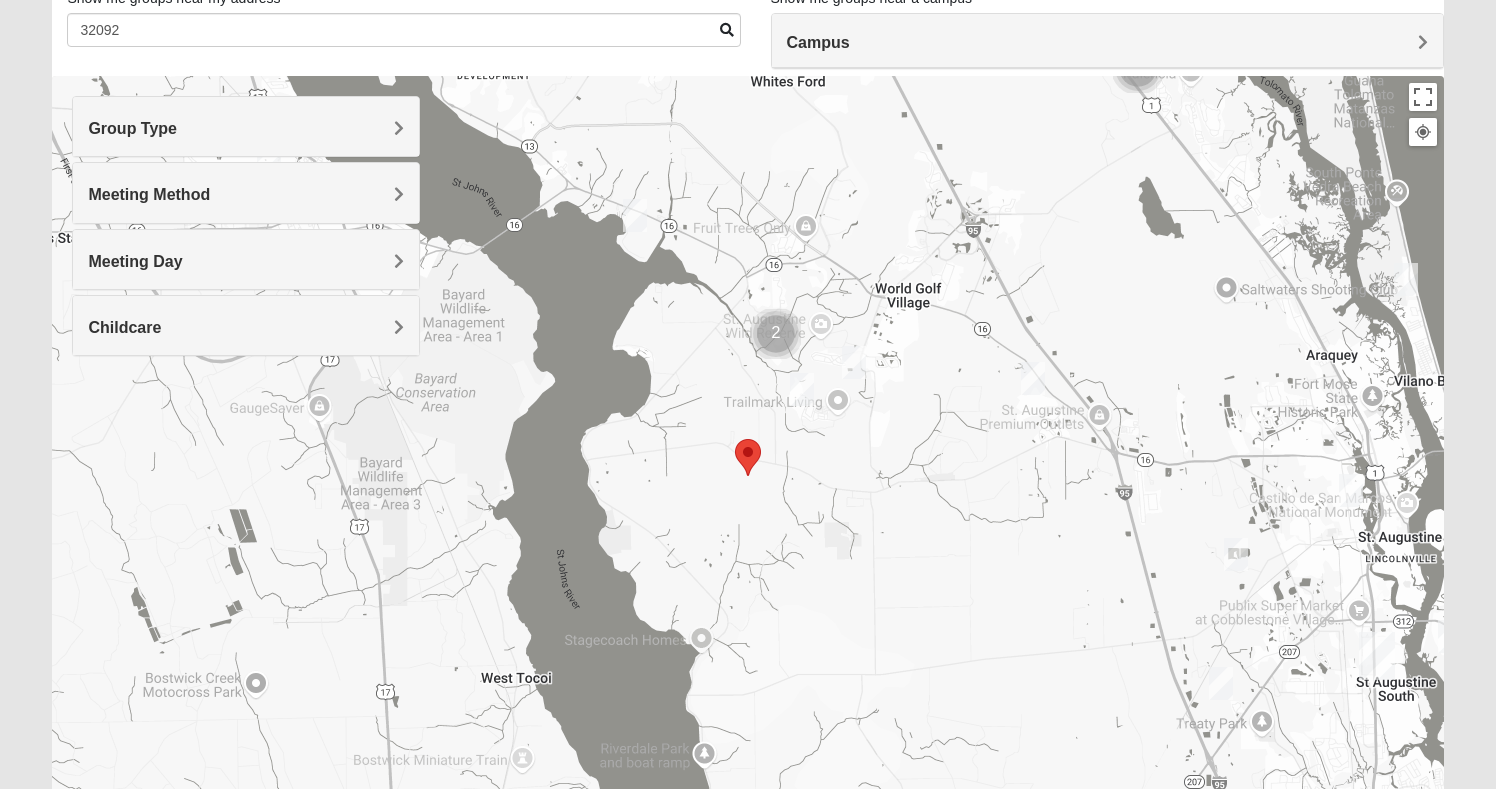 click on "Group Type" at bounding box center [132, 128] 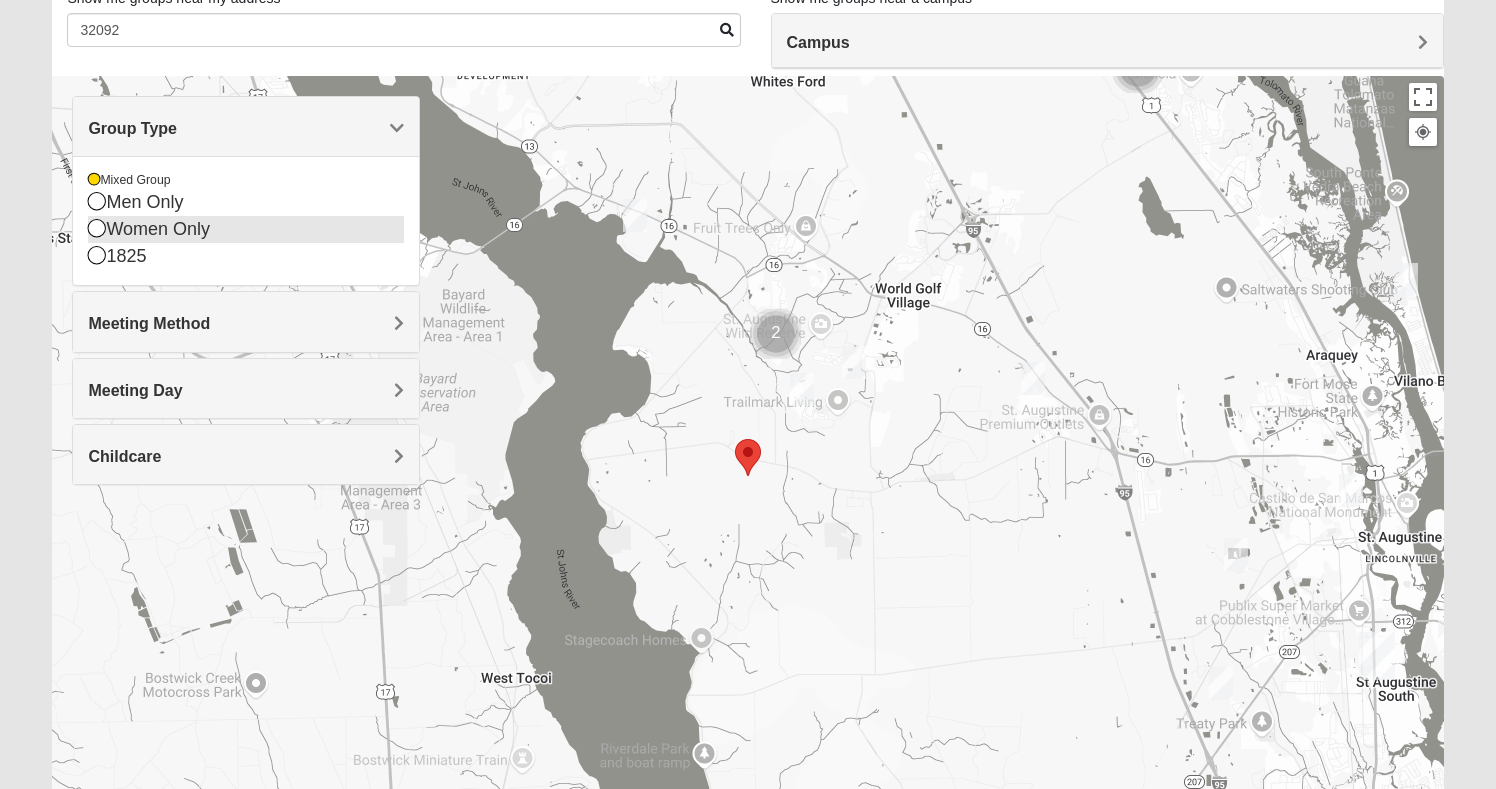 click on "Women Only" at bounding box center (246, 229) 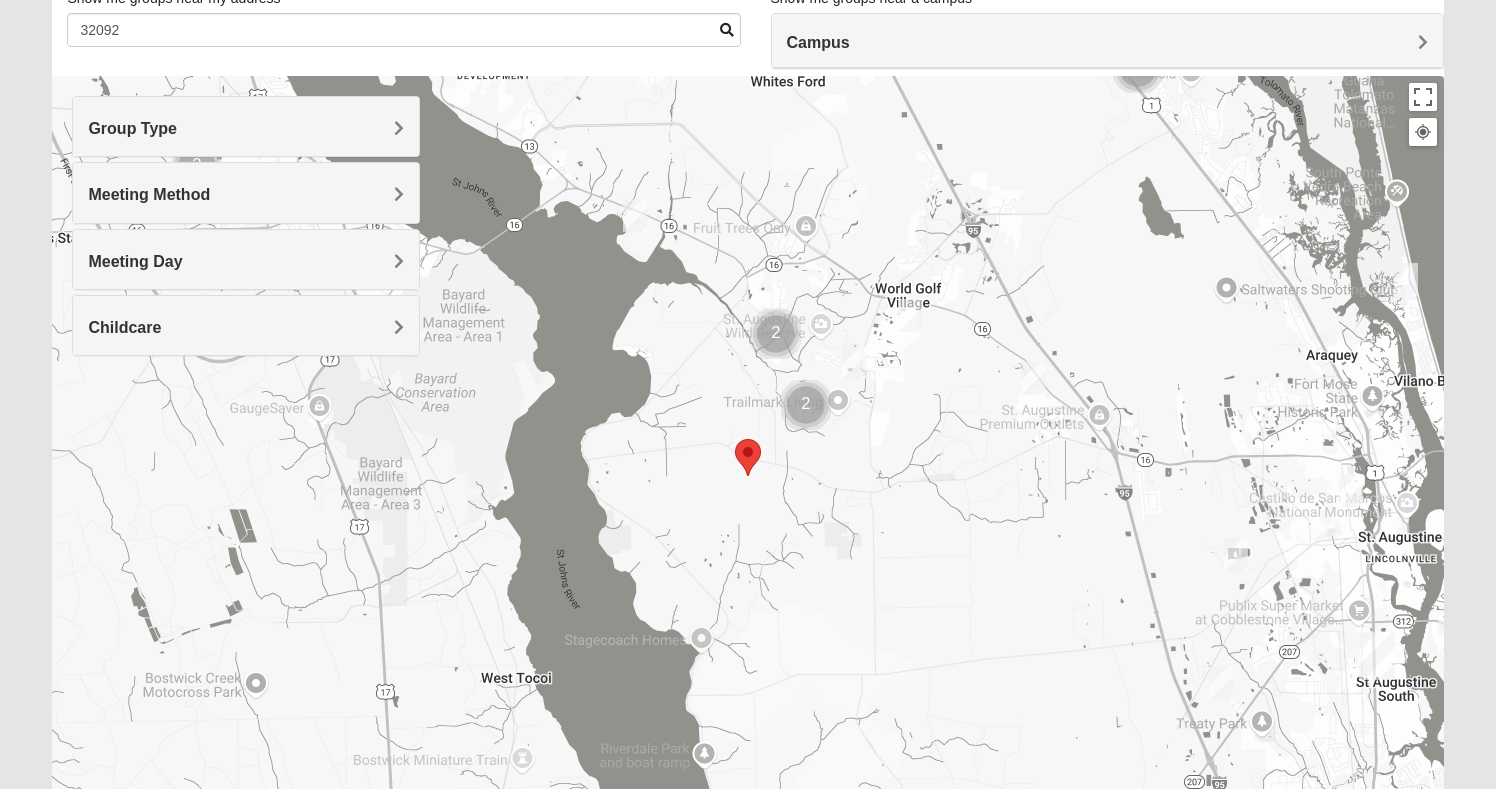 click on "Group Type" at bounding box center (246, 128) 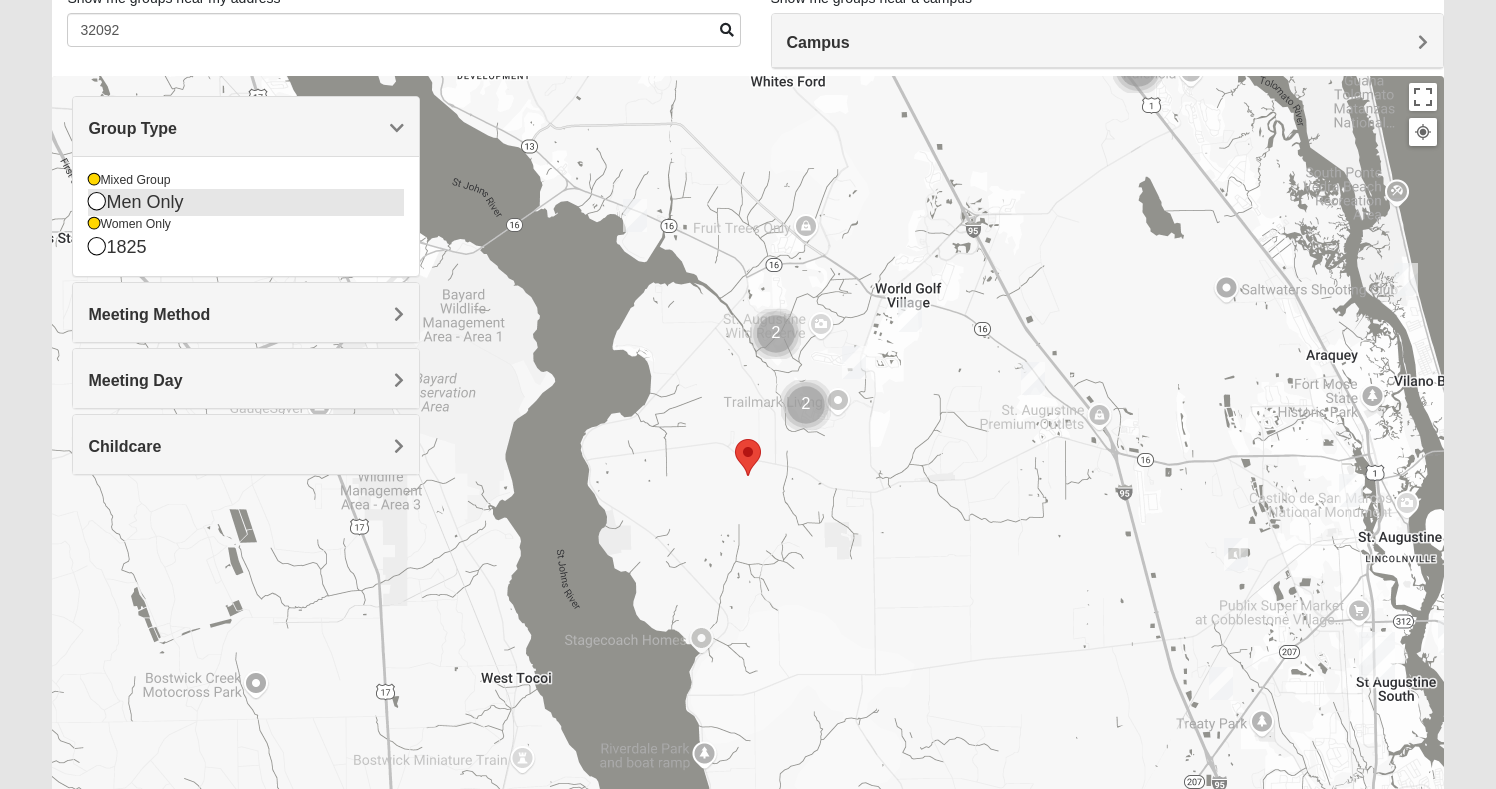 click at bounding box center [97, 201] 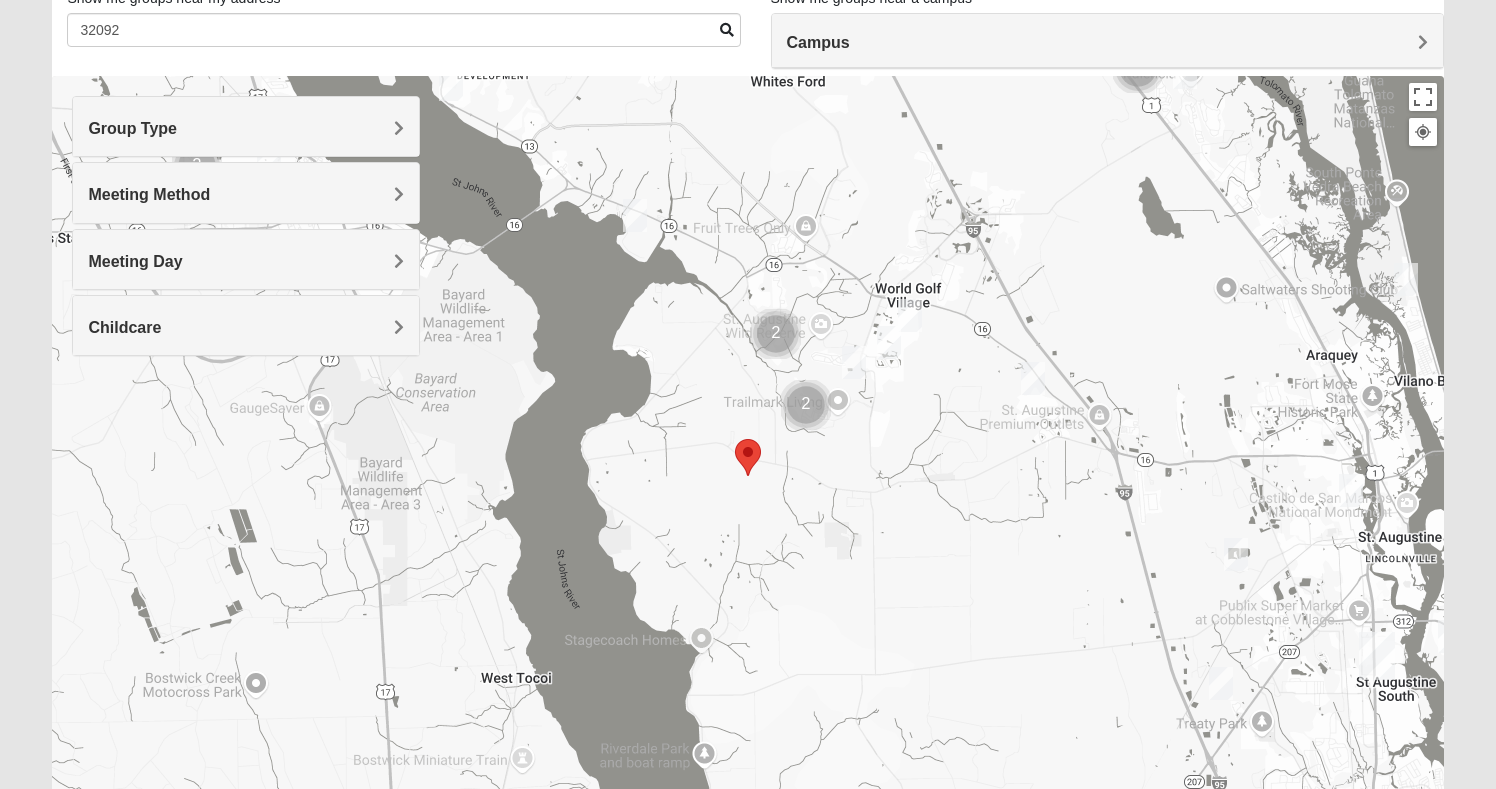 click on "Group Type" at bounding box center (132, 128) 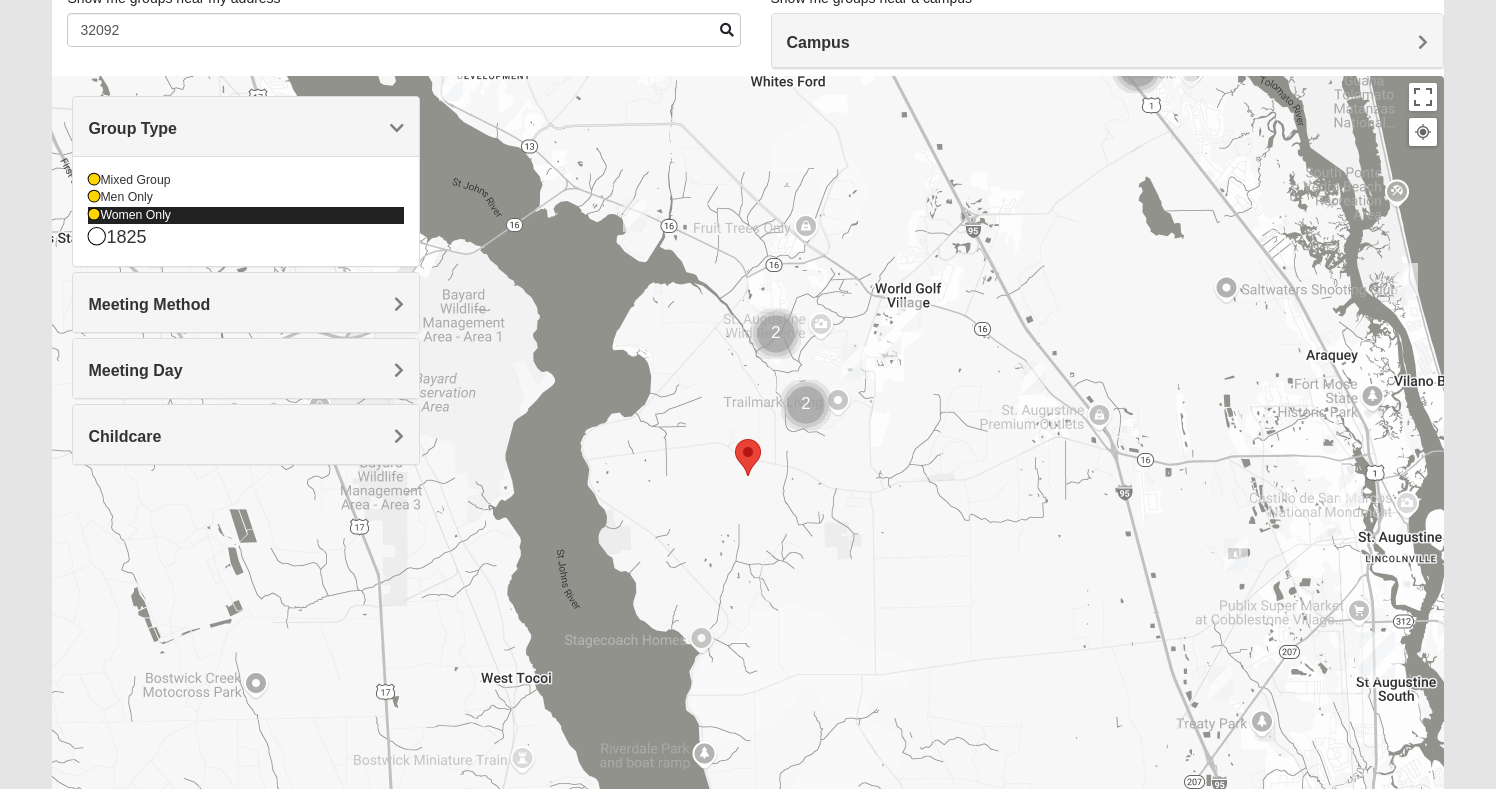 click at bounding box center (94, 215) 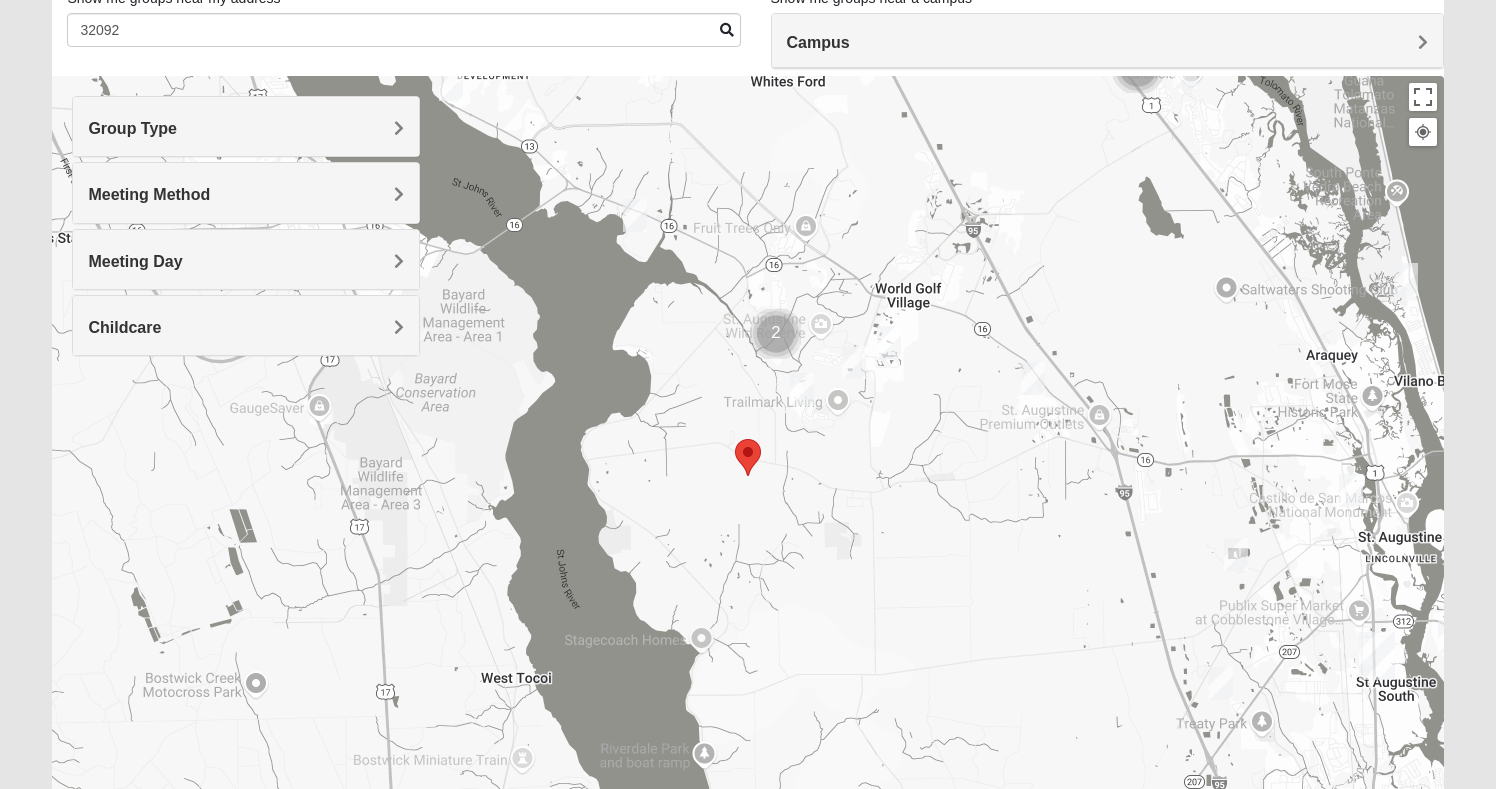 click on "Meeting Method" at bounding box center [149, 194] 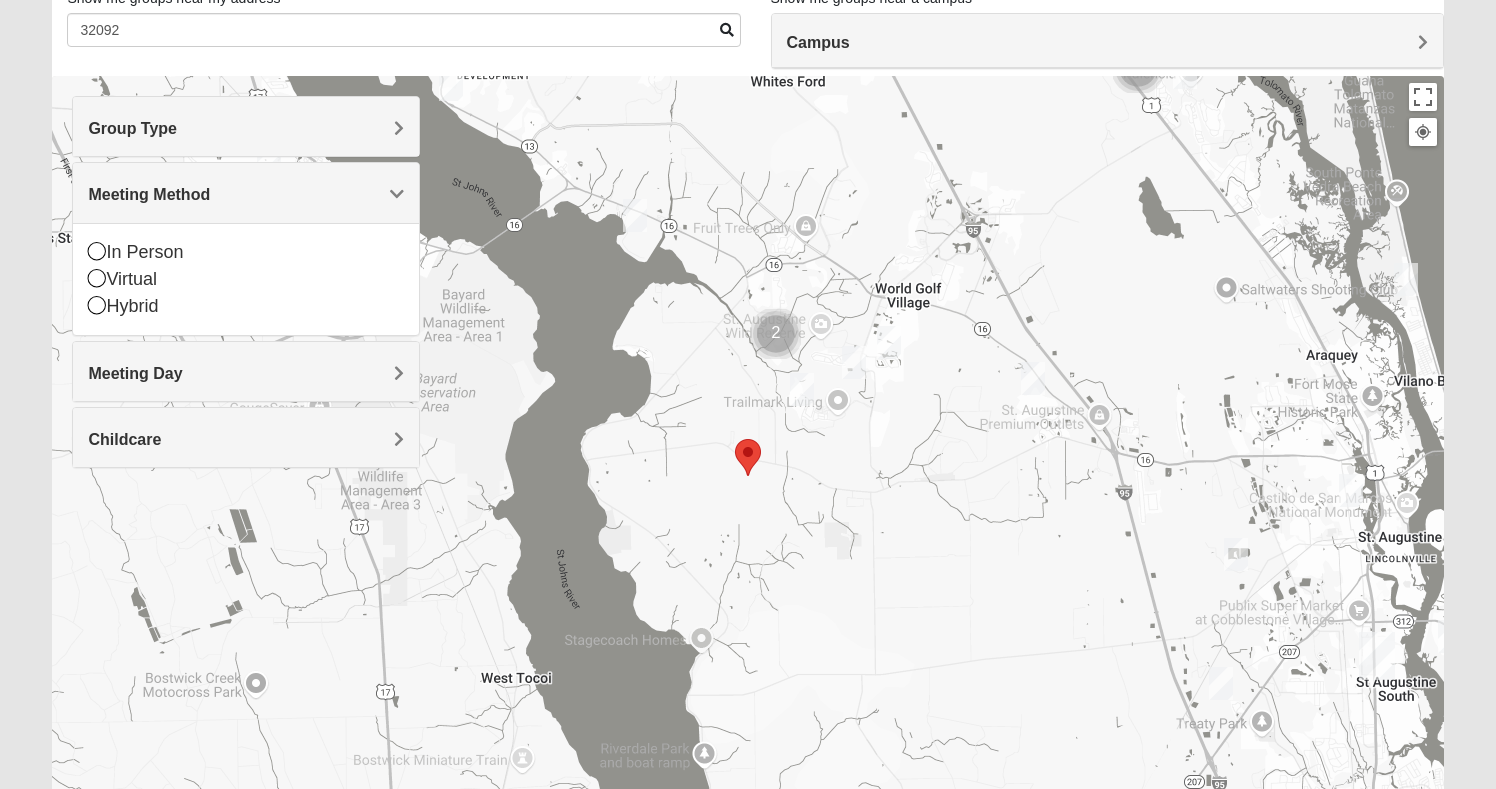 click on "Group Type" at bounding box center (246, 126) 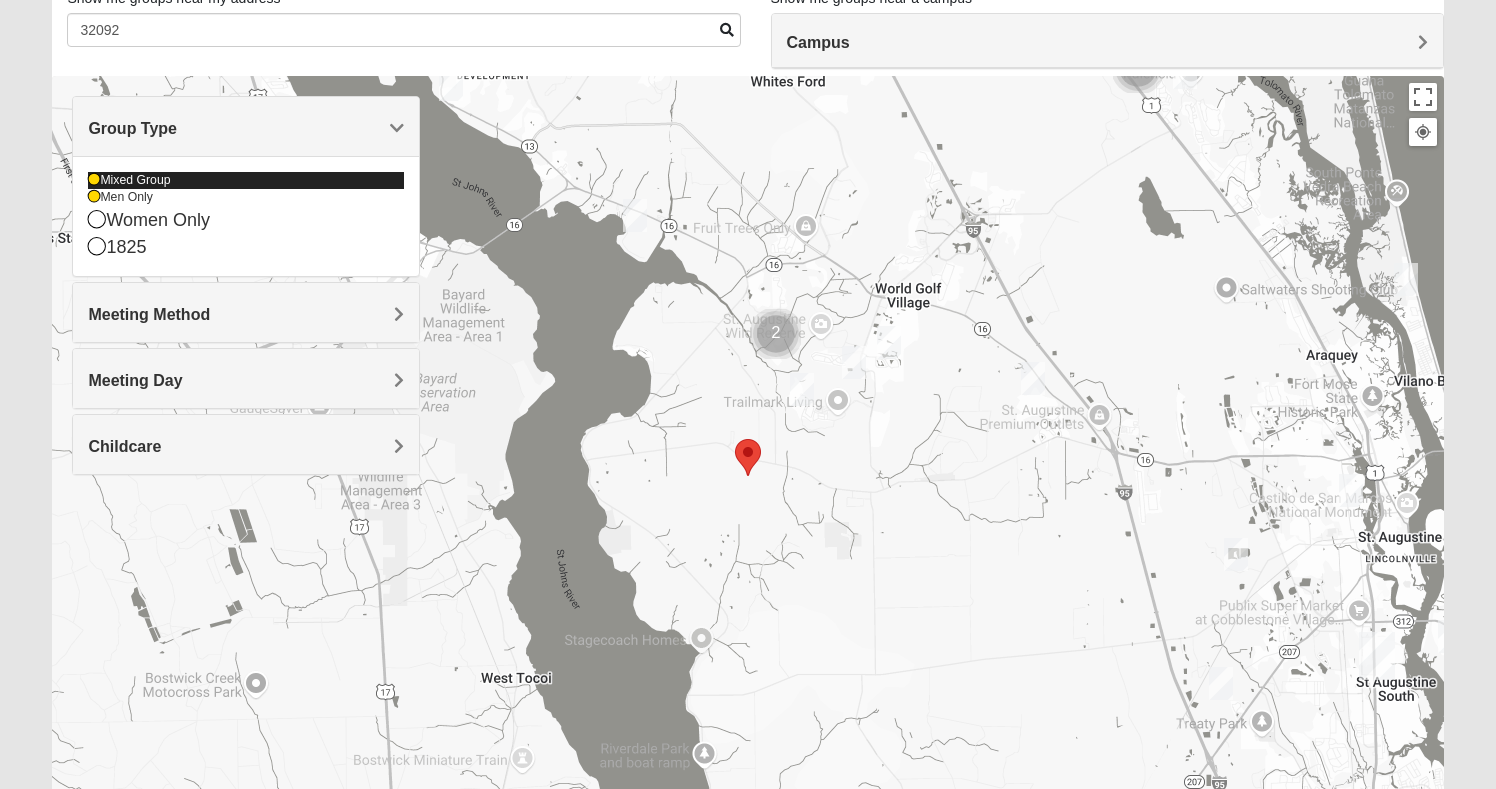 click at bounding box center [94, 180] 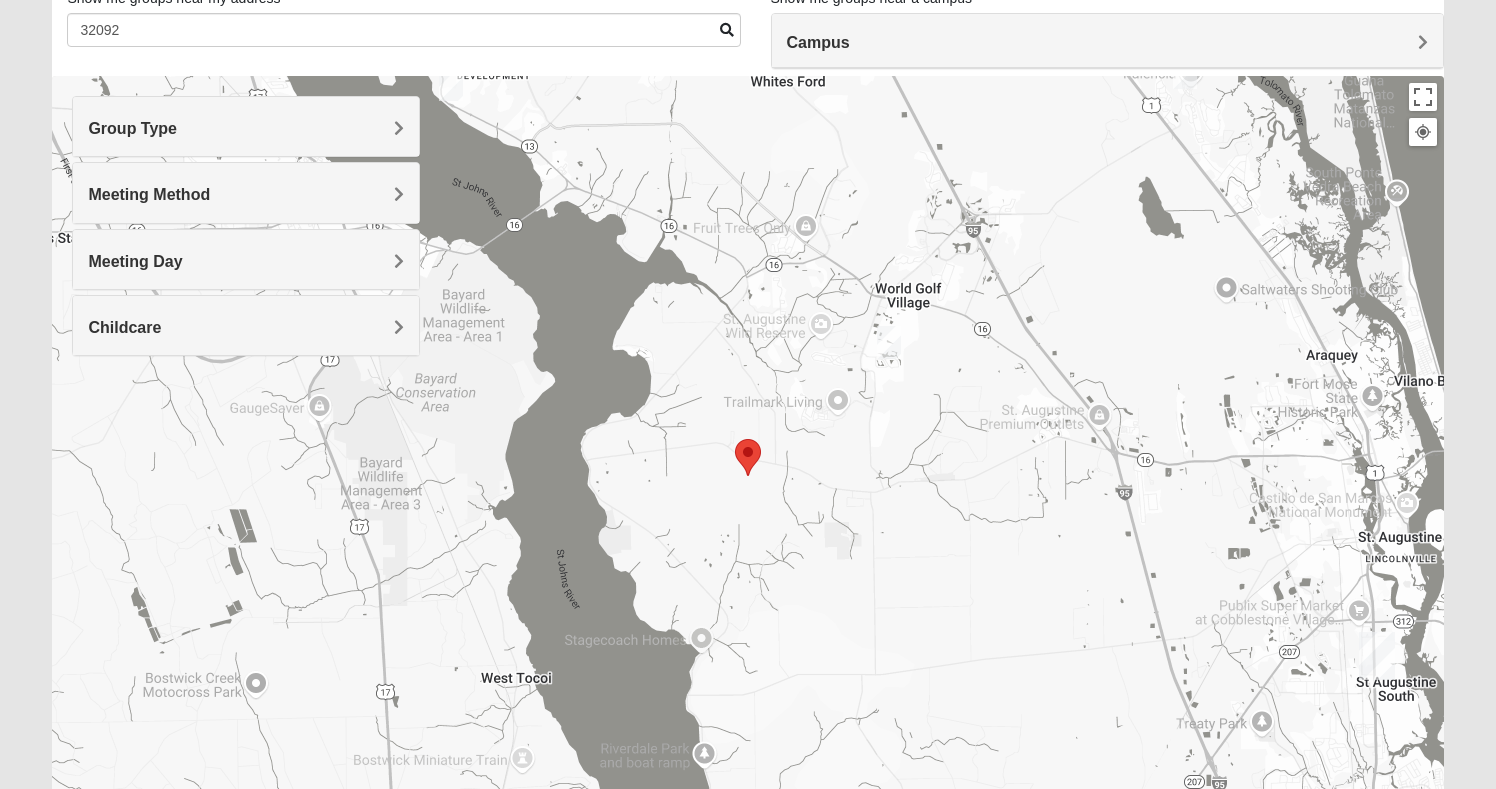 click on "Group Type" at bounding box center (132, 128) 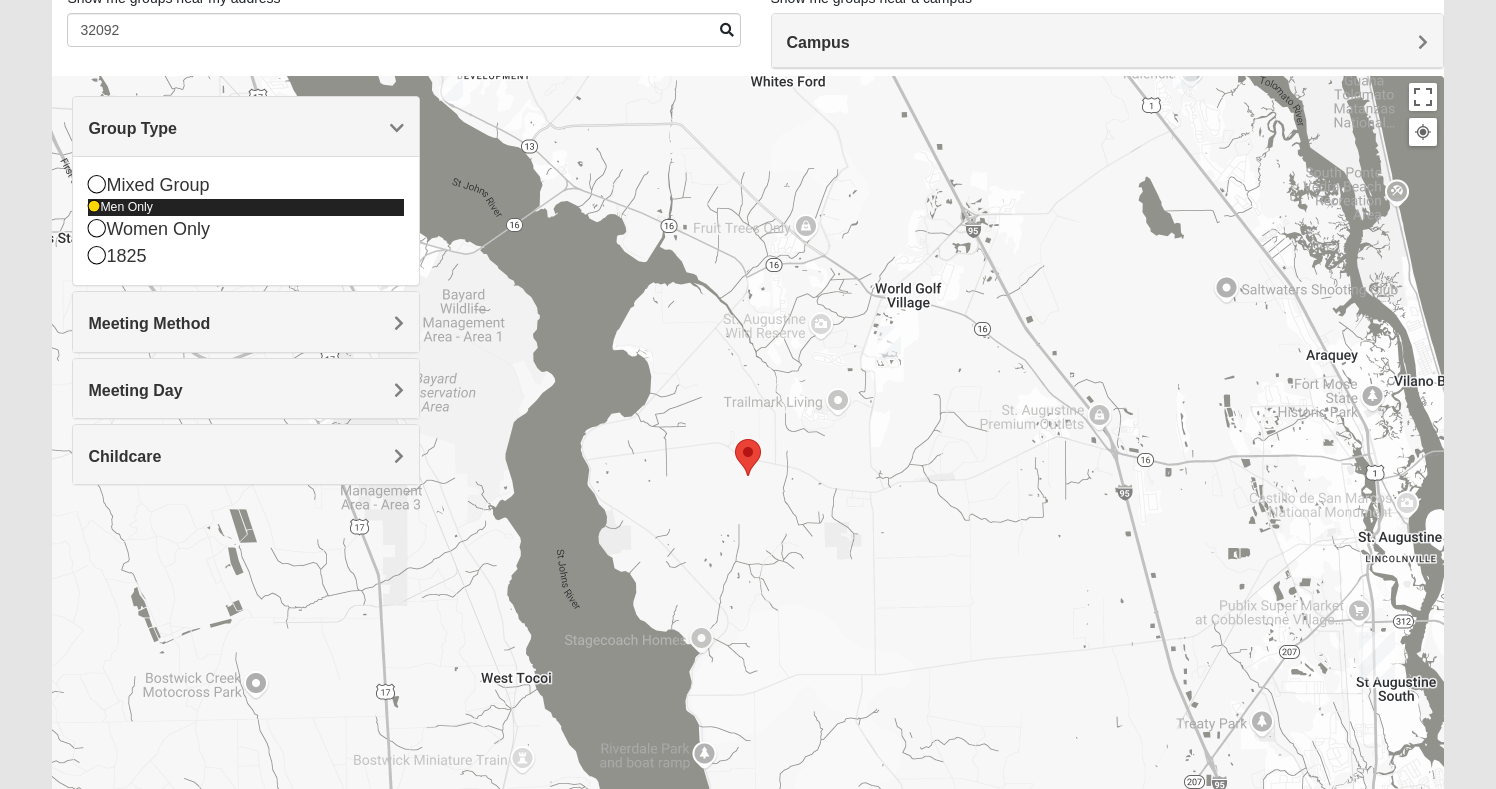 click at bounding box center (94, 207) 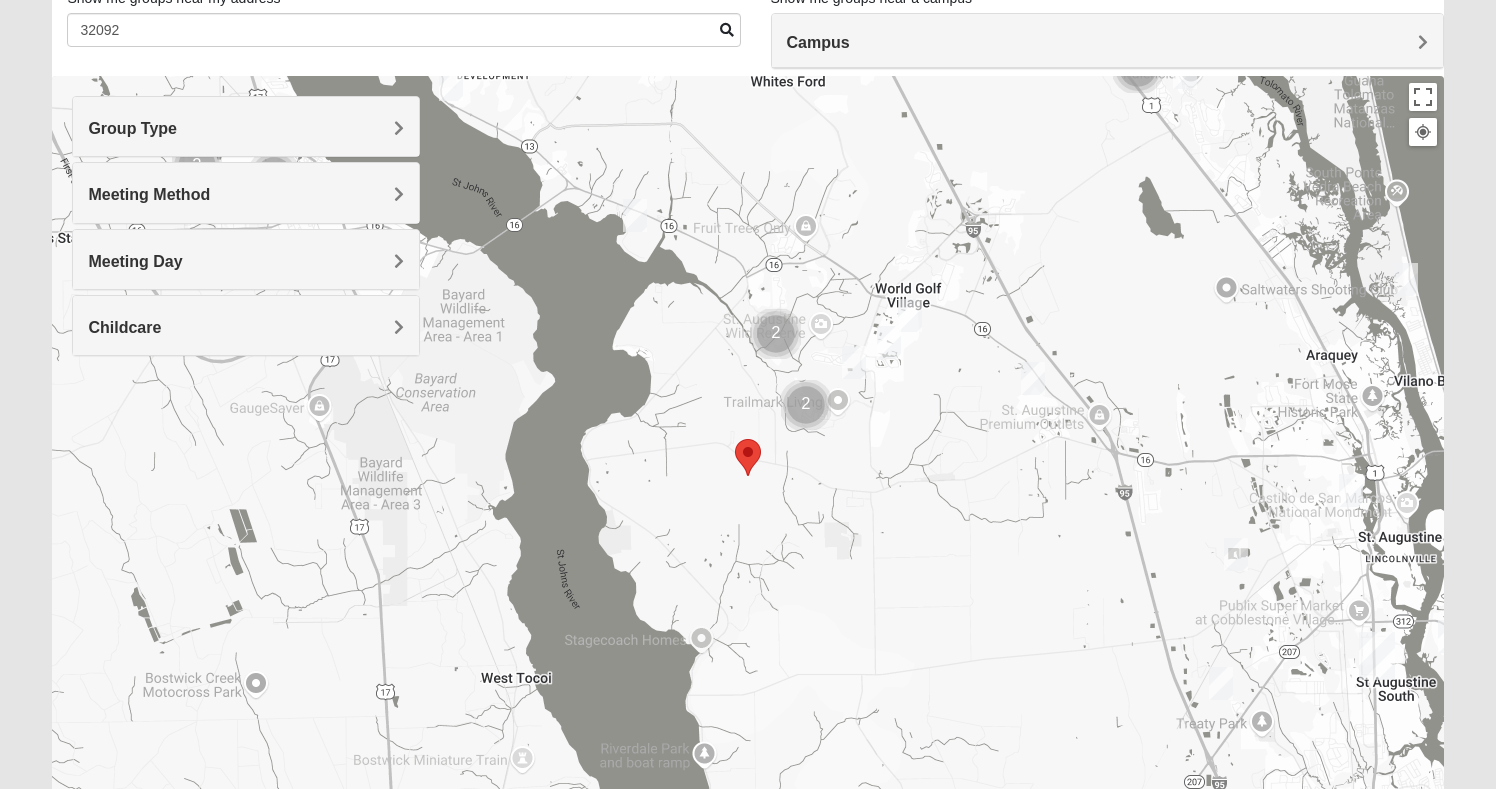 click on "Group Type" at bounding box center (132, 128) 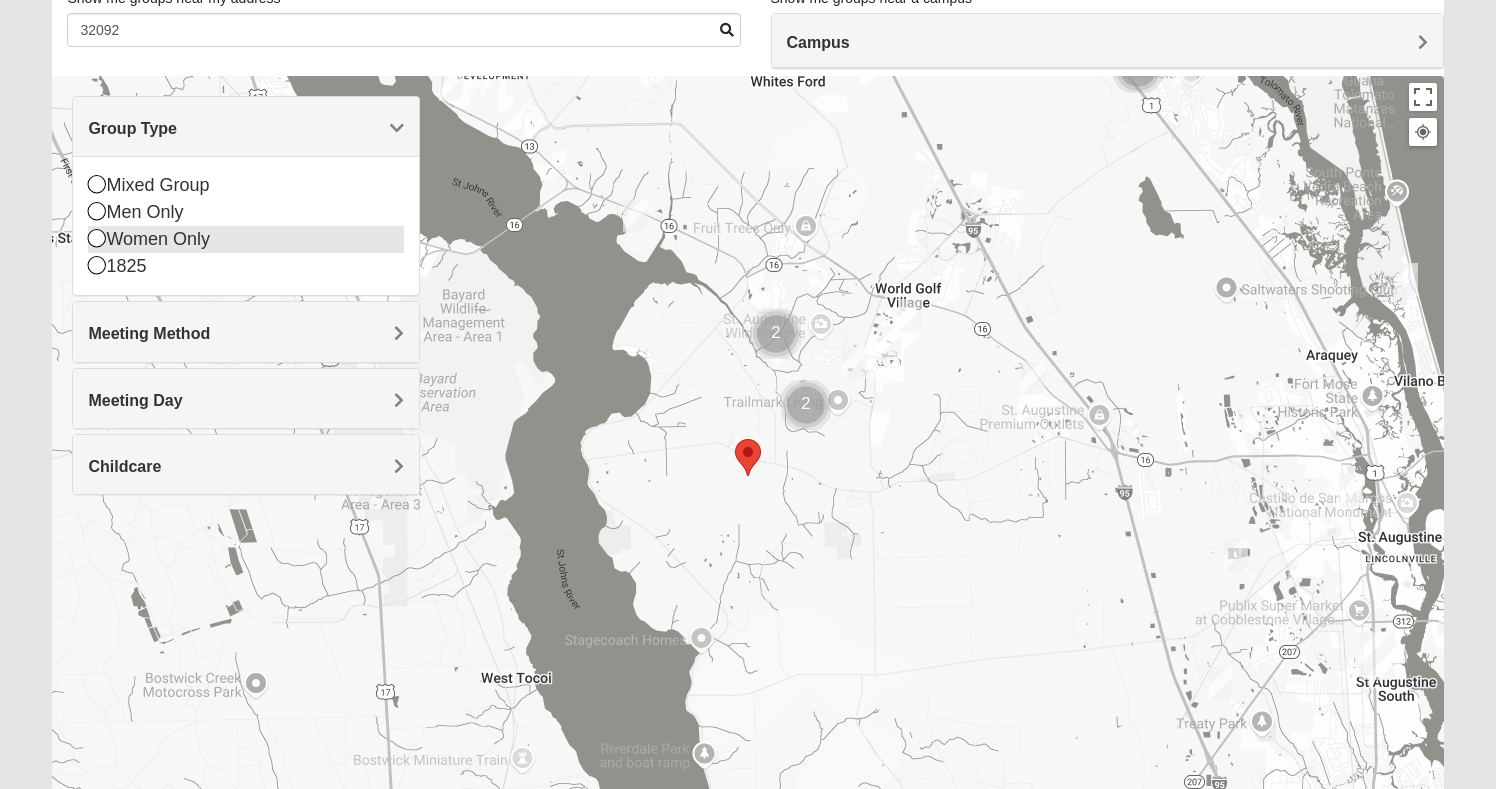 click at bounding box center (97, 238) 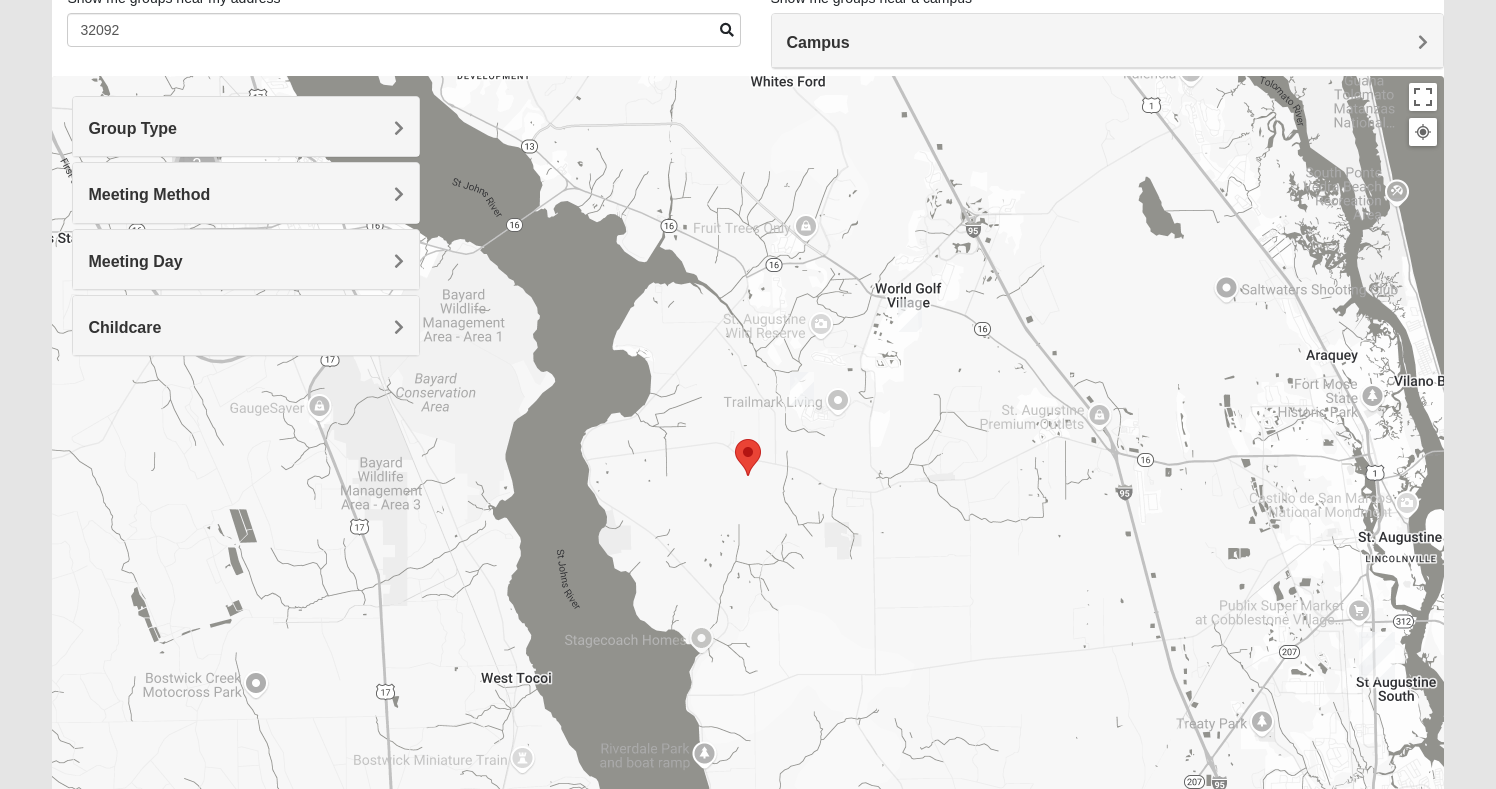 click on "Meeting Method" at bounding box center [149, 194] 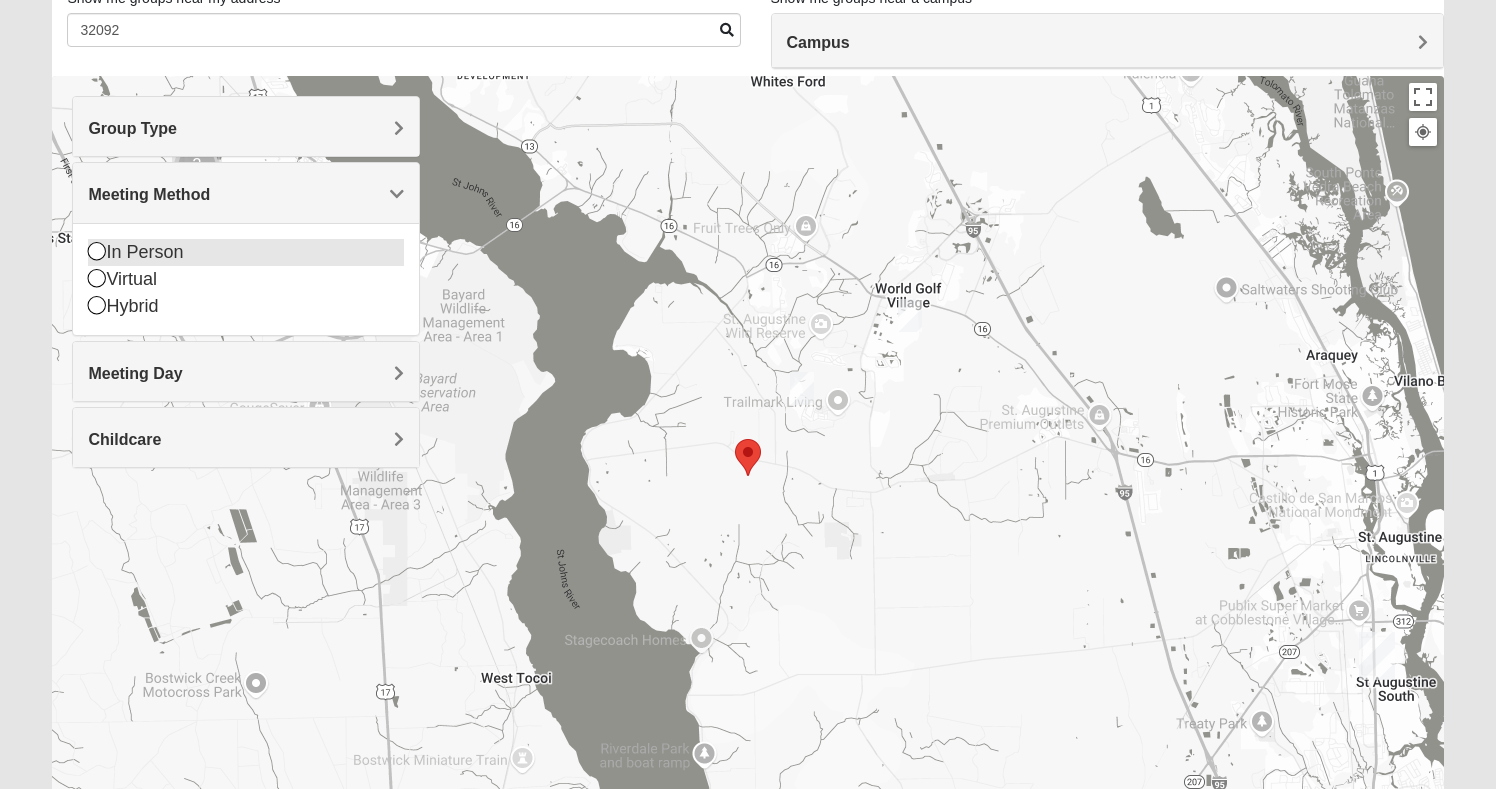 click at bounding box center [97, 251] 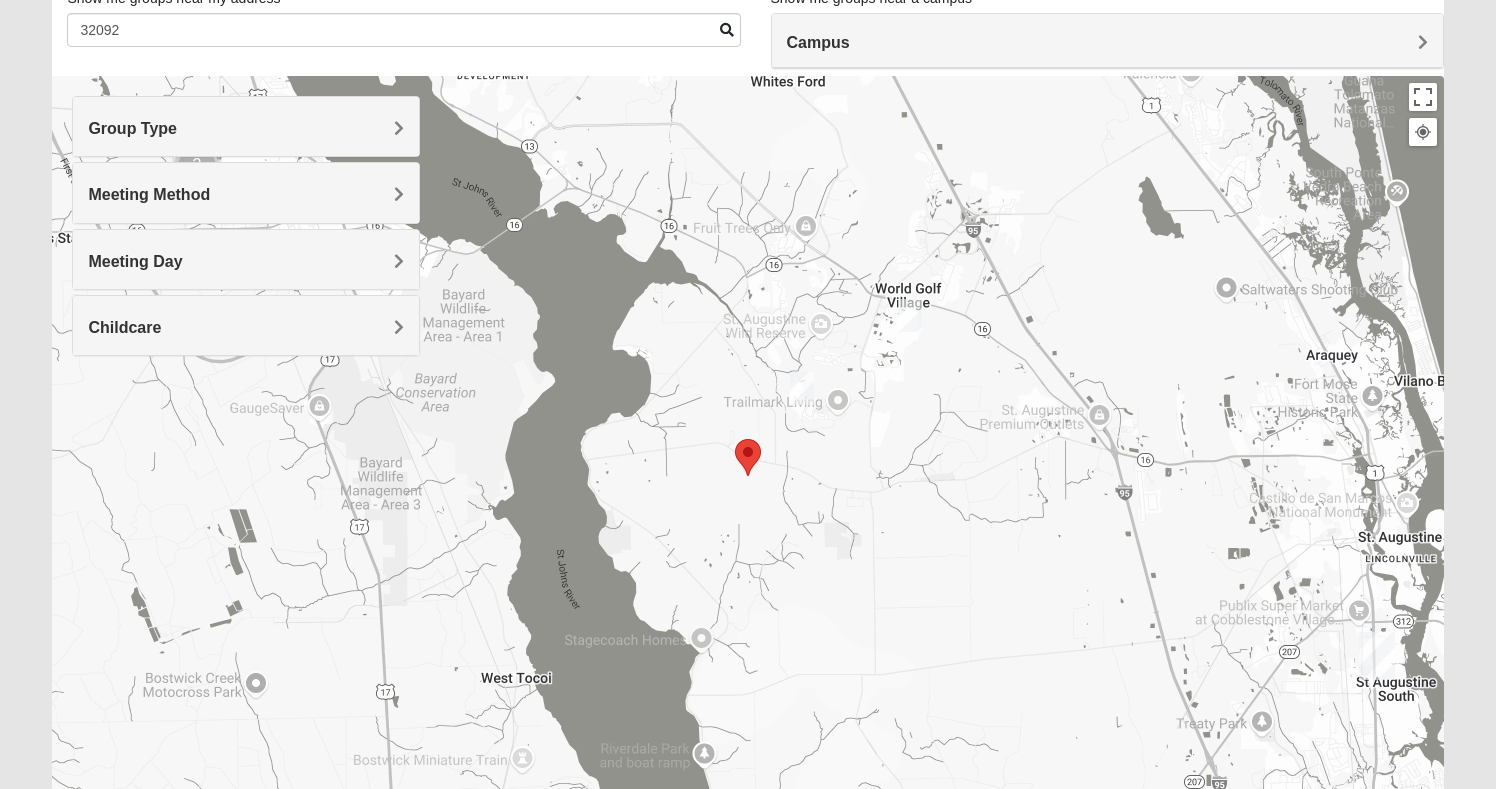 click on "Meeting Day" at bounding box center [246, 259] 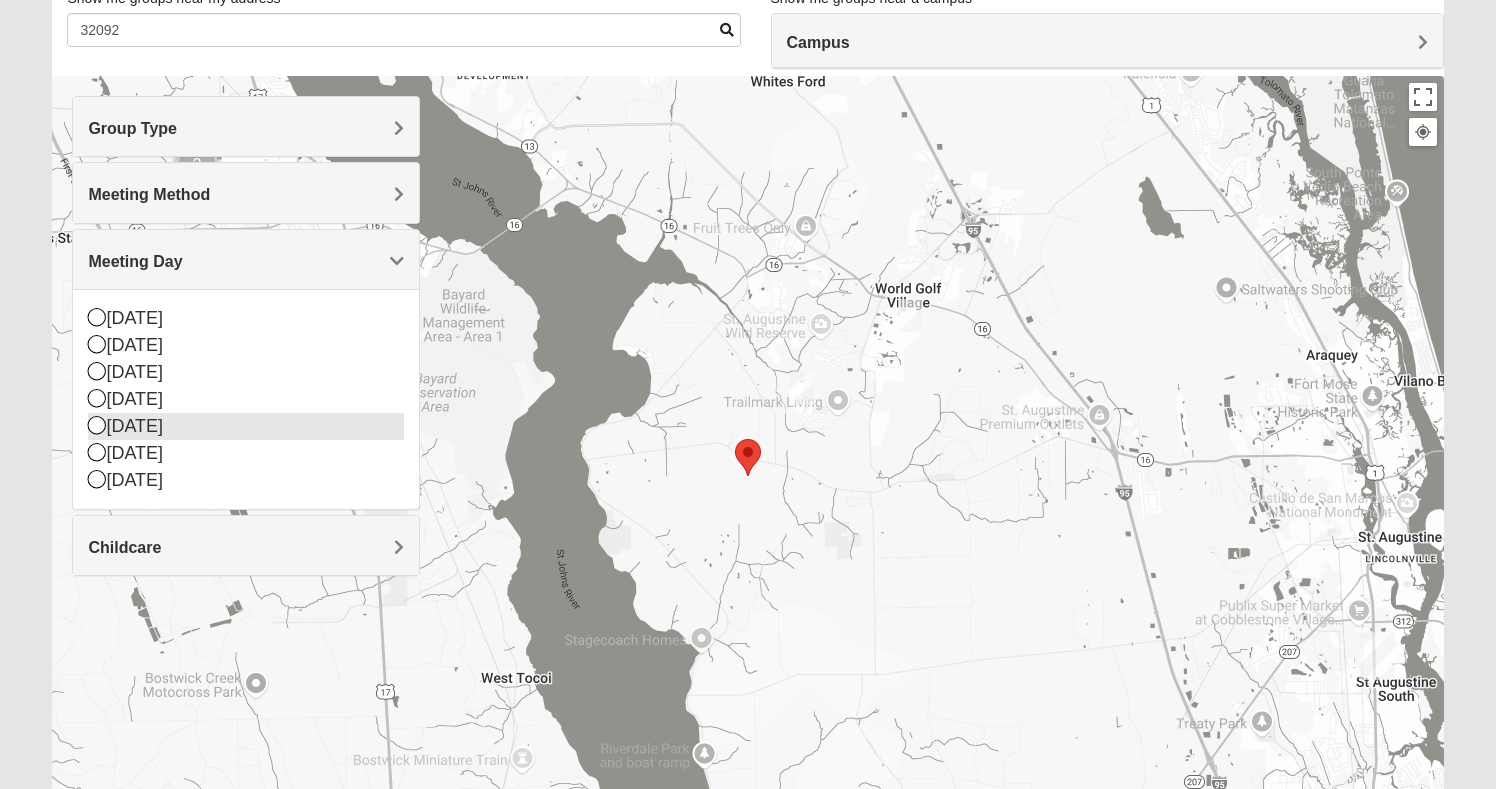 click at bounding box center (97, 425) 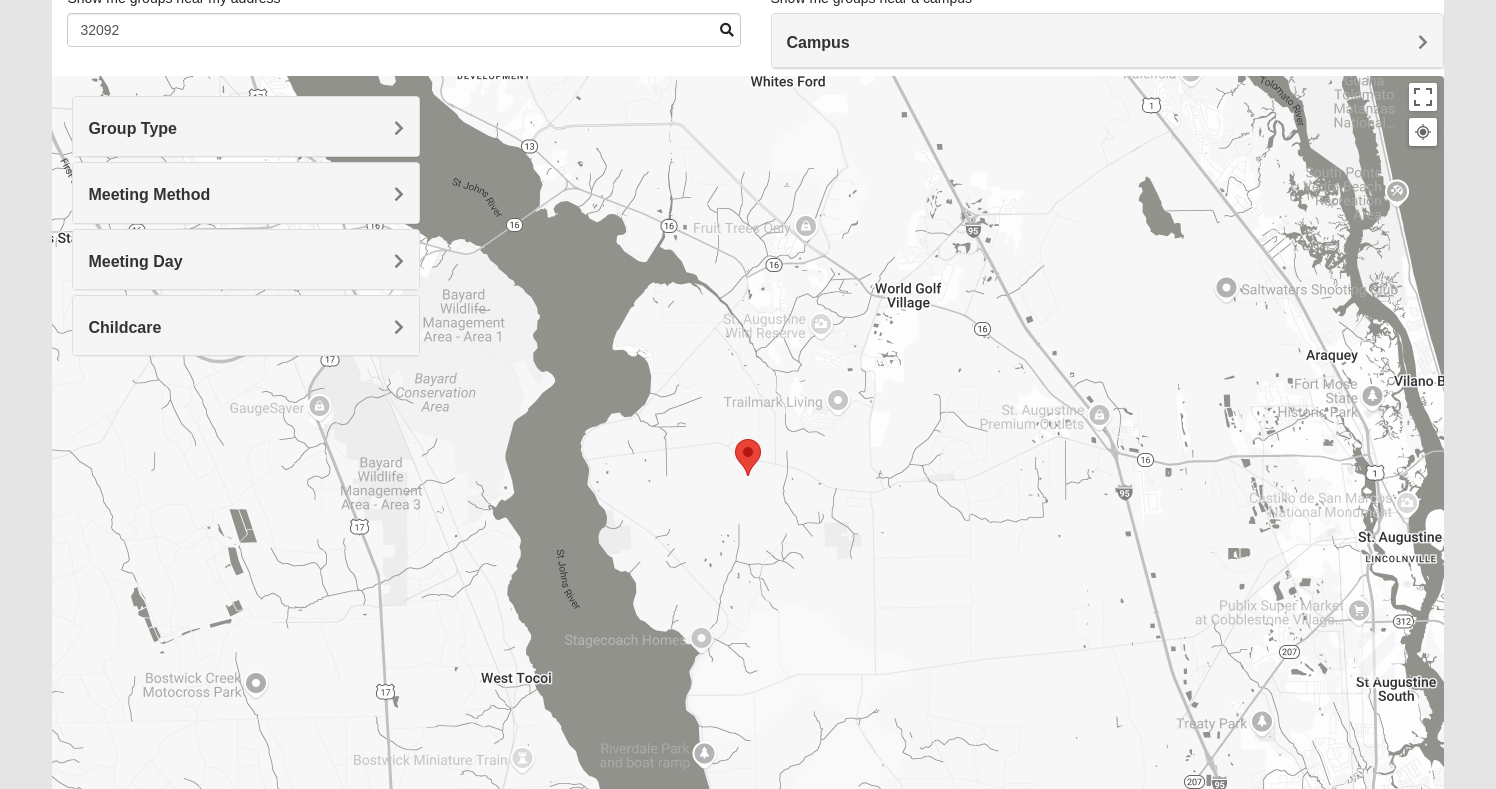 click on "Childcare" at bounding box center (124, 327) 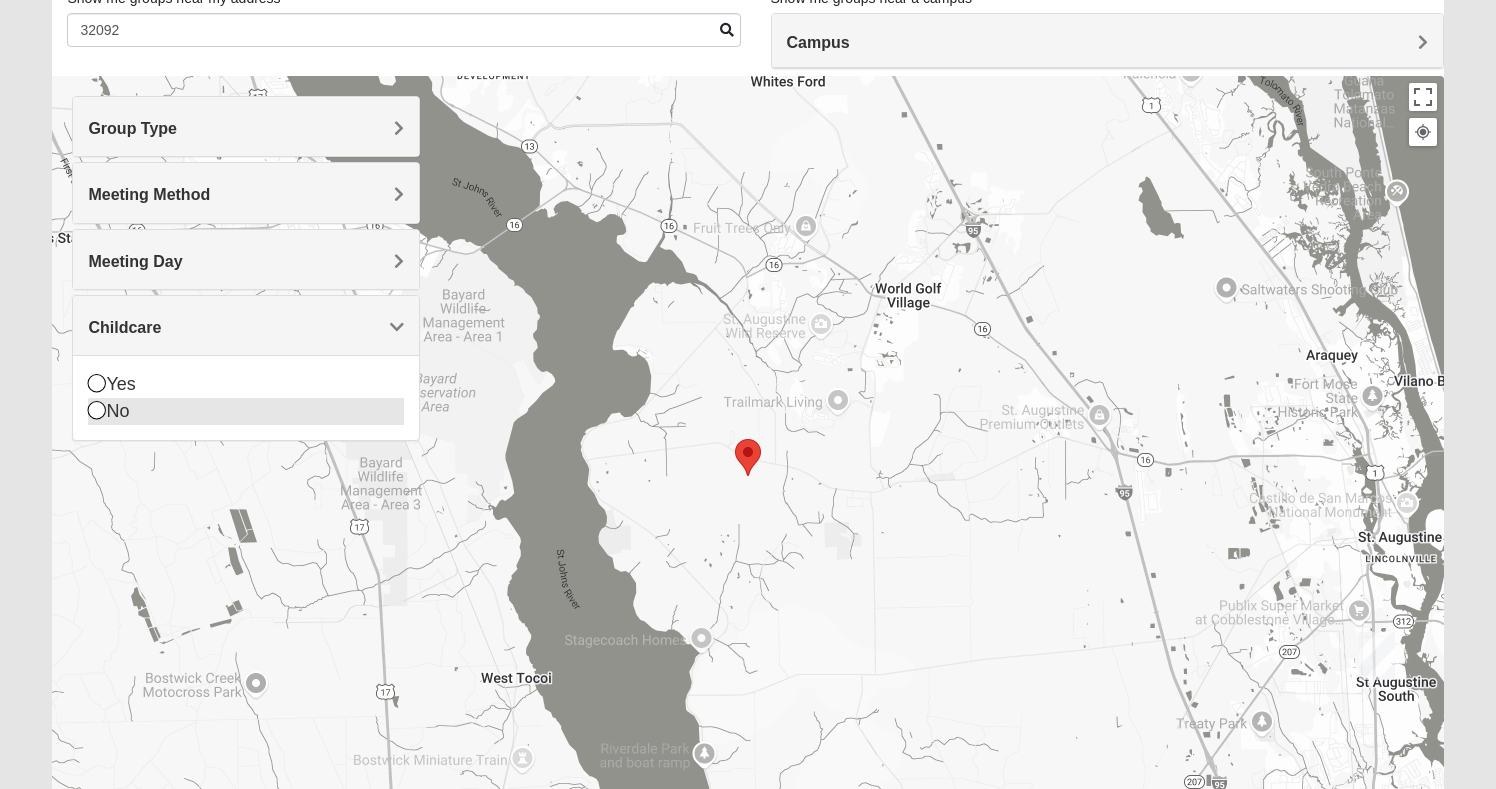 click at bounding box center [97, 410] 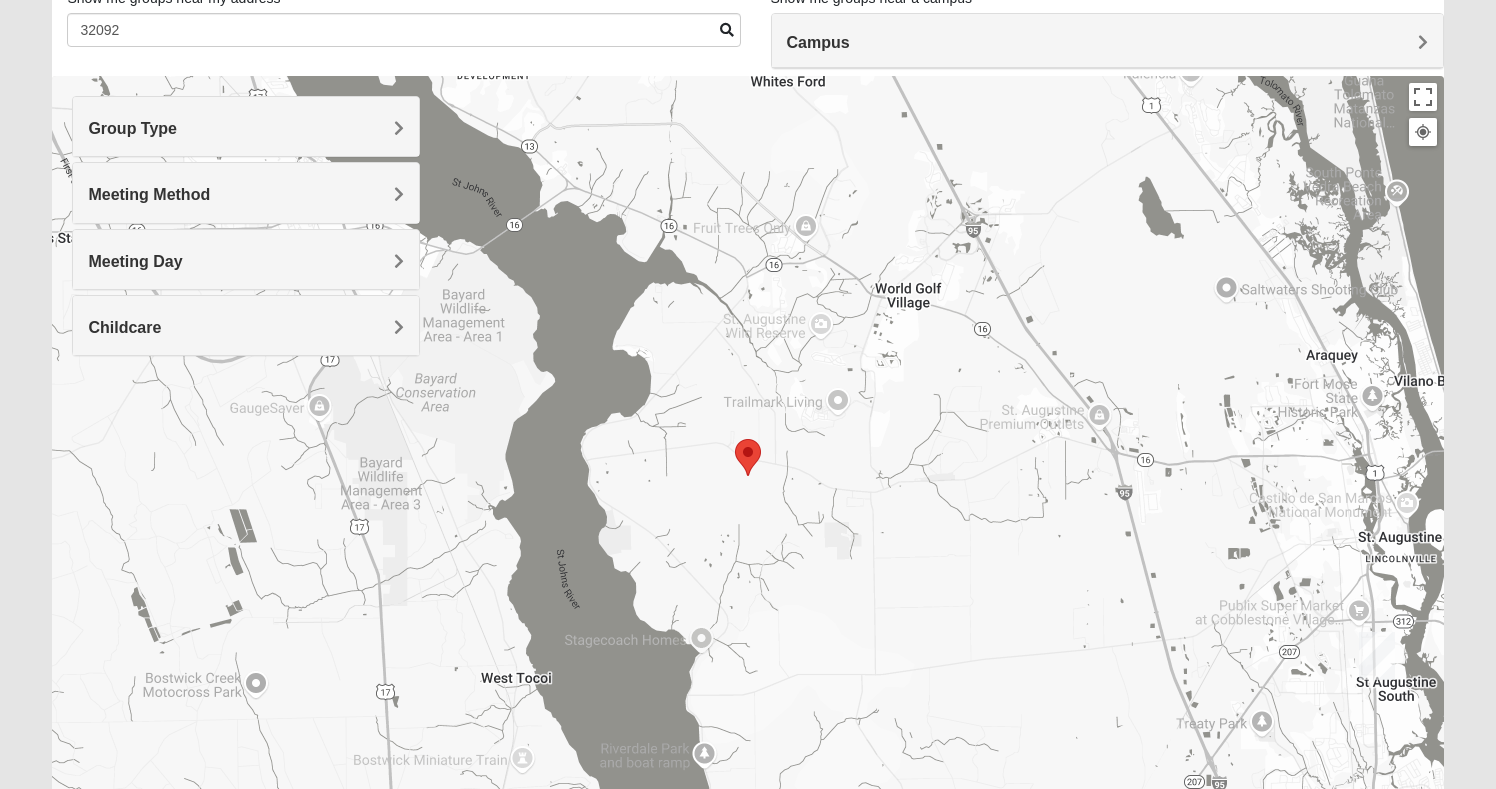 click on "Campus" at bounding box center (1107, 42) 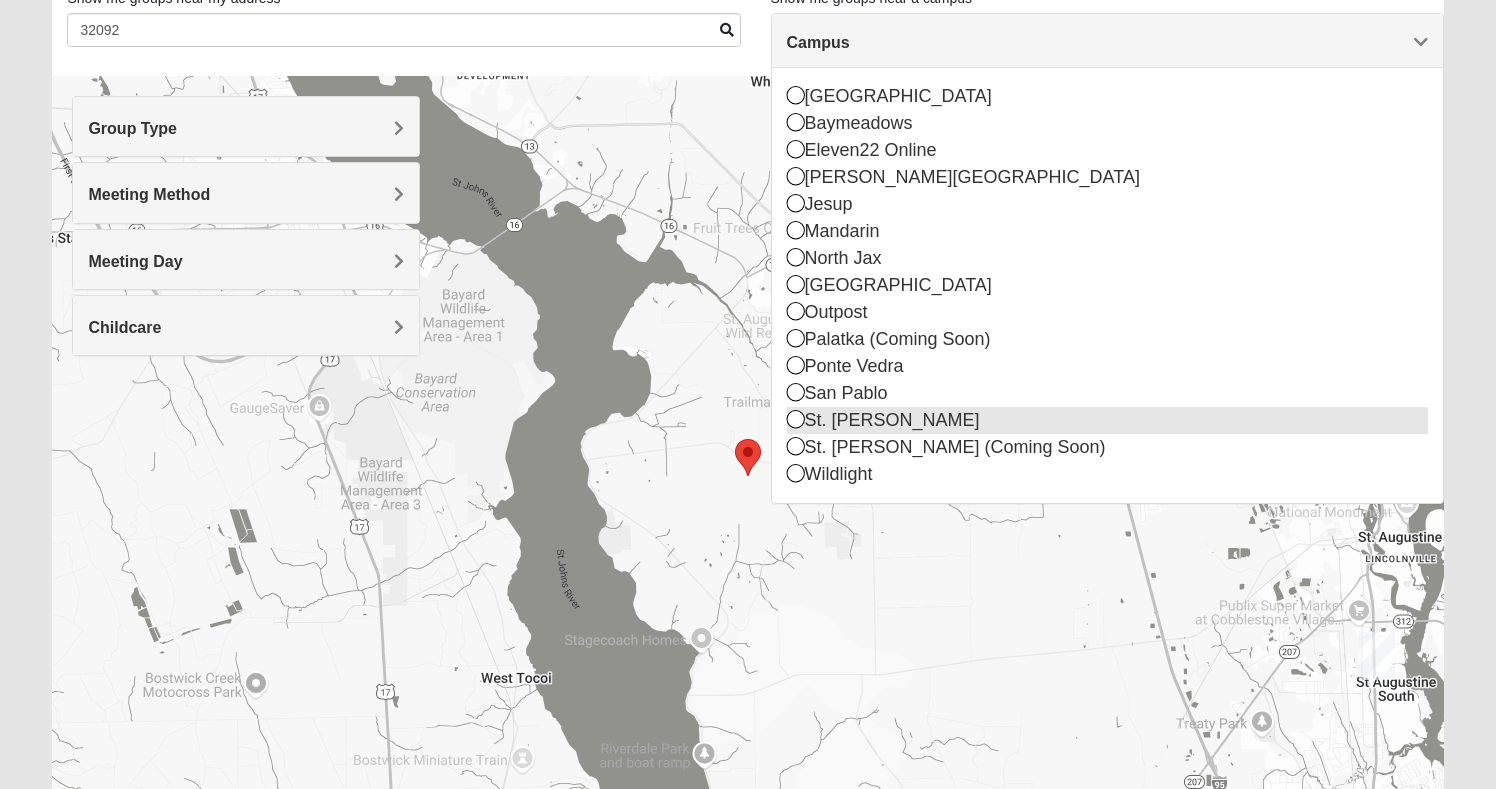 click on "St. Johns" at bounding box center [1107, 420] 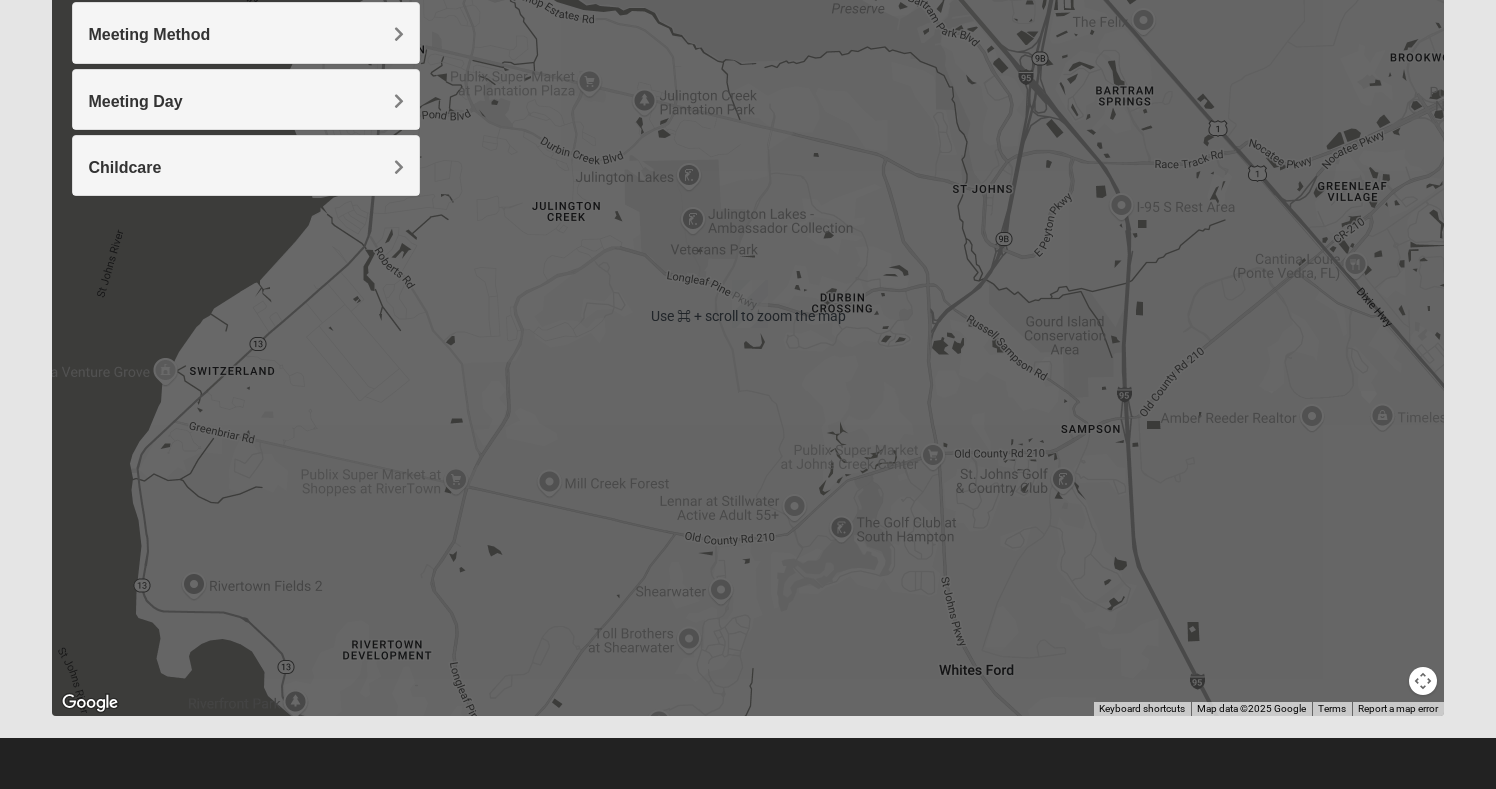 scroll, scrollTop: 312, scrollLeft: 0, axis: vertical 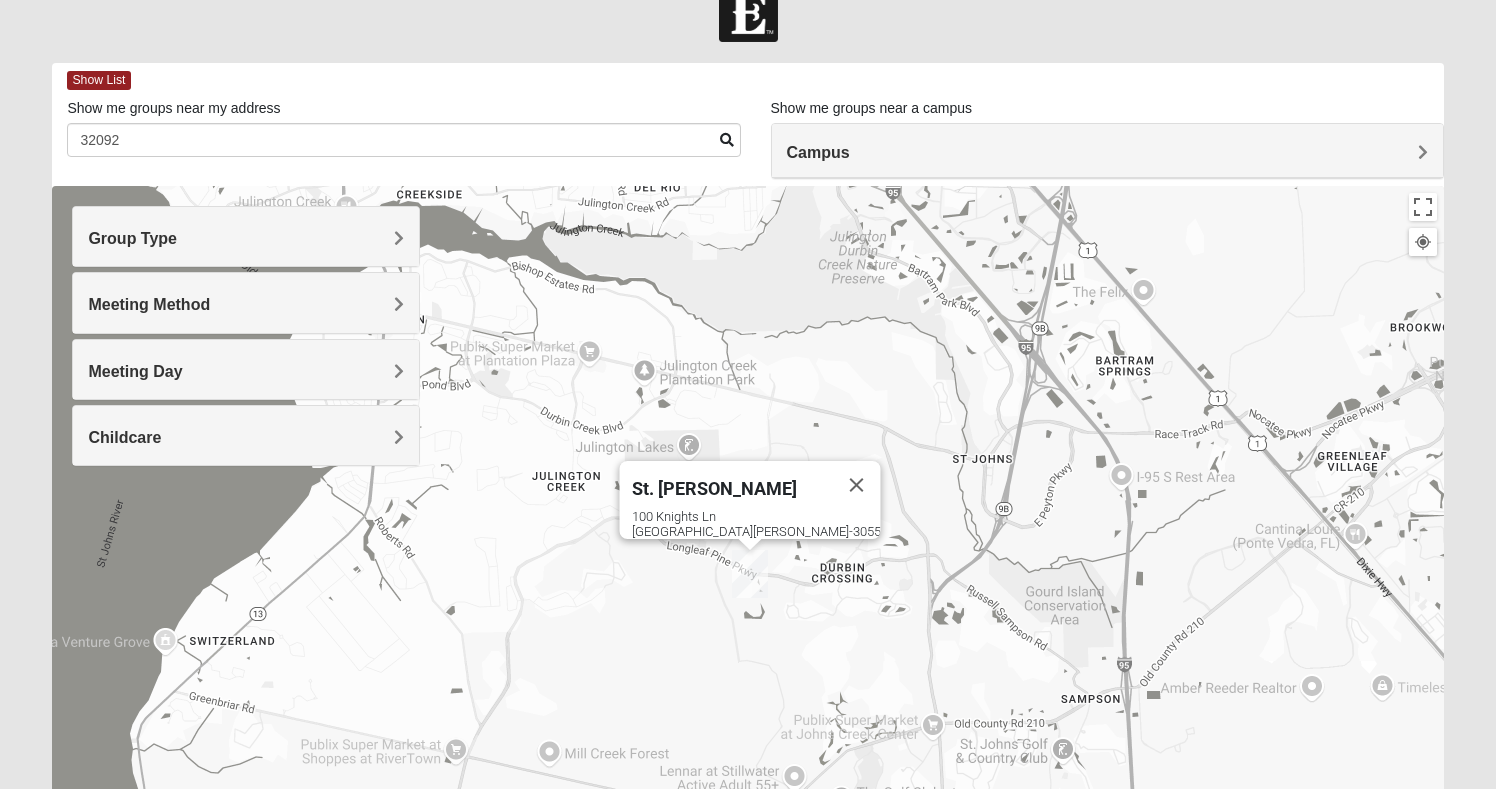 click on "Group Type" at bounding box center (246, 236) 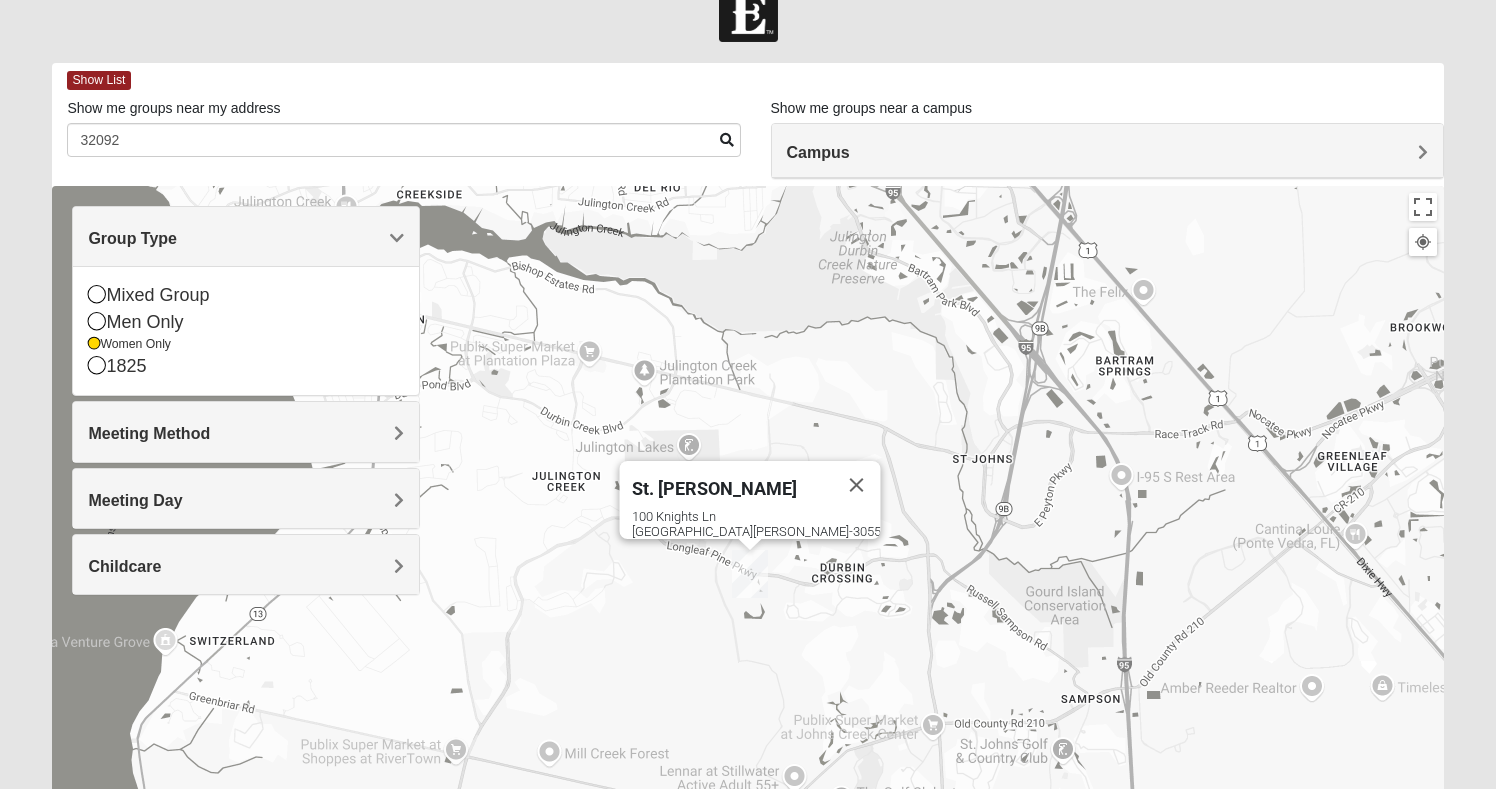 click on "Meeting Method" at bounding box center (149, 433) 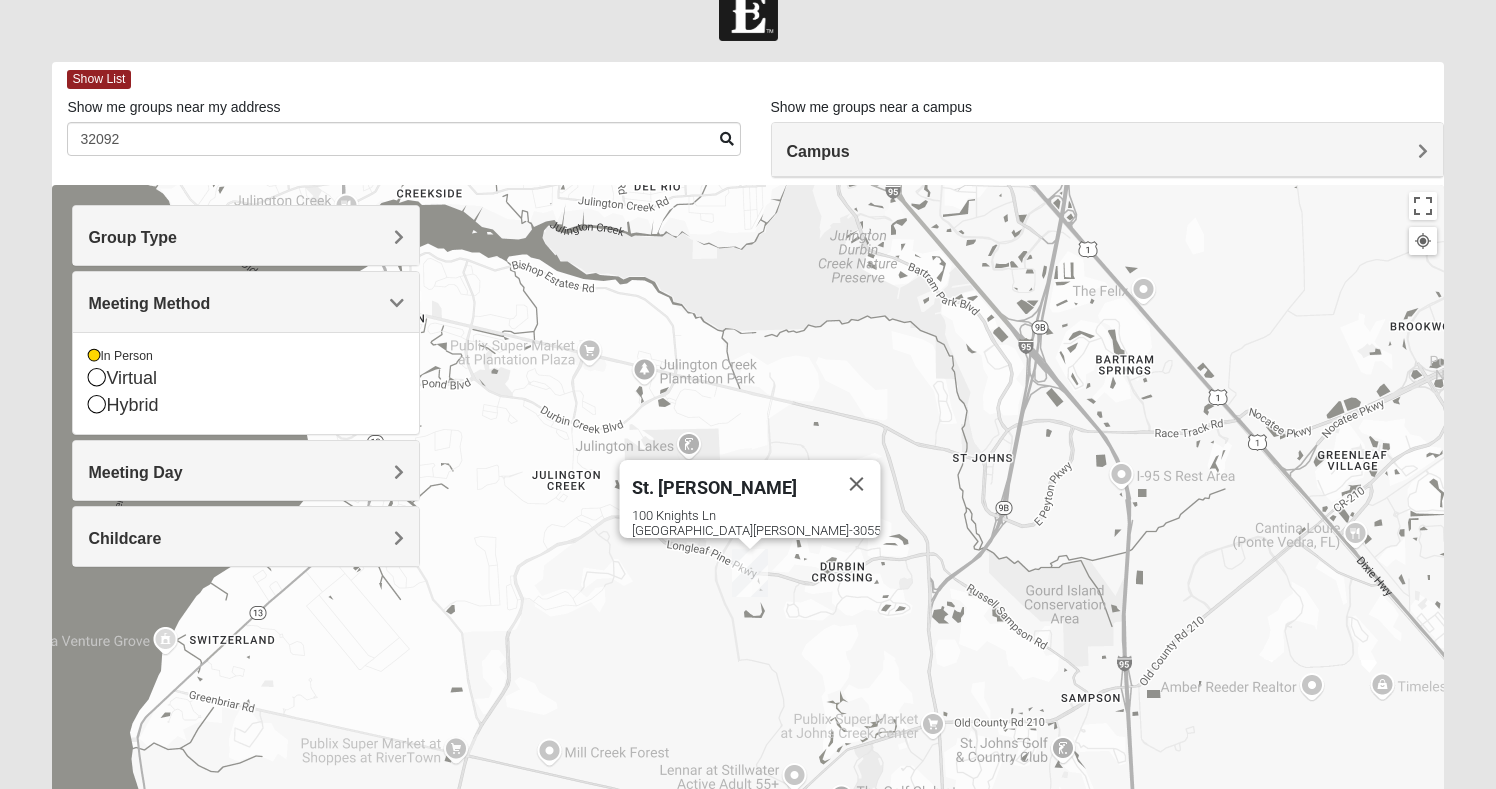 click on "Meeting Day" at bounding box center (246, 470) 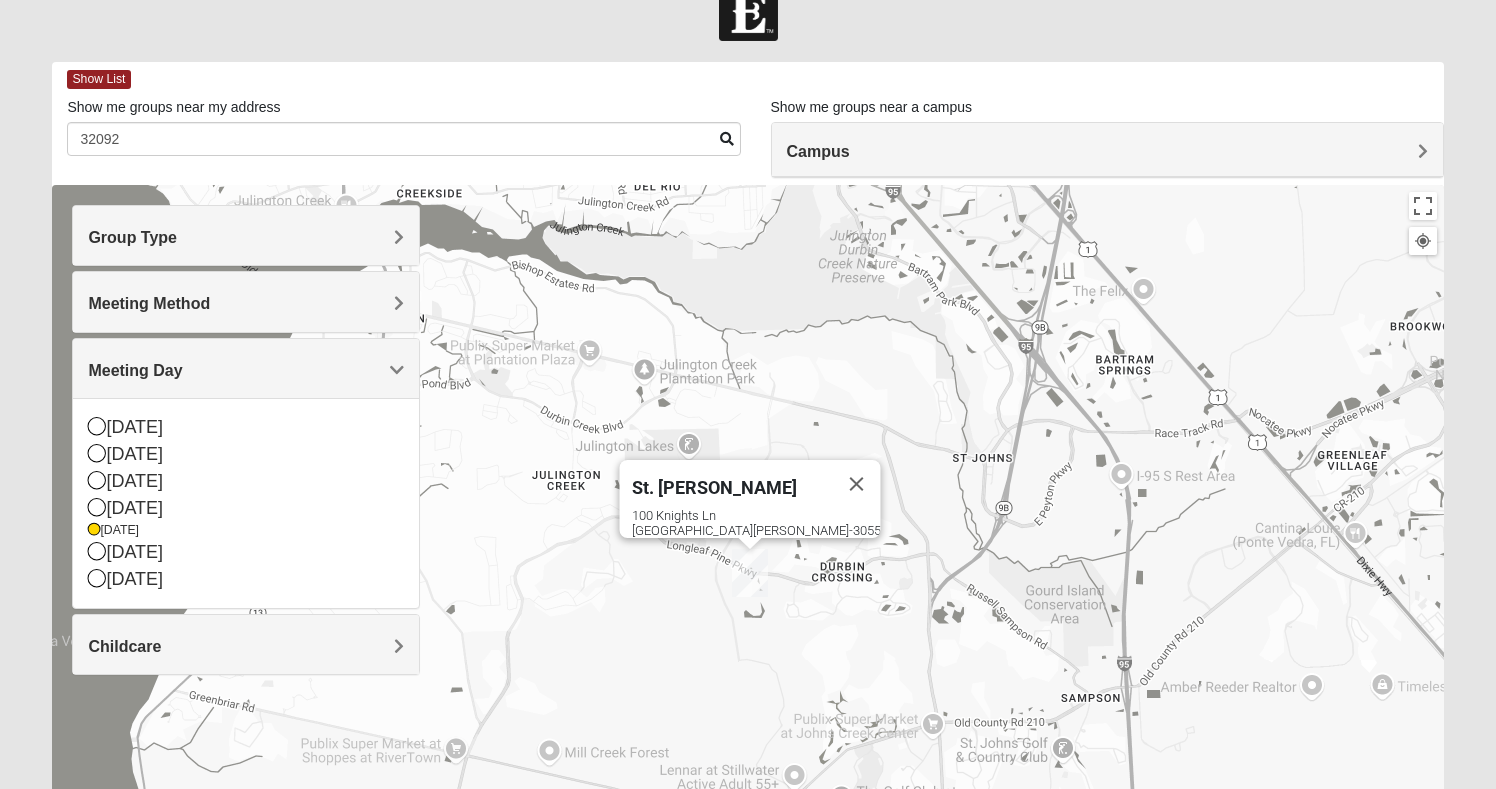 click on "St. Johns 100 Knights Ln St Johns, FL 32259-3055" at bounding box center (747, 585) 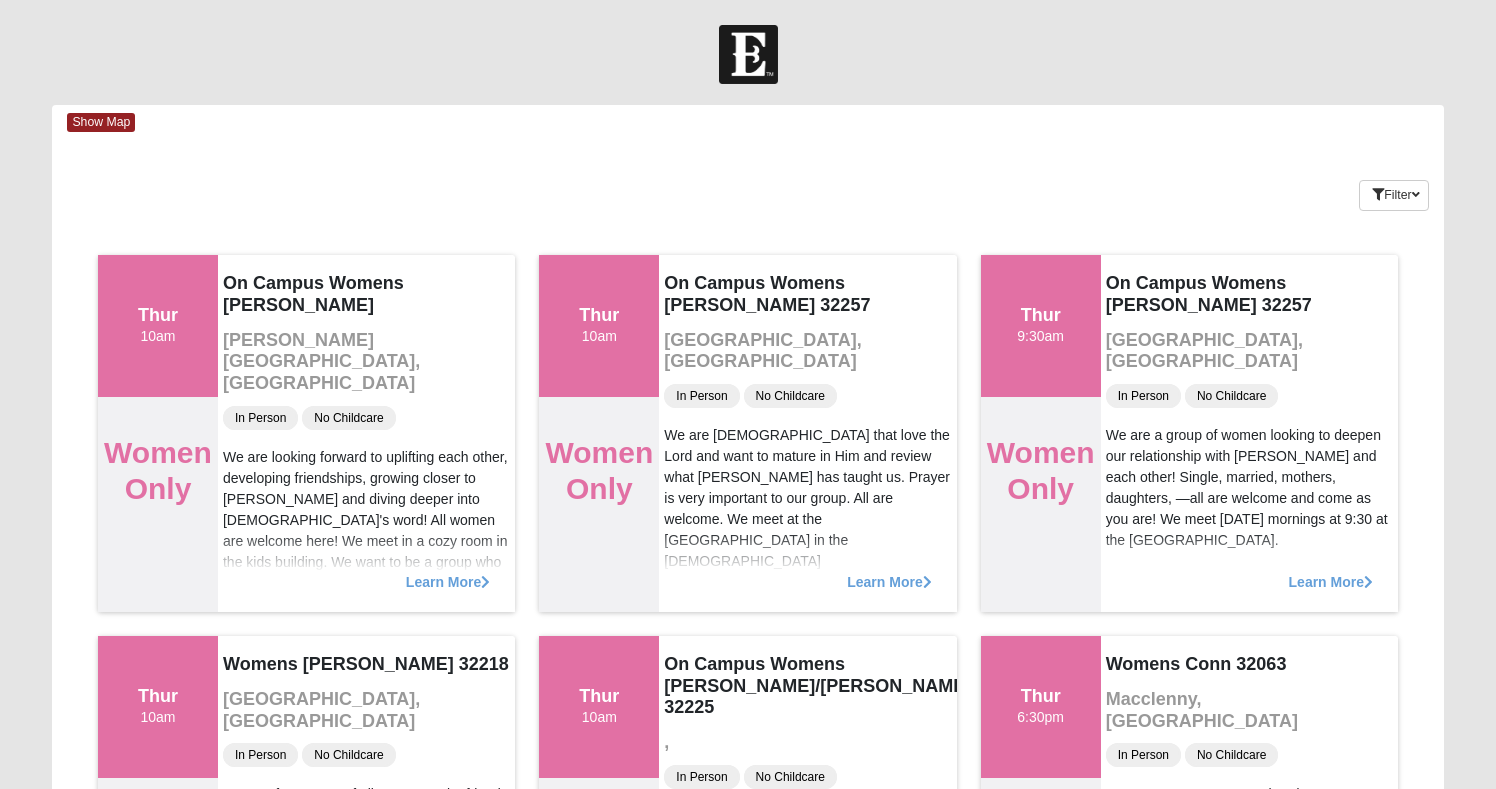 scroll, scrollTop: 0, scrollLeft: 0, axis: both 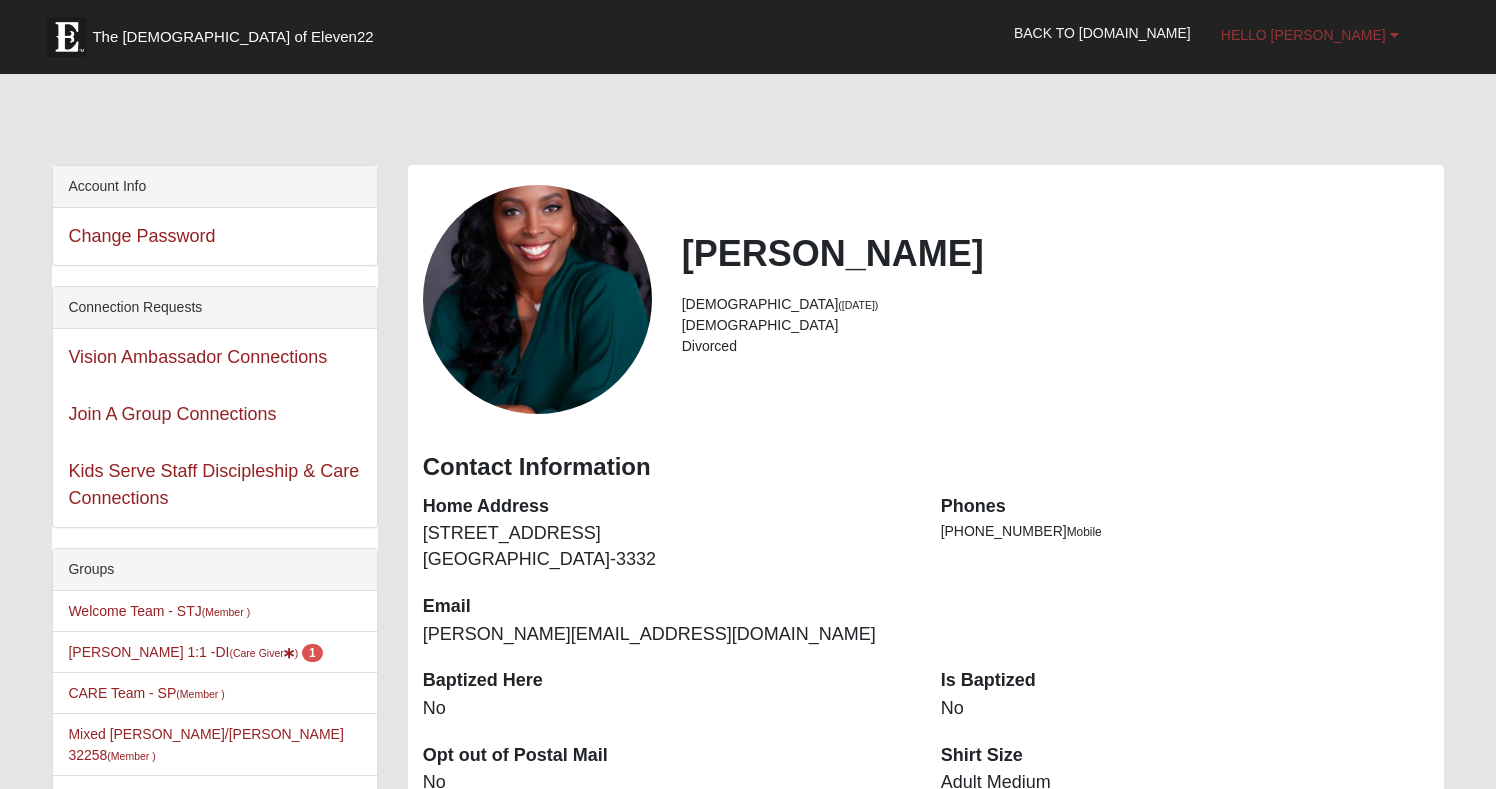 click at bounding box center [1394, 35] 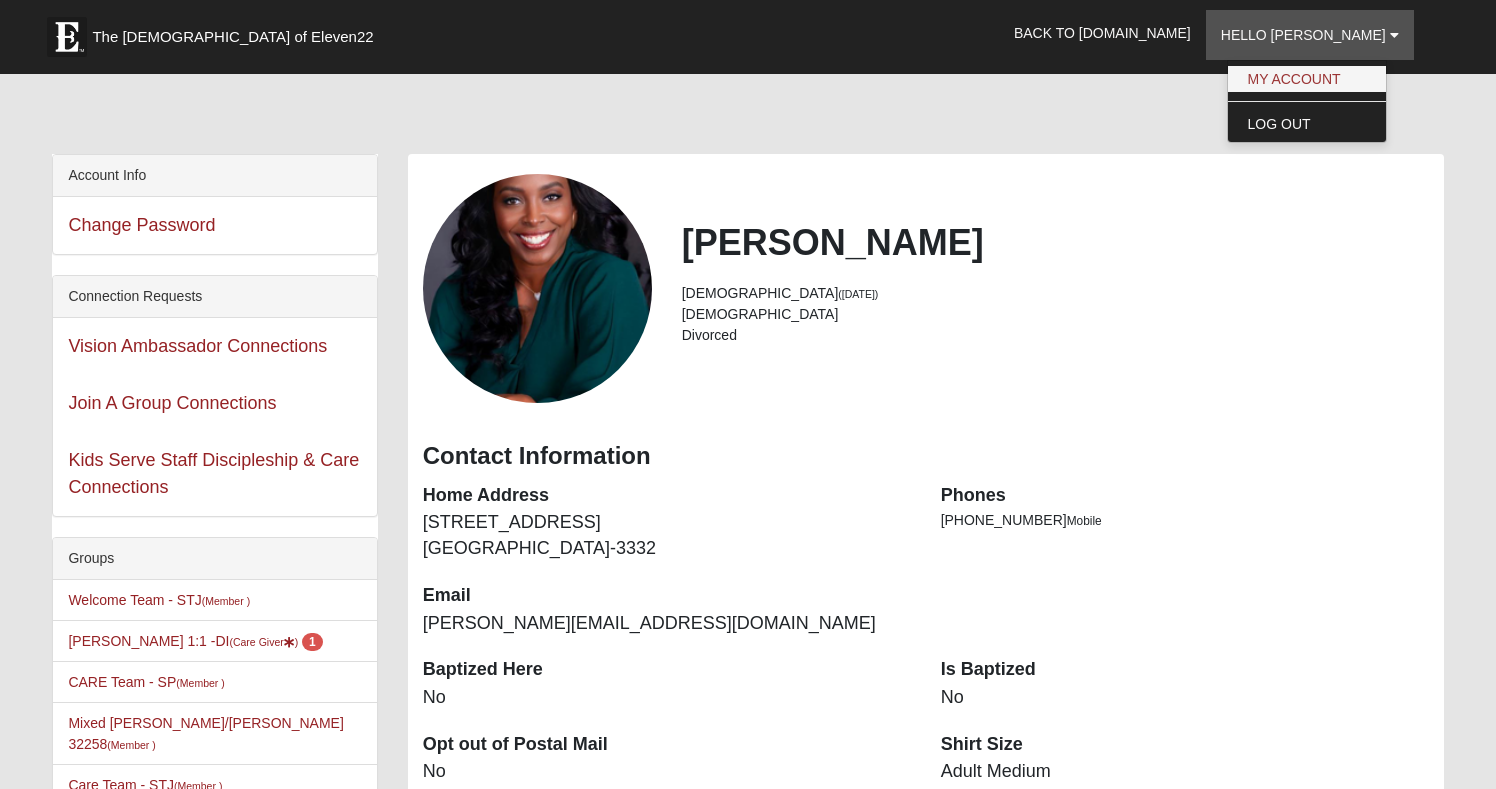scroll, scrollTop: 14, scrollLeft: 0, axis: vertical 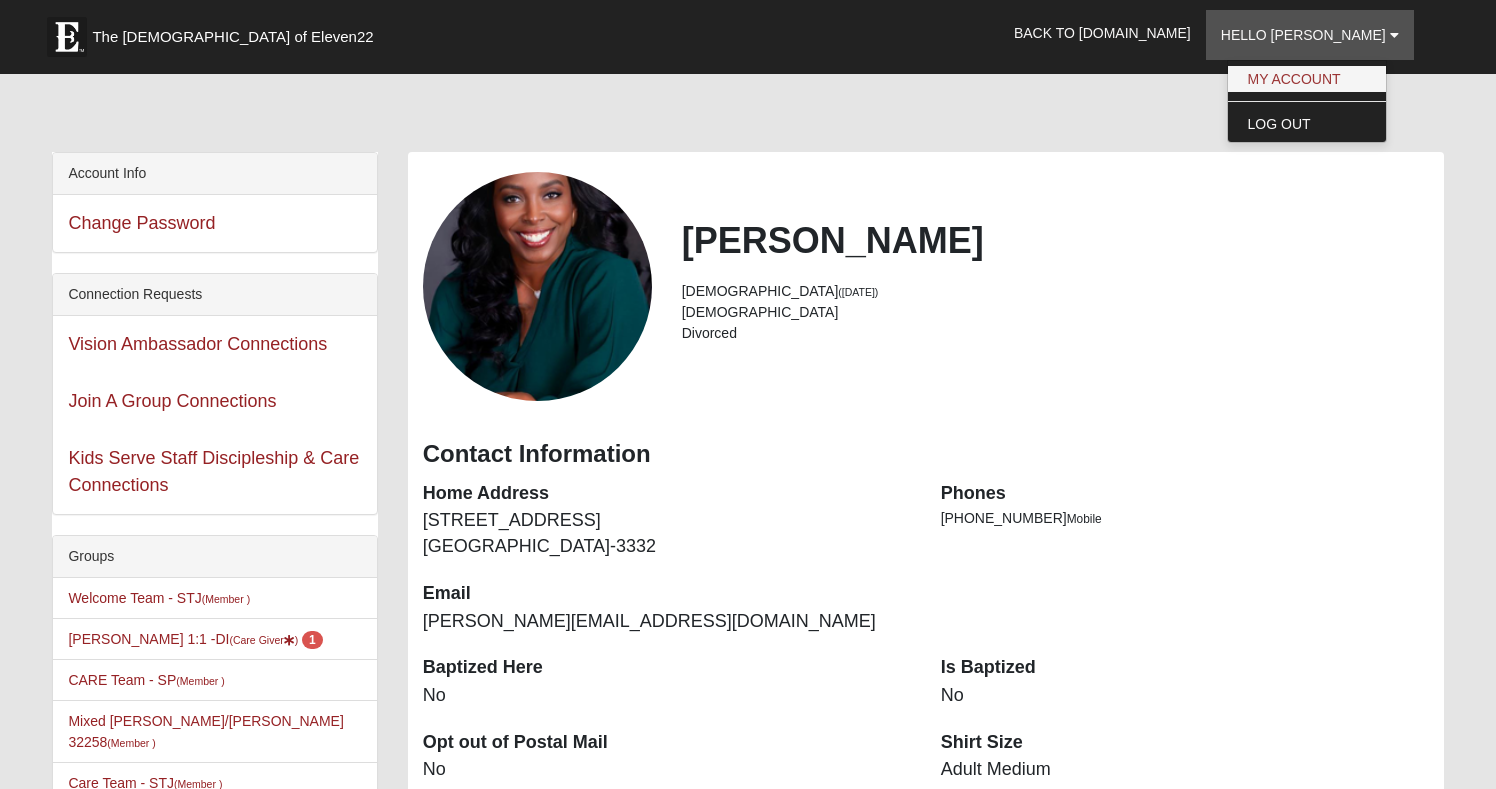 click on "My Account" at bounding box center (1307, 79) 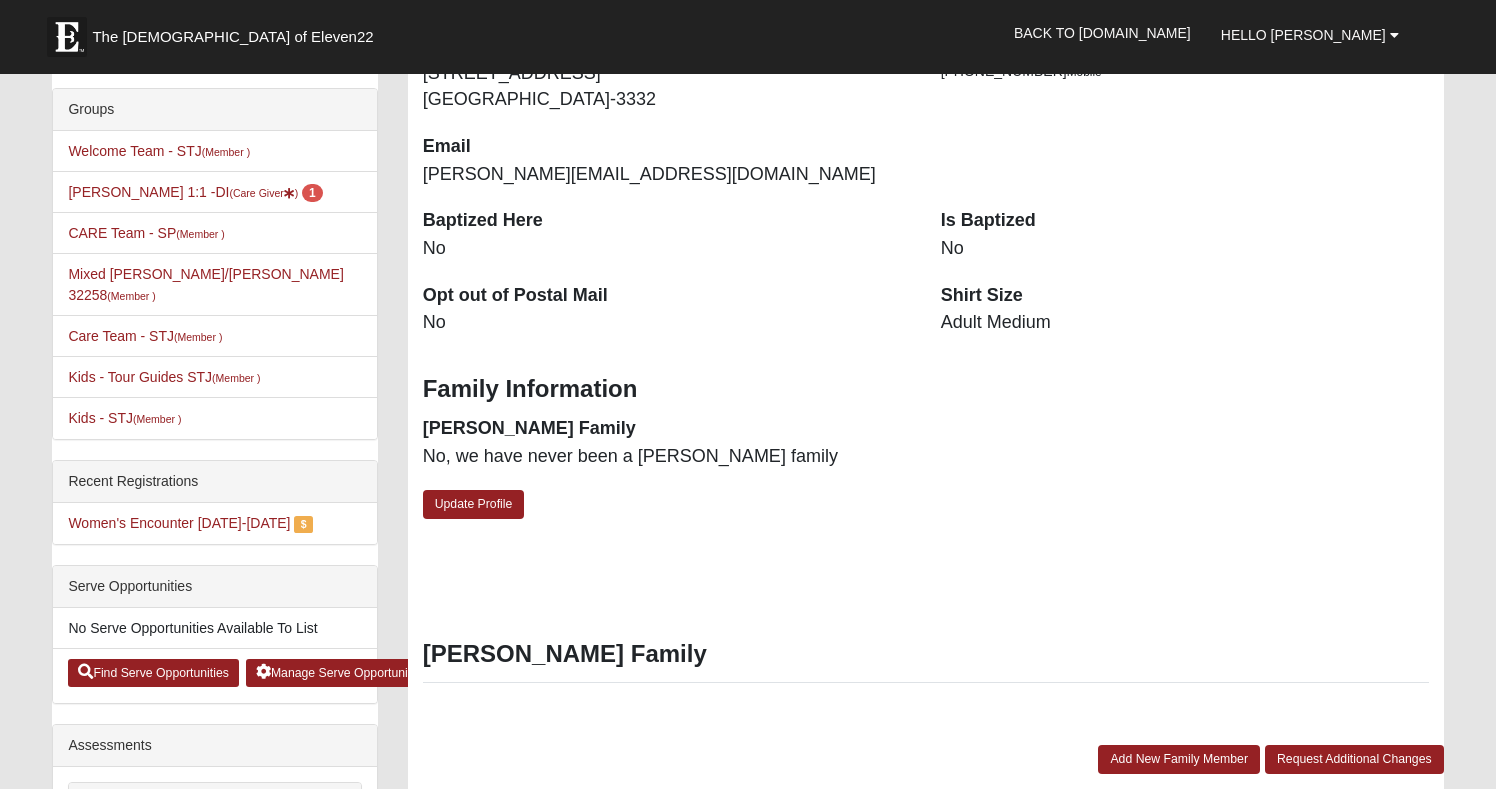 scroll, scrollTop: 463, scrollLeft: 0, axis: vertical 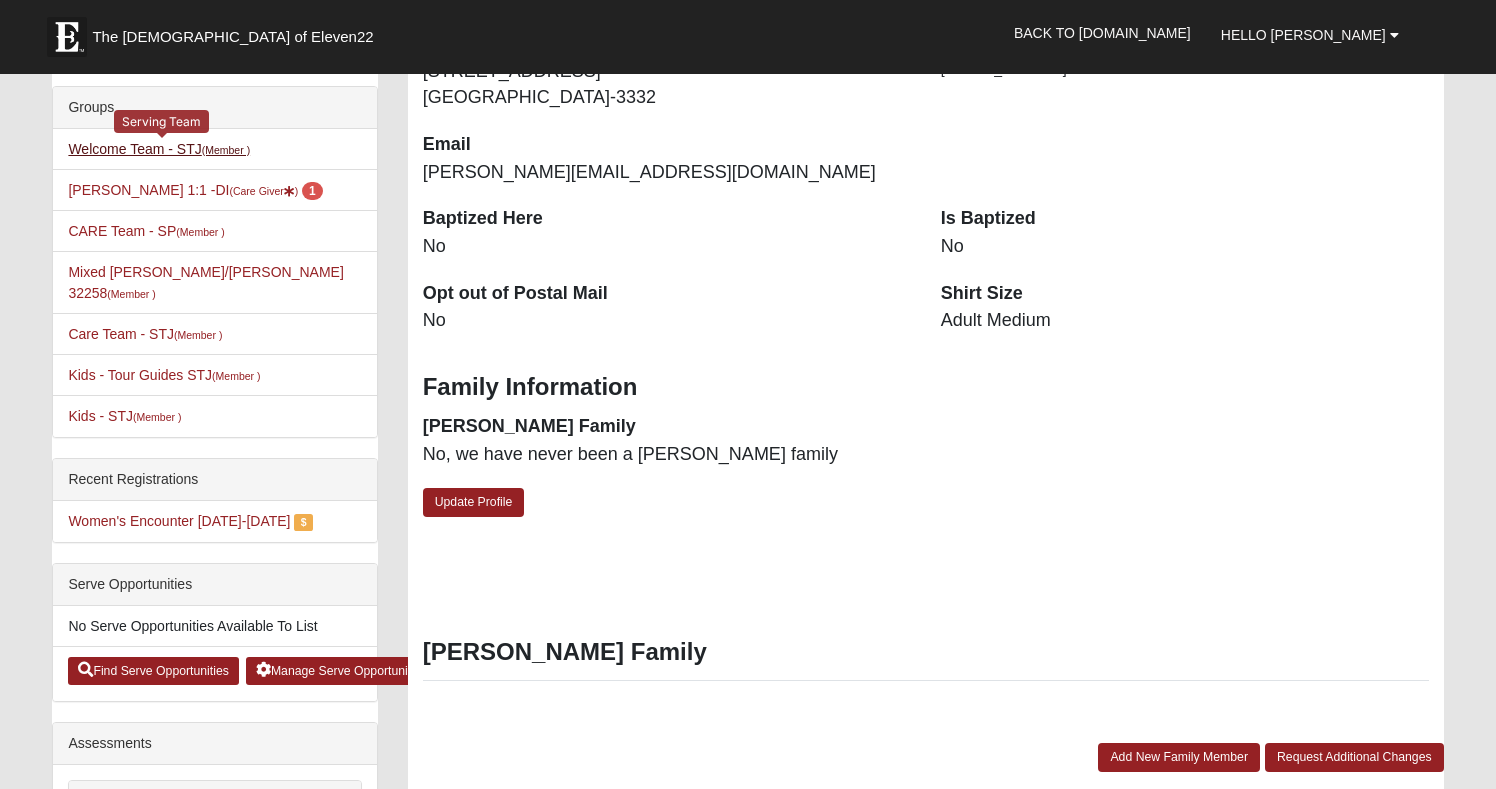 click on "Welcome Team - STJ  (Member        )" at bounding box center (159, 149) 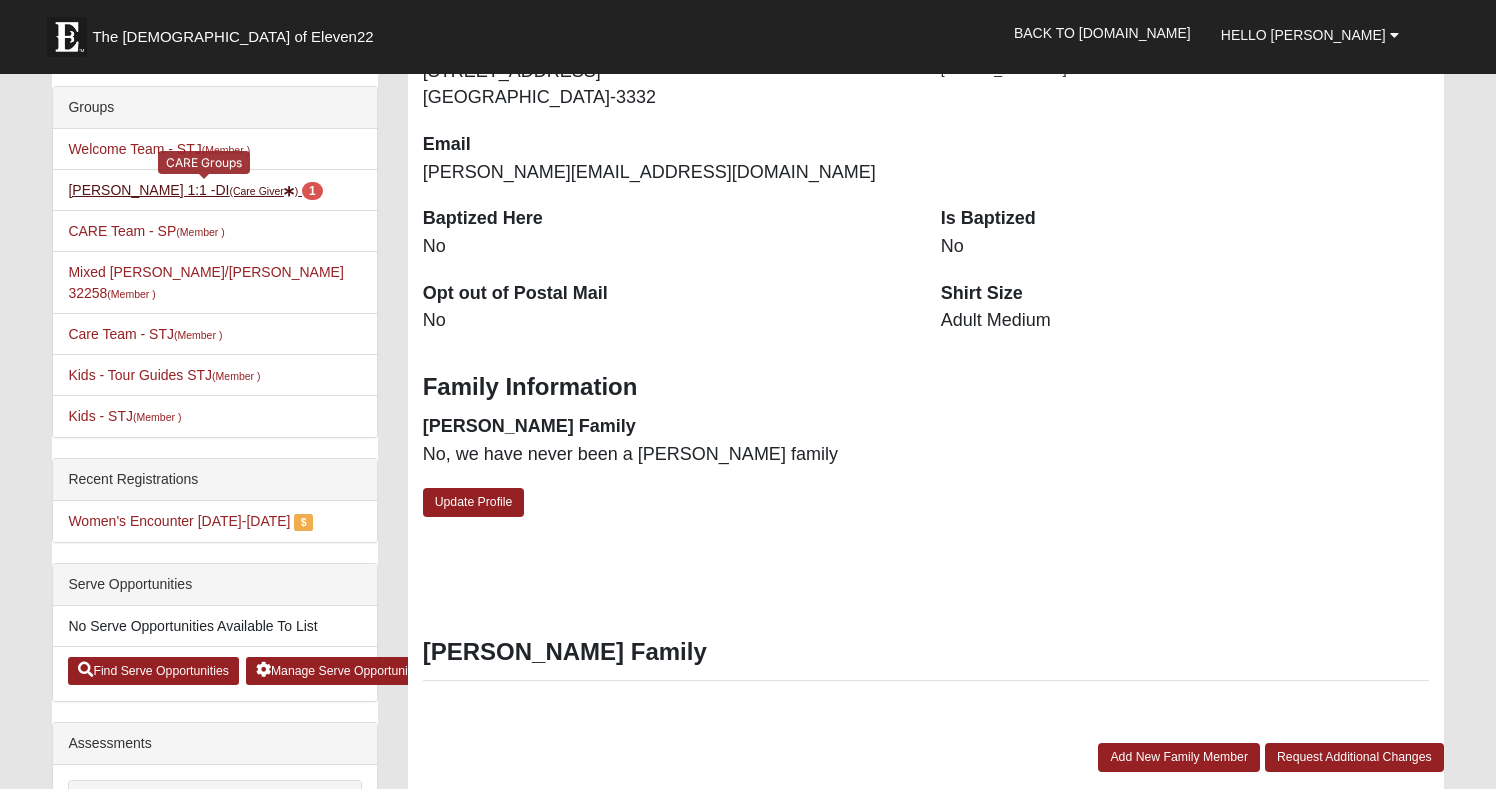 click on "Shawntrell Edwards 1:1 -DI  (Care Giver
)
1" at bounding box center (195, 190) 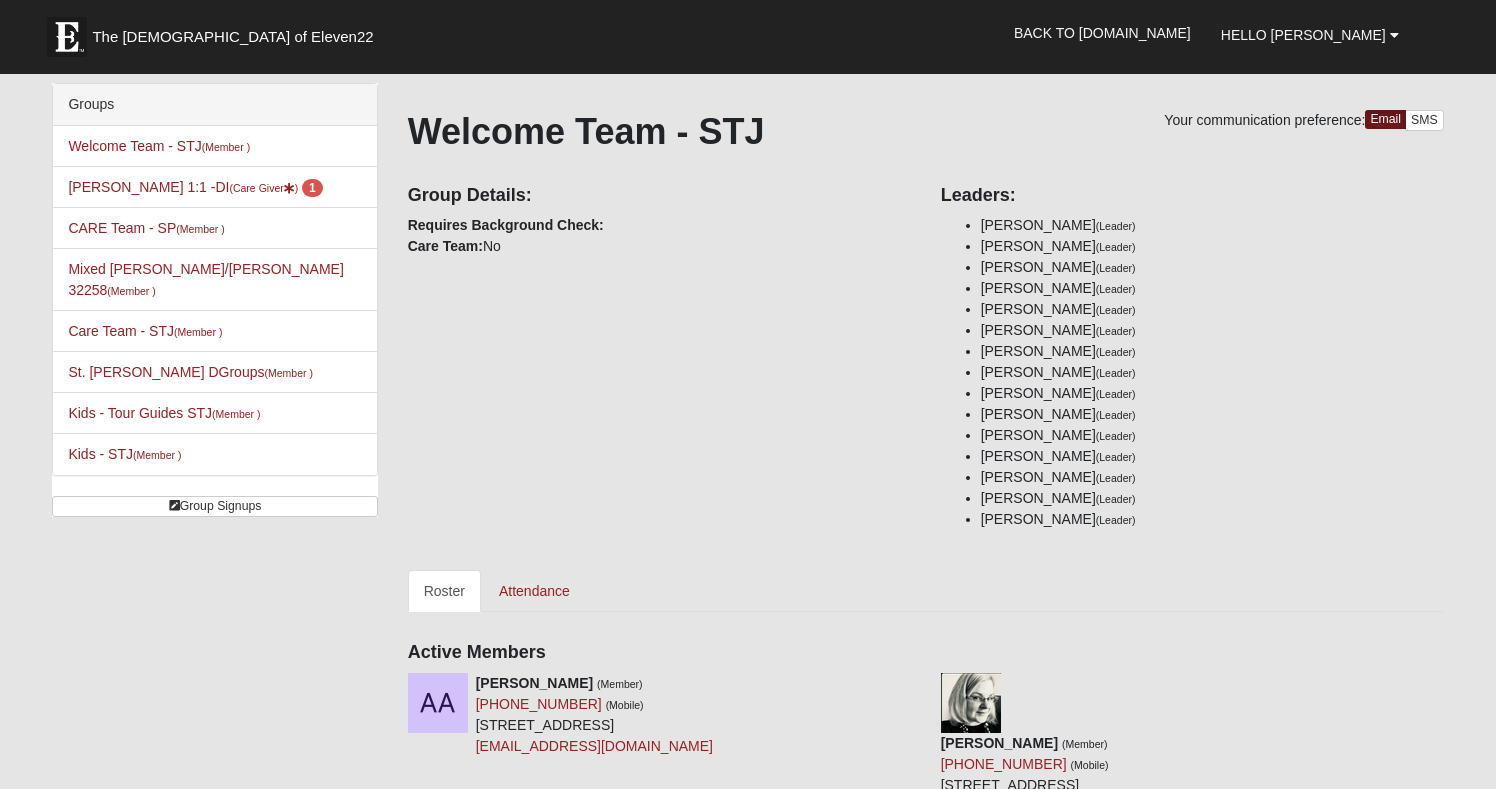 scroll, scrollTop: 0, scrollLeft: 0, axis: both 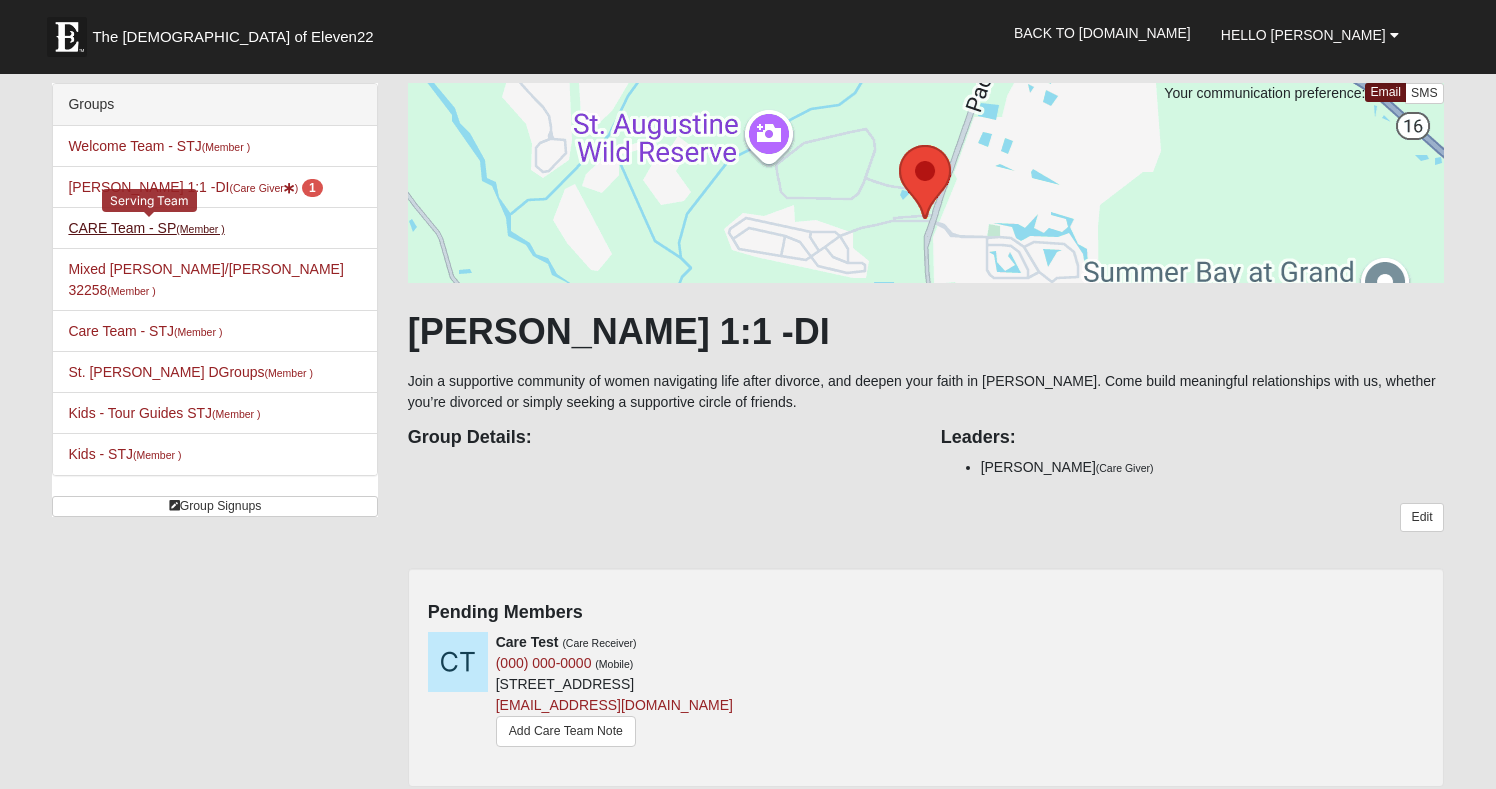click on "CARE Team - SP  (Member        )" at bounding box center (146, 228) 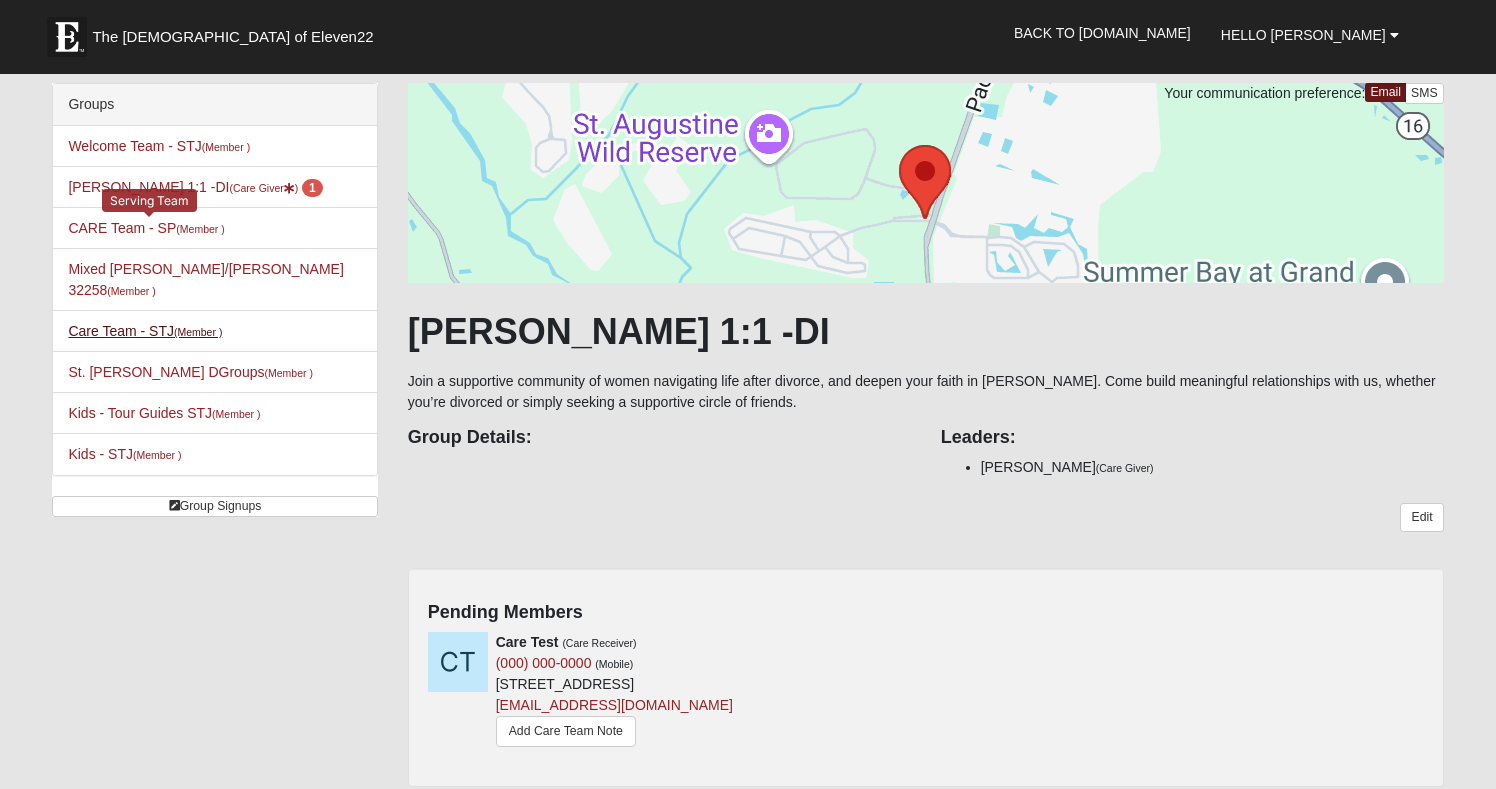 click on "Care Team - STJ  (Member        )" at bounding box center (145, 331) 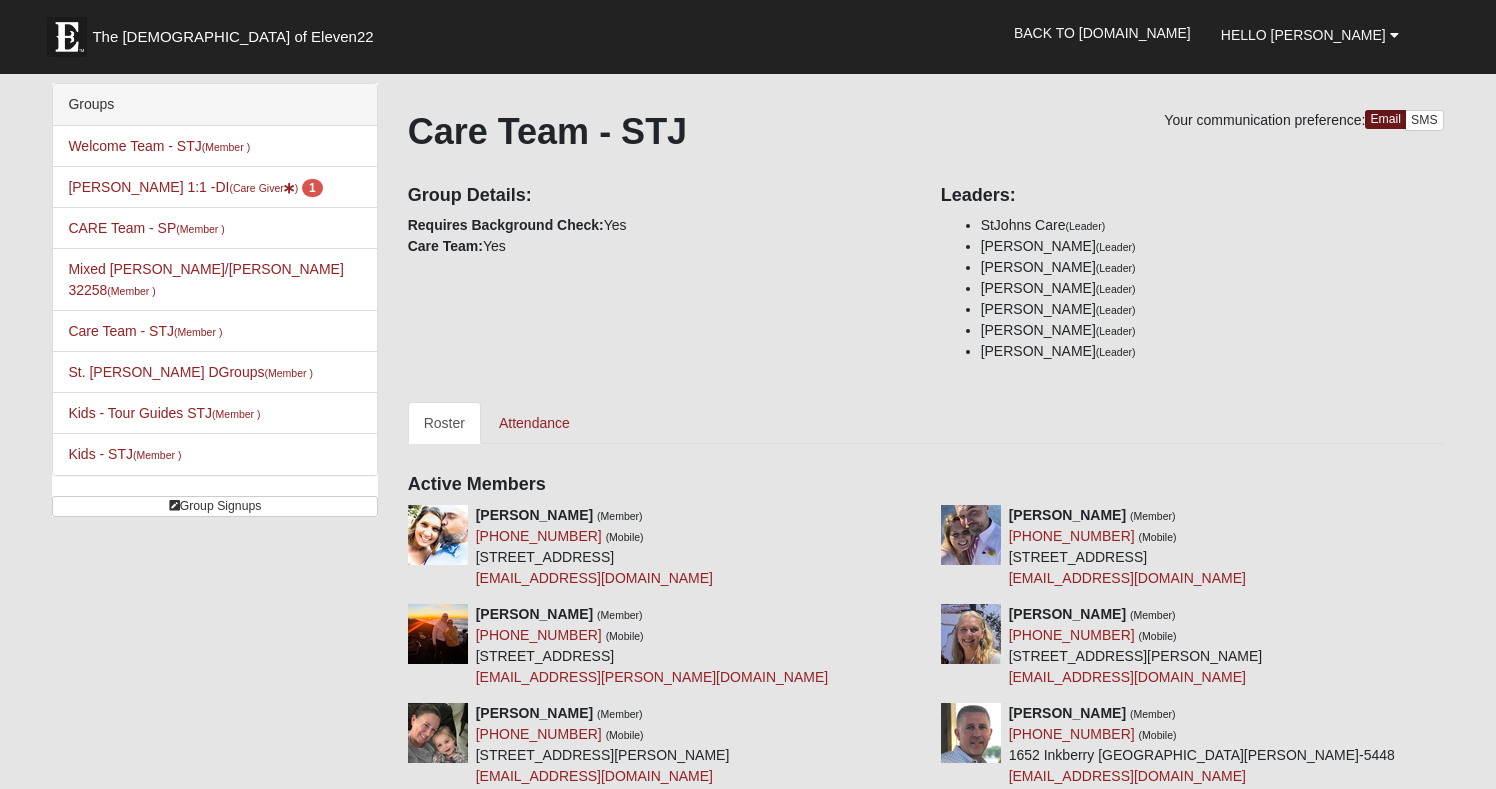 scroll, scrollTop: 0, scrollLeft: 0, axis: both 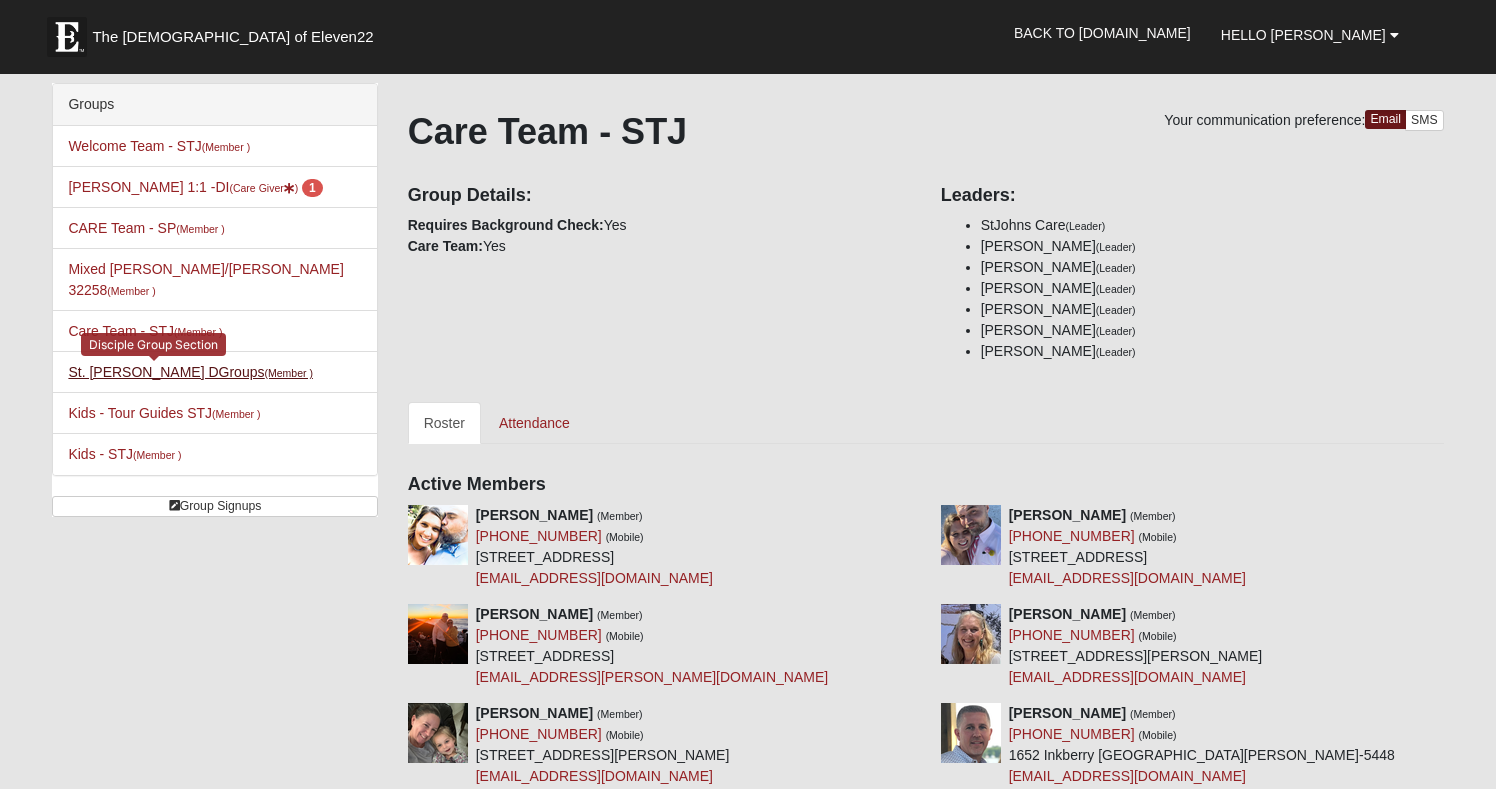 click on "St. Johns DGroups  (Member        )" at bounding box center (190, 372) 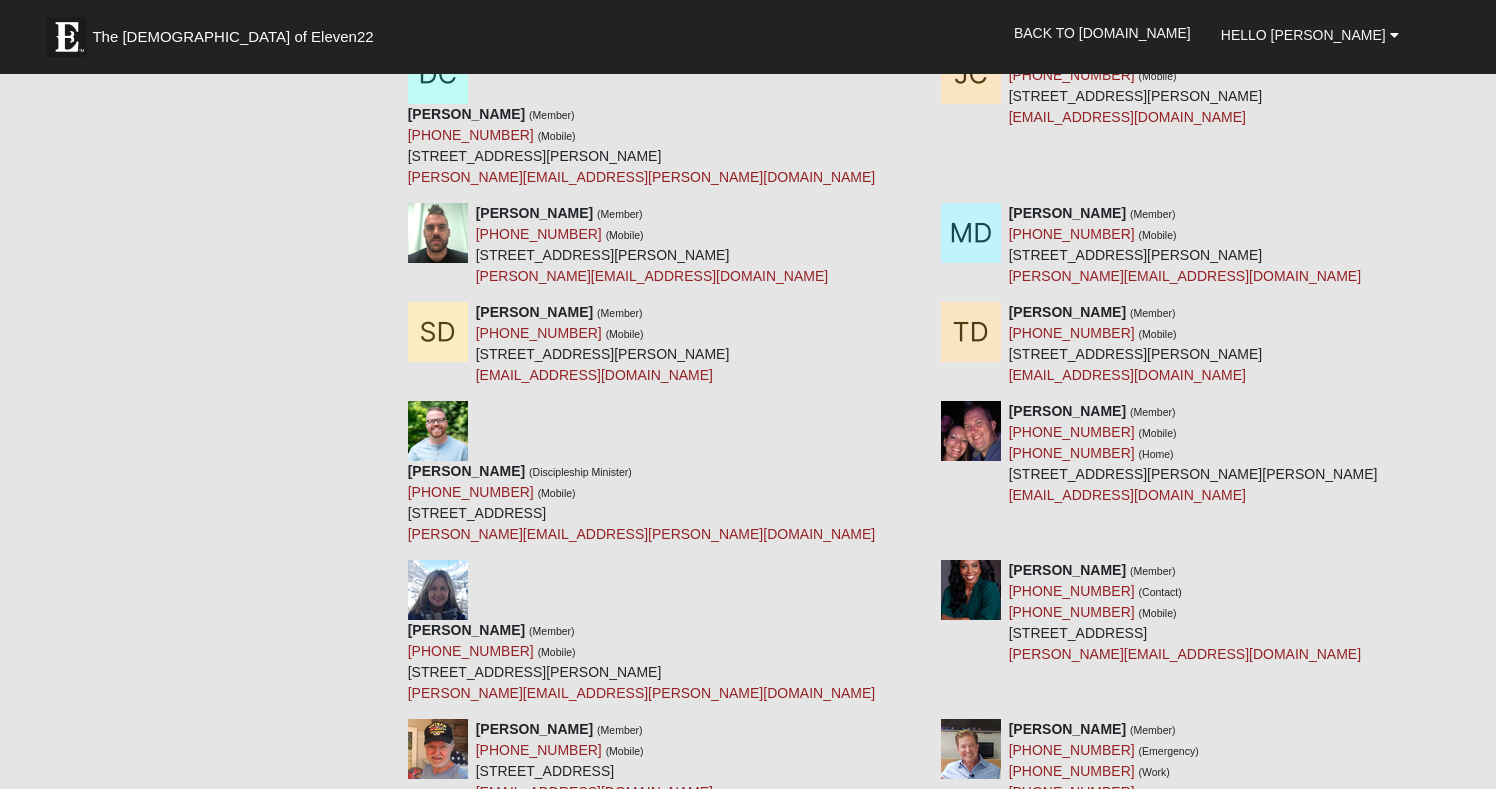 scroll, scrollTop: 662, scrollLeft: 0, axis: vertical 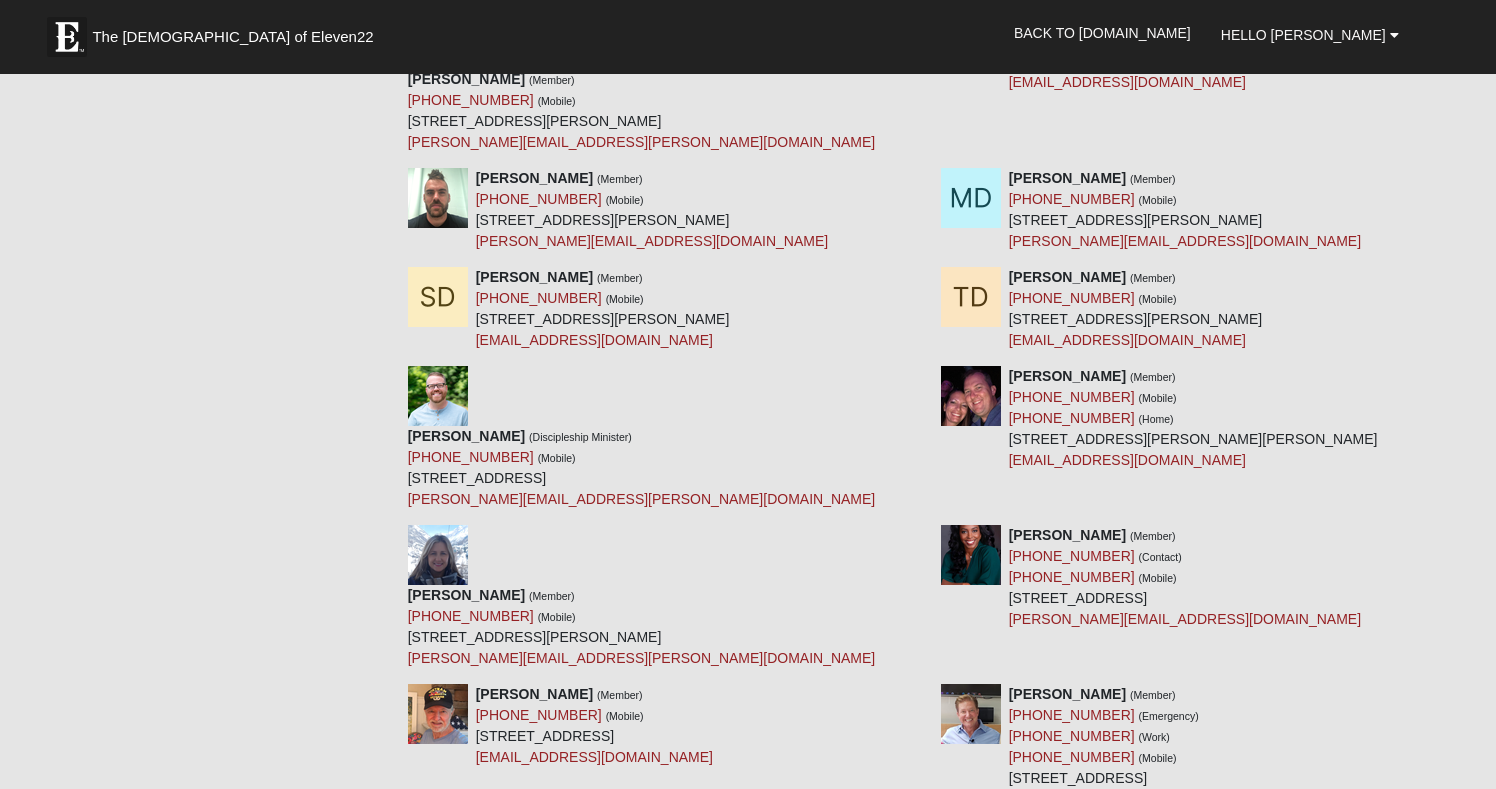 click at bounding box center [971, 555] 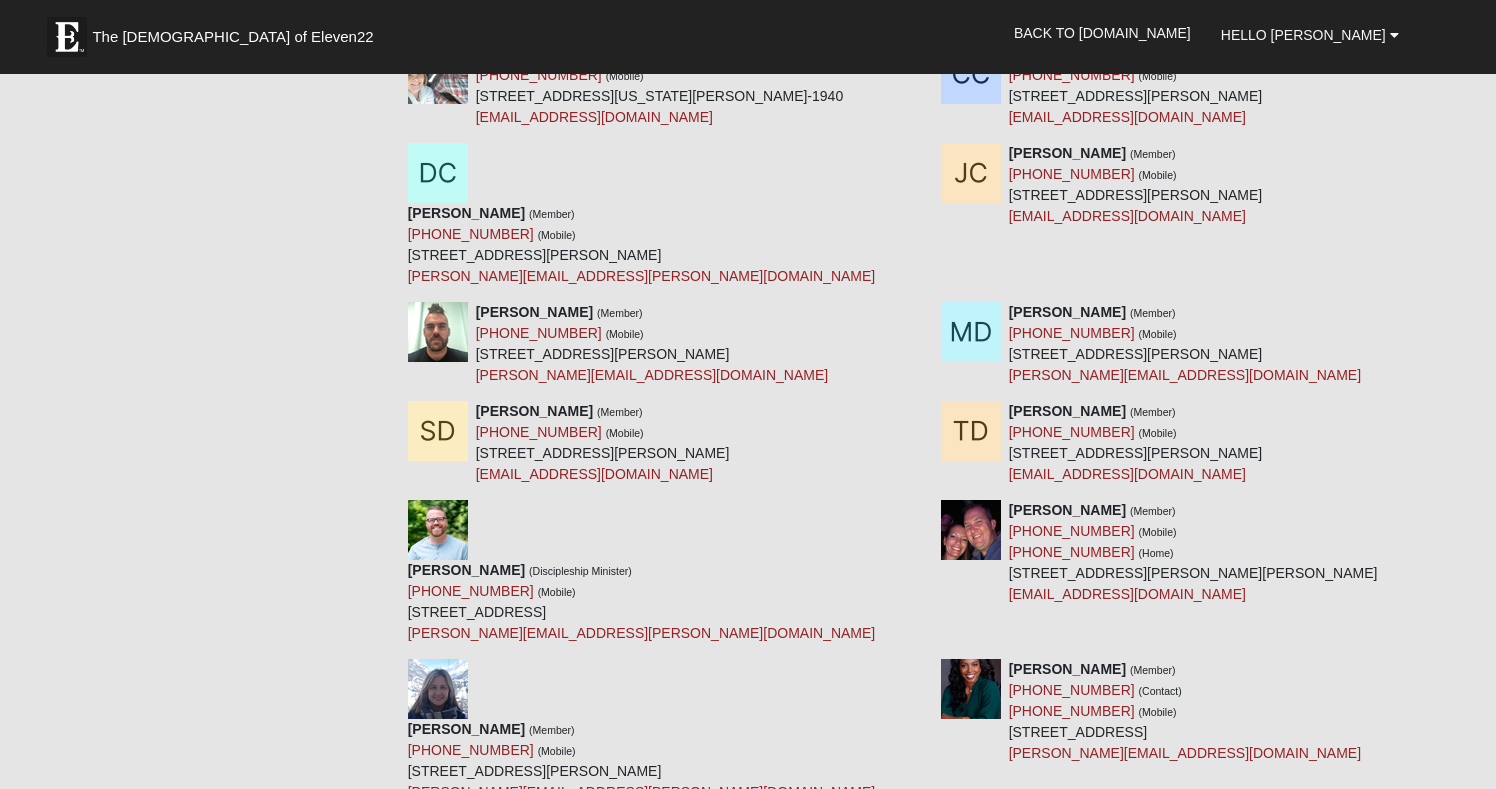 scroll, scrollTop: 550, scrollLeft: 0, axis: vertical 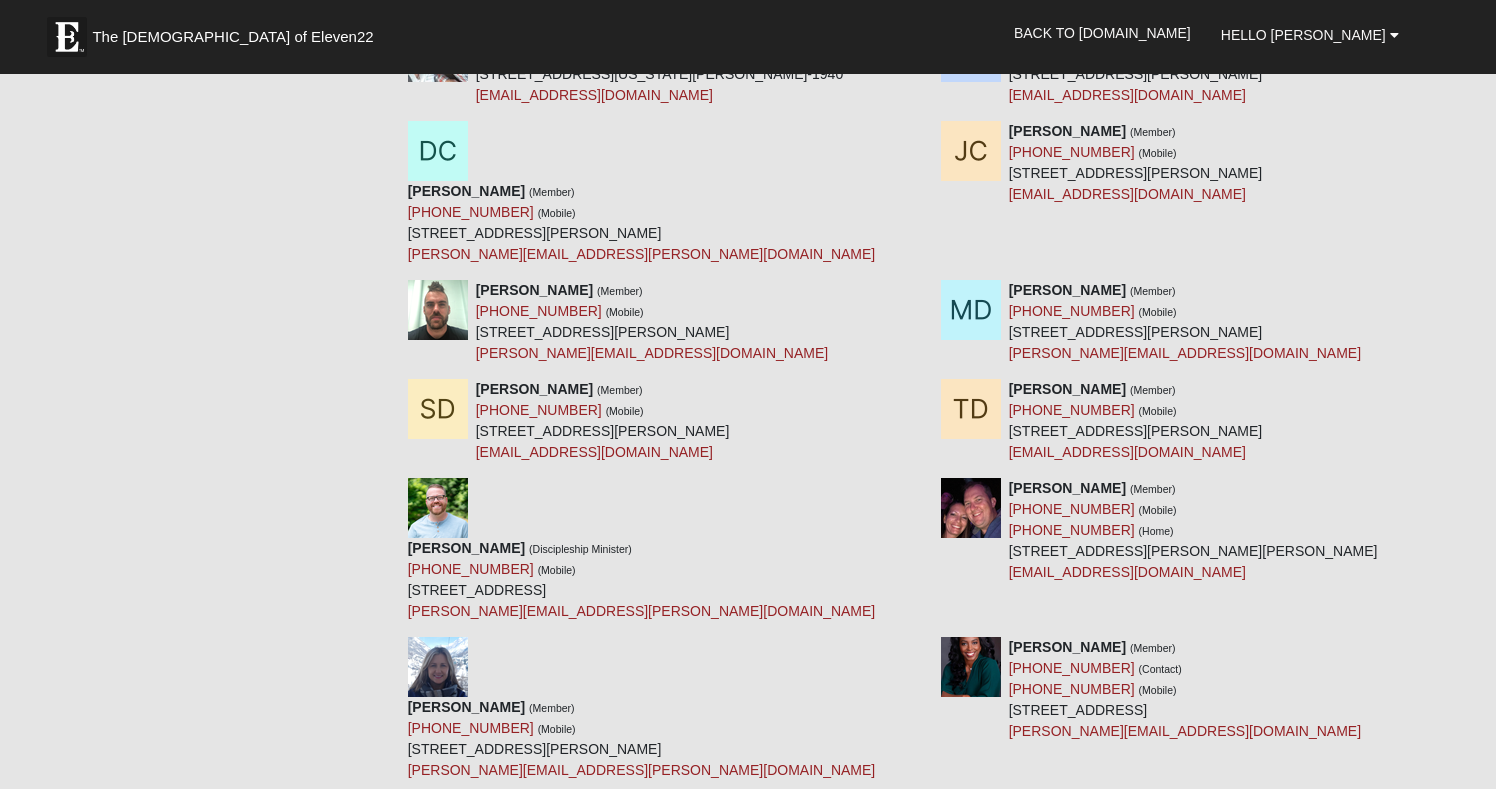 click at bounding box center (971, 667) 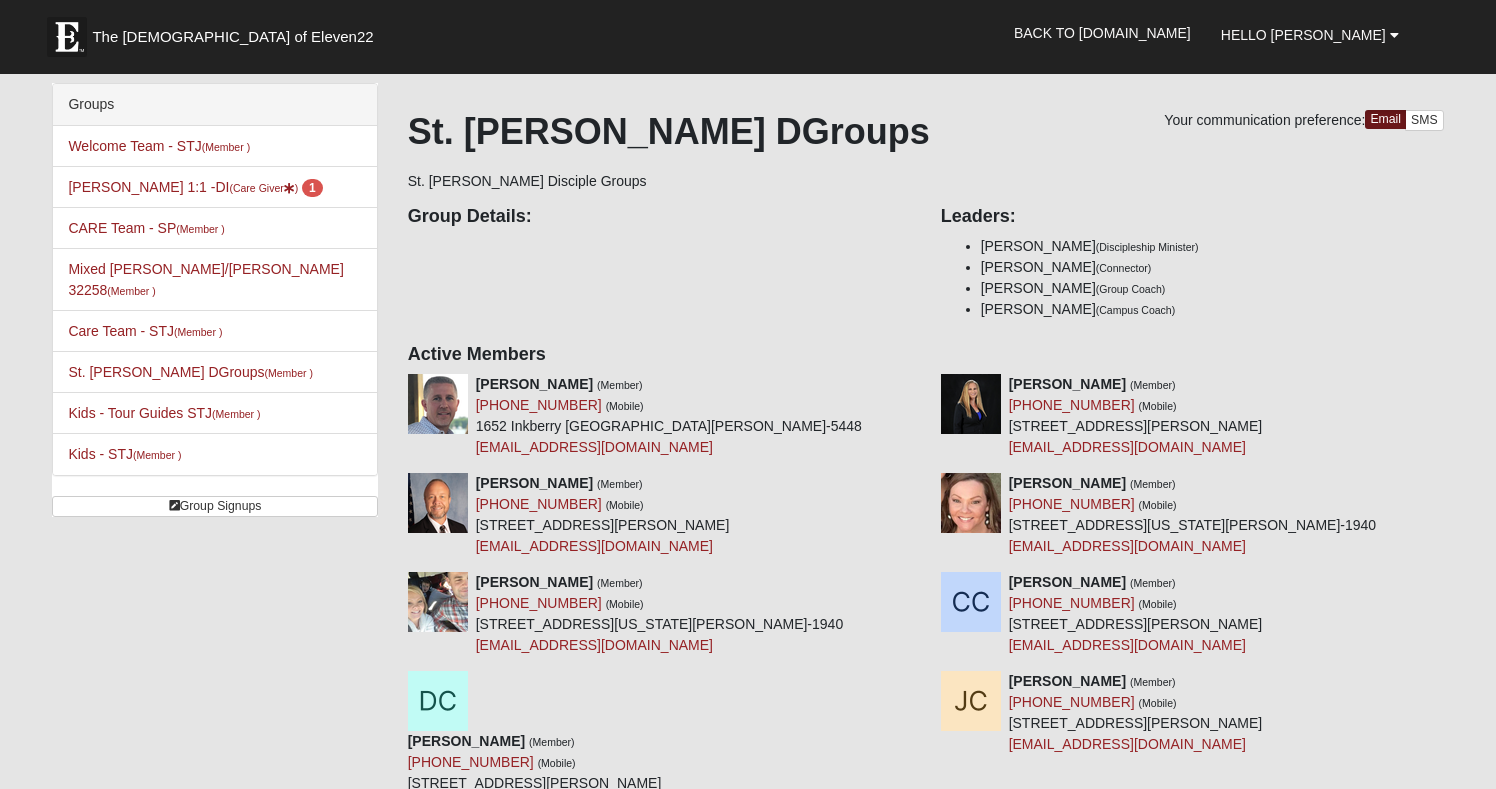 scroll, scrollTop: 0, scrollLeft: 0, axis: both 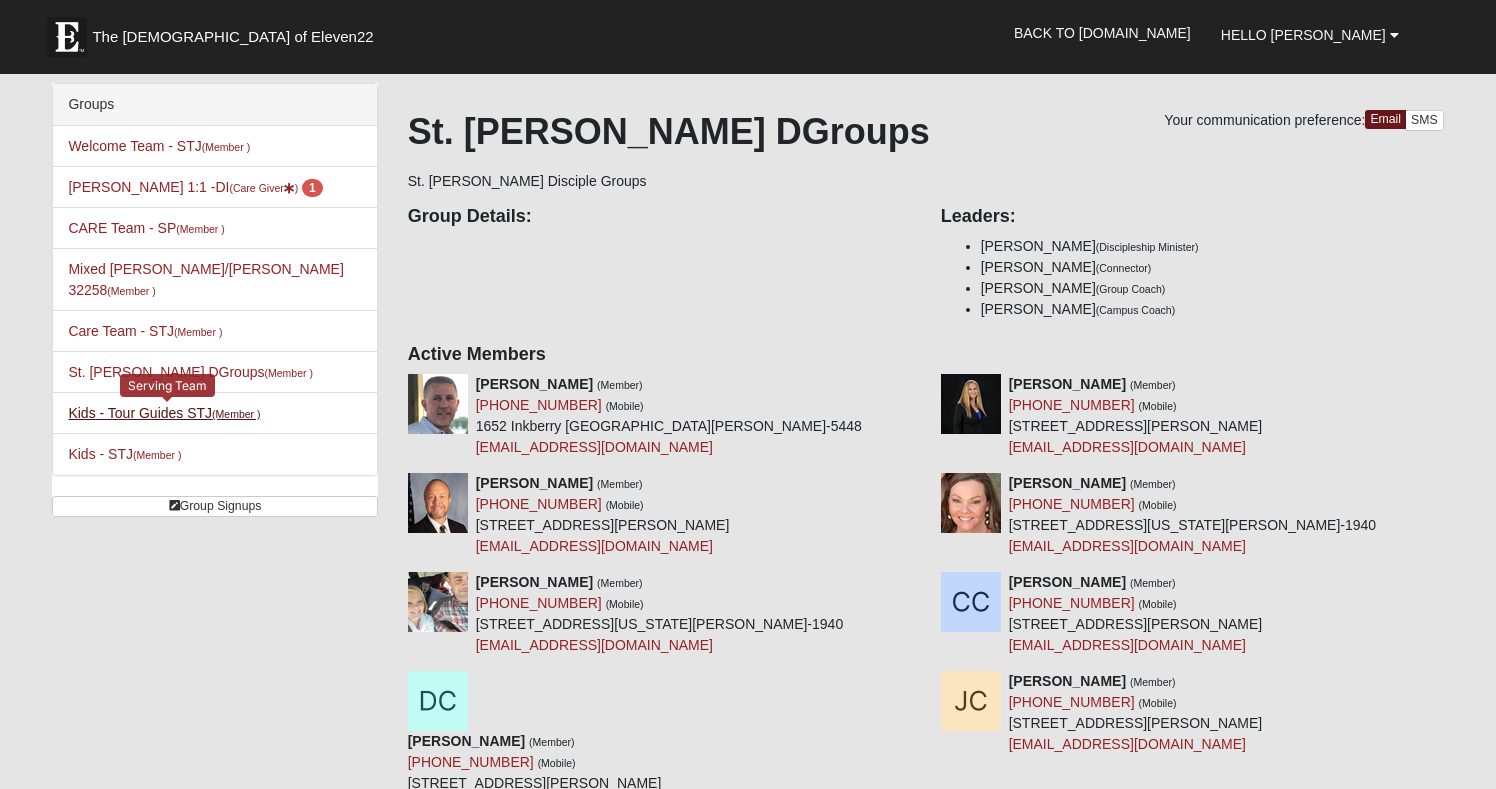 click on "Kids - Tour Guides STJ  (Member        )" at bounding box center (164, 413) 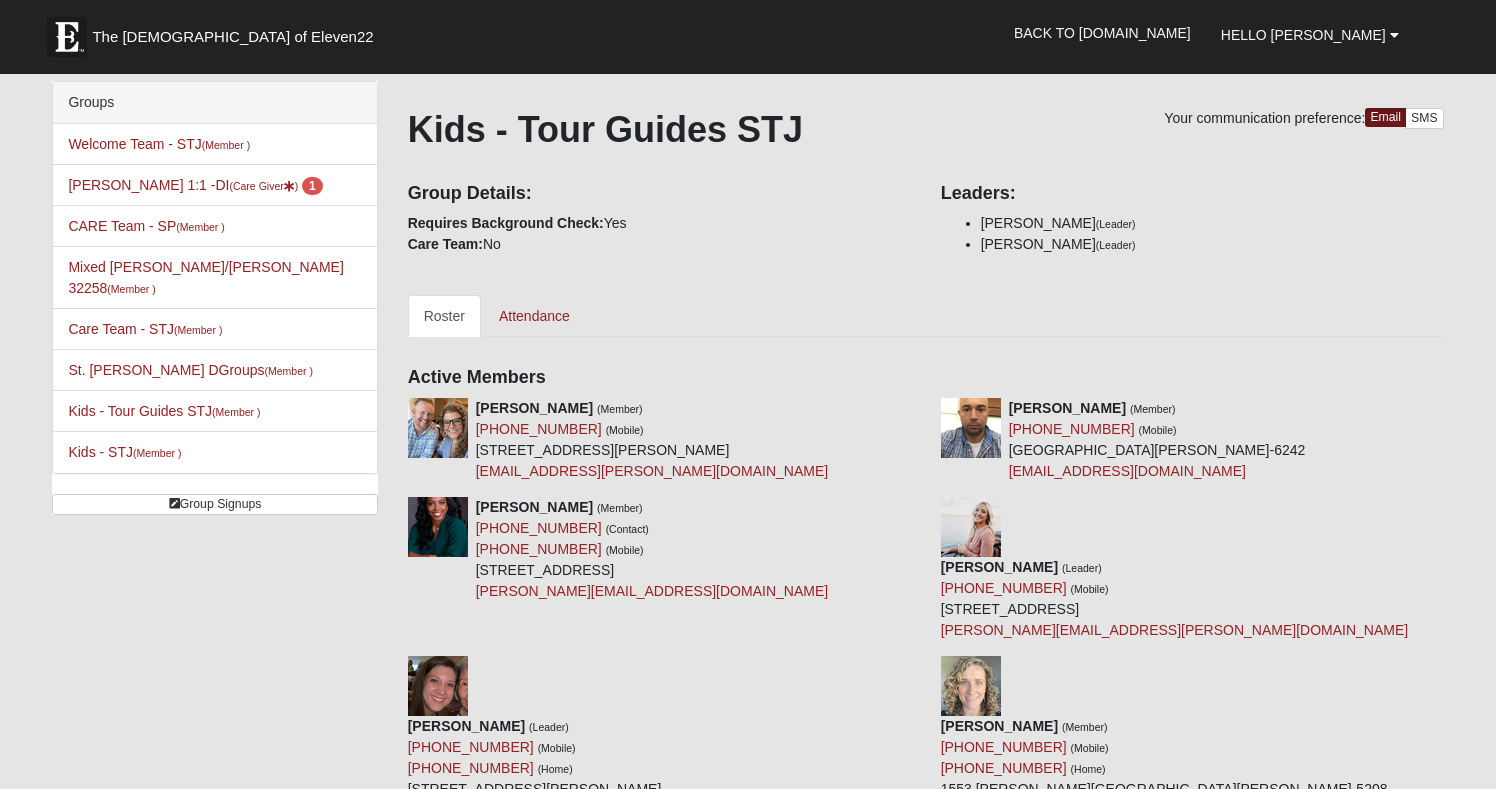 scroll, scrollTop: 0, scrollLeft: 0, axis: both 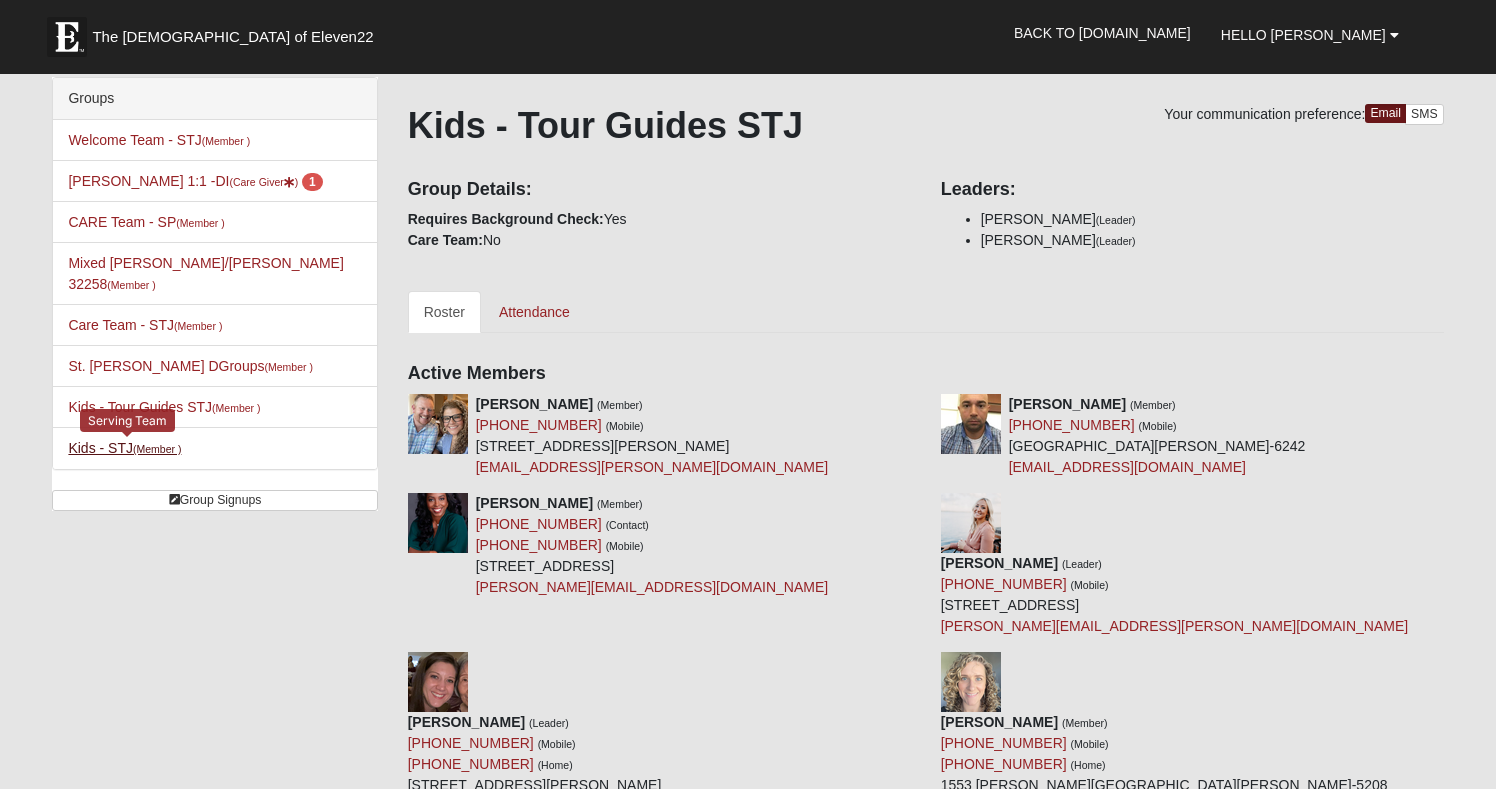 click on "Kids - STJ  (Member        )" at bounding box center (124, 448) 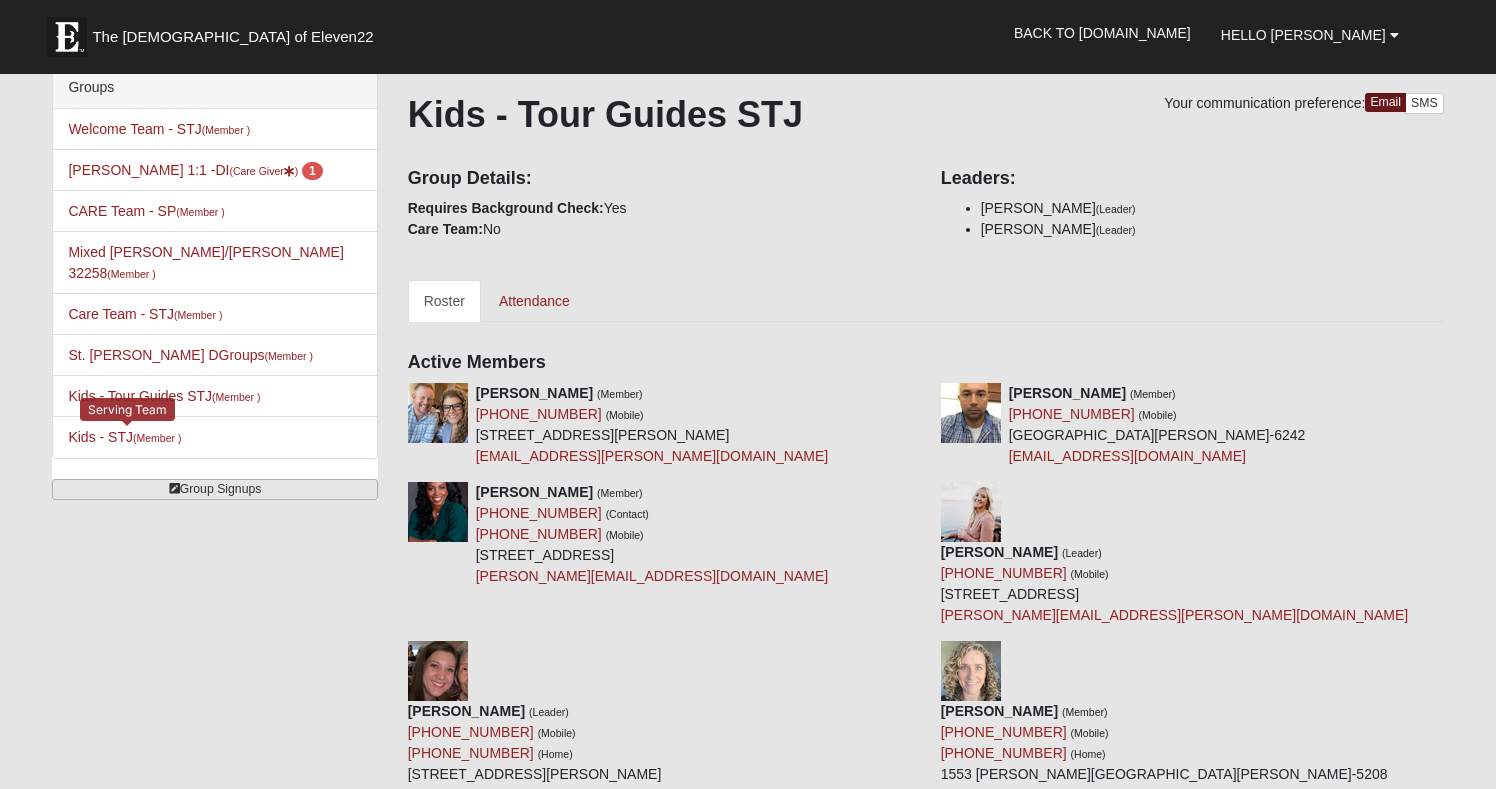 click on "Group Signups" at bounding box center [214, 489] 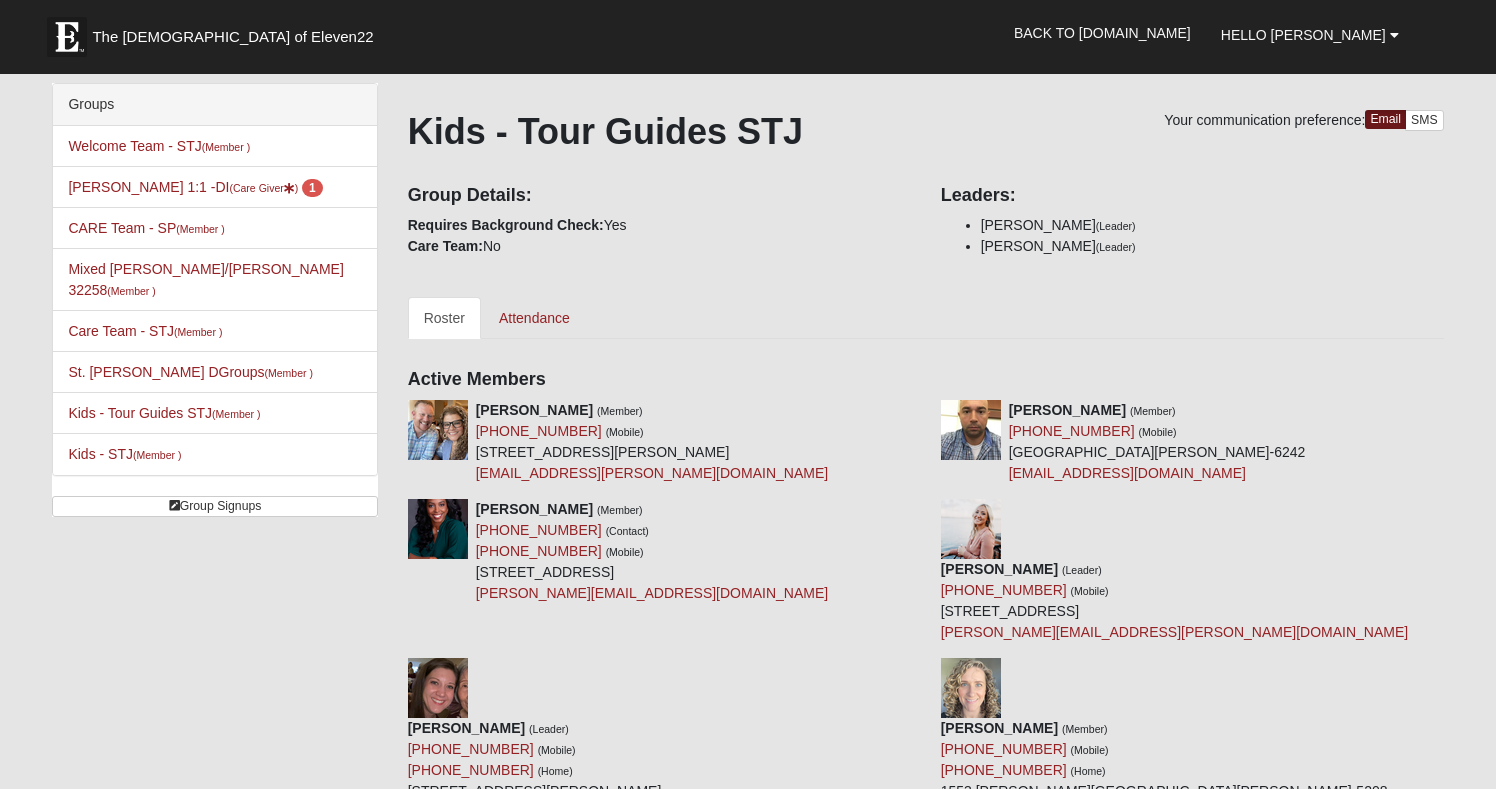 scroll, scrollTop: 0, scrollLeft: 0, axis: both 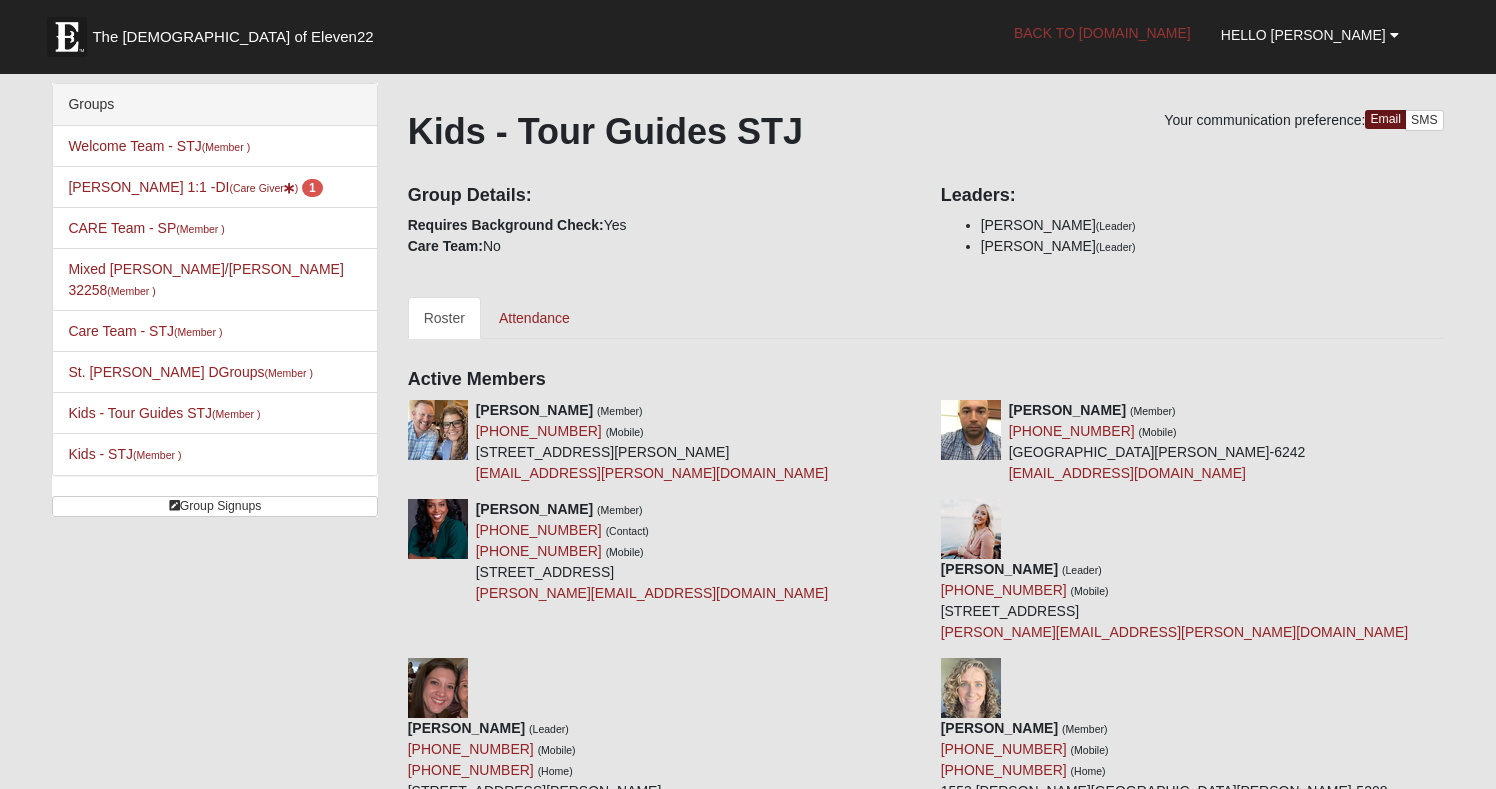 click on "Back to [DOMAIN_NAME]" at bounding box center [1102, 33] 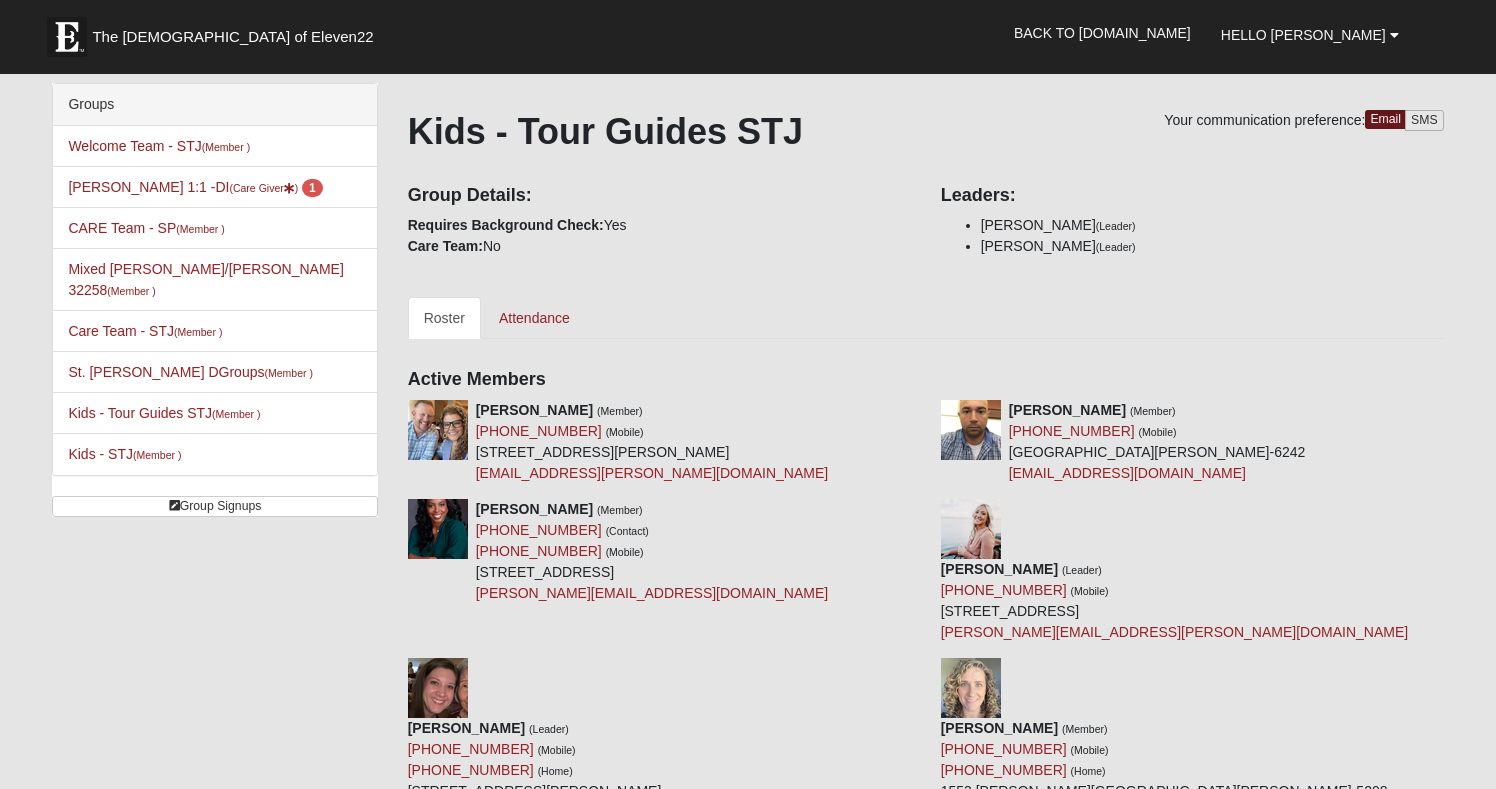 click on "SMS" at bounding box center (1424, 120) 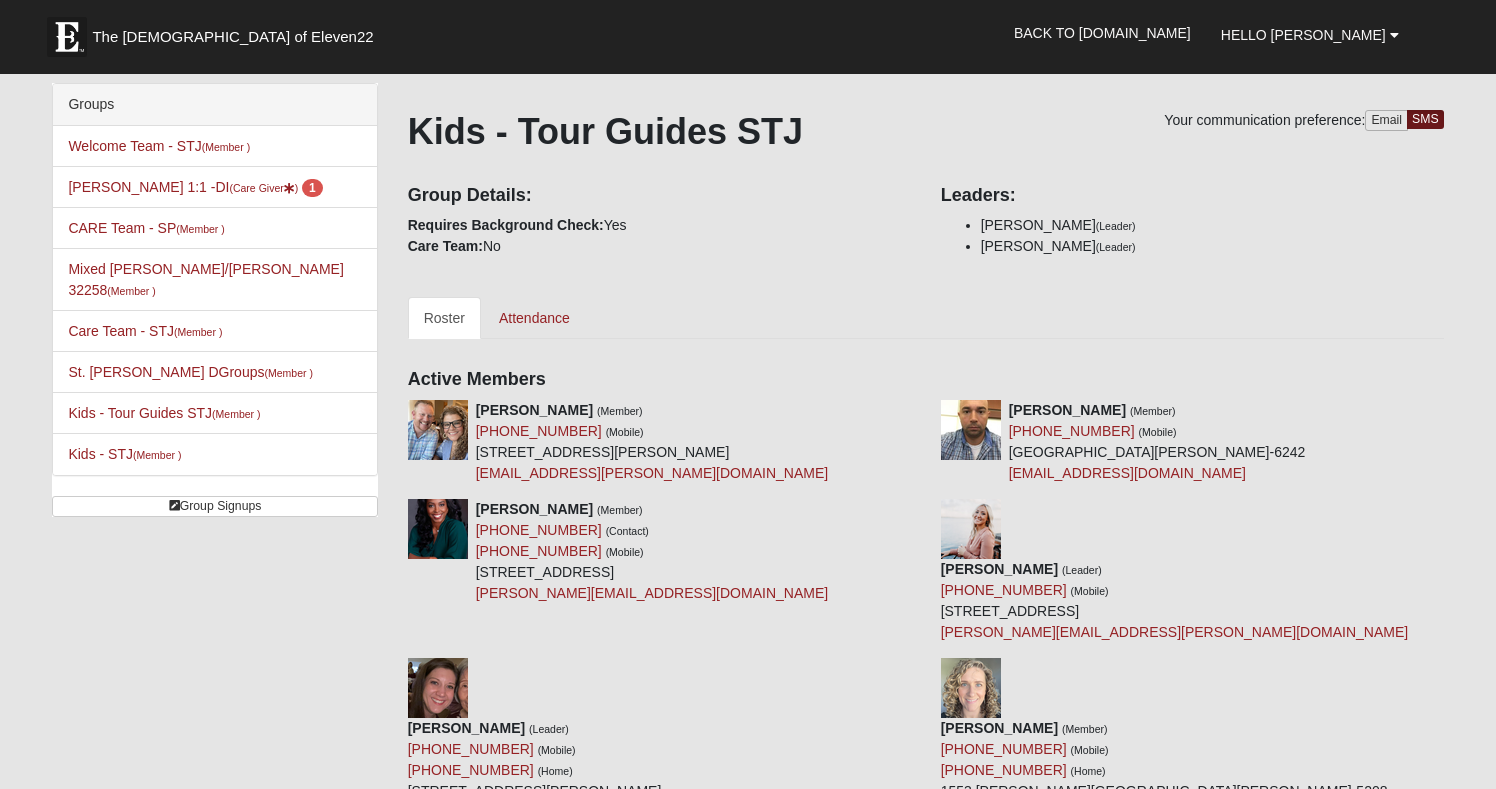 click on "Email" at bounding box center [1386, 120] 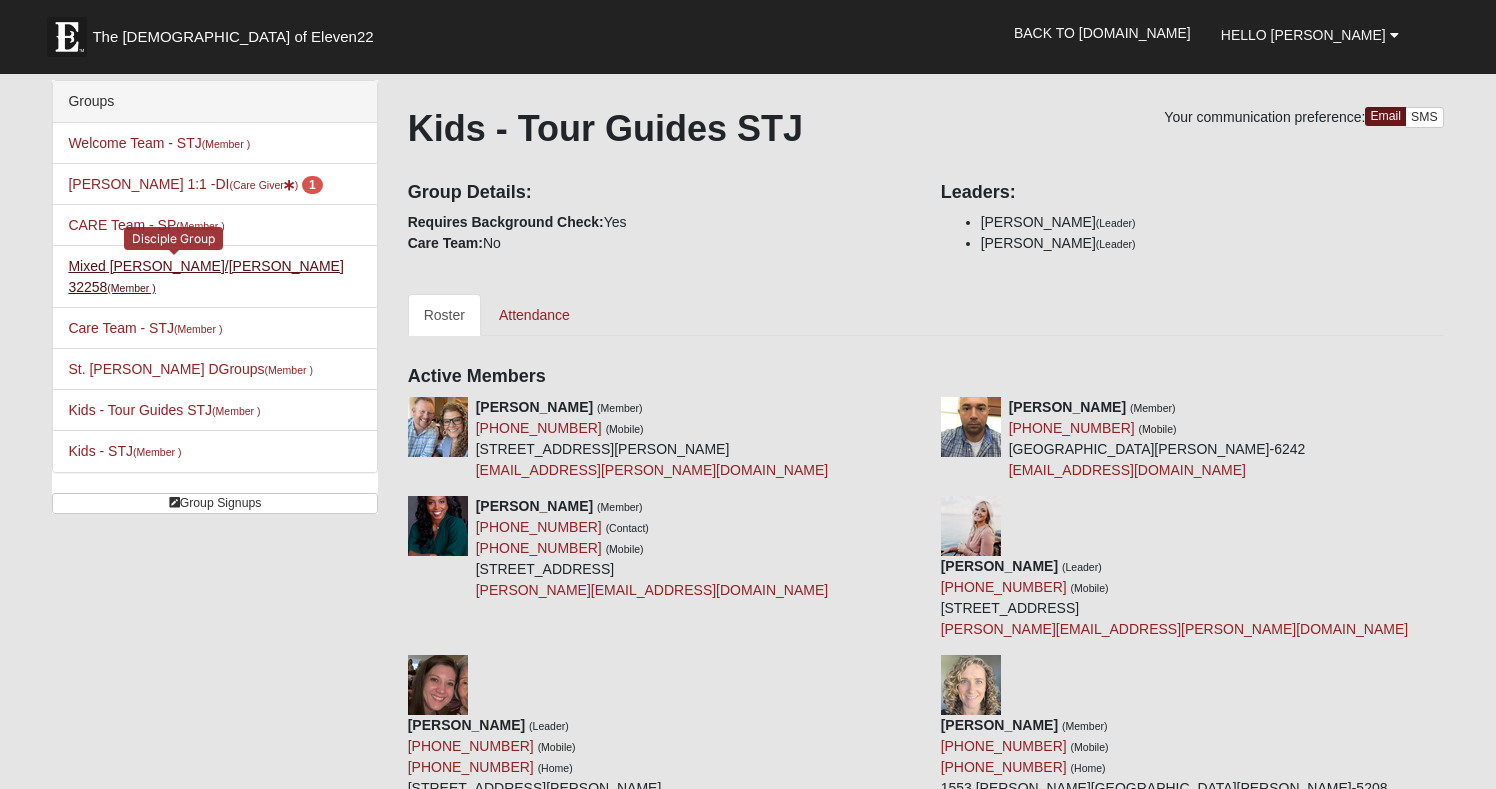 scroll, scrollTop: 0, scrollLeft: 0, axis: both 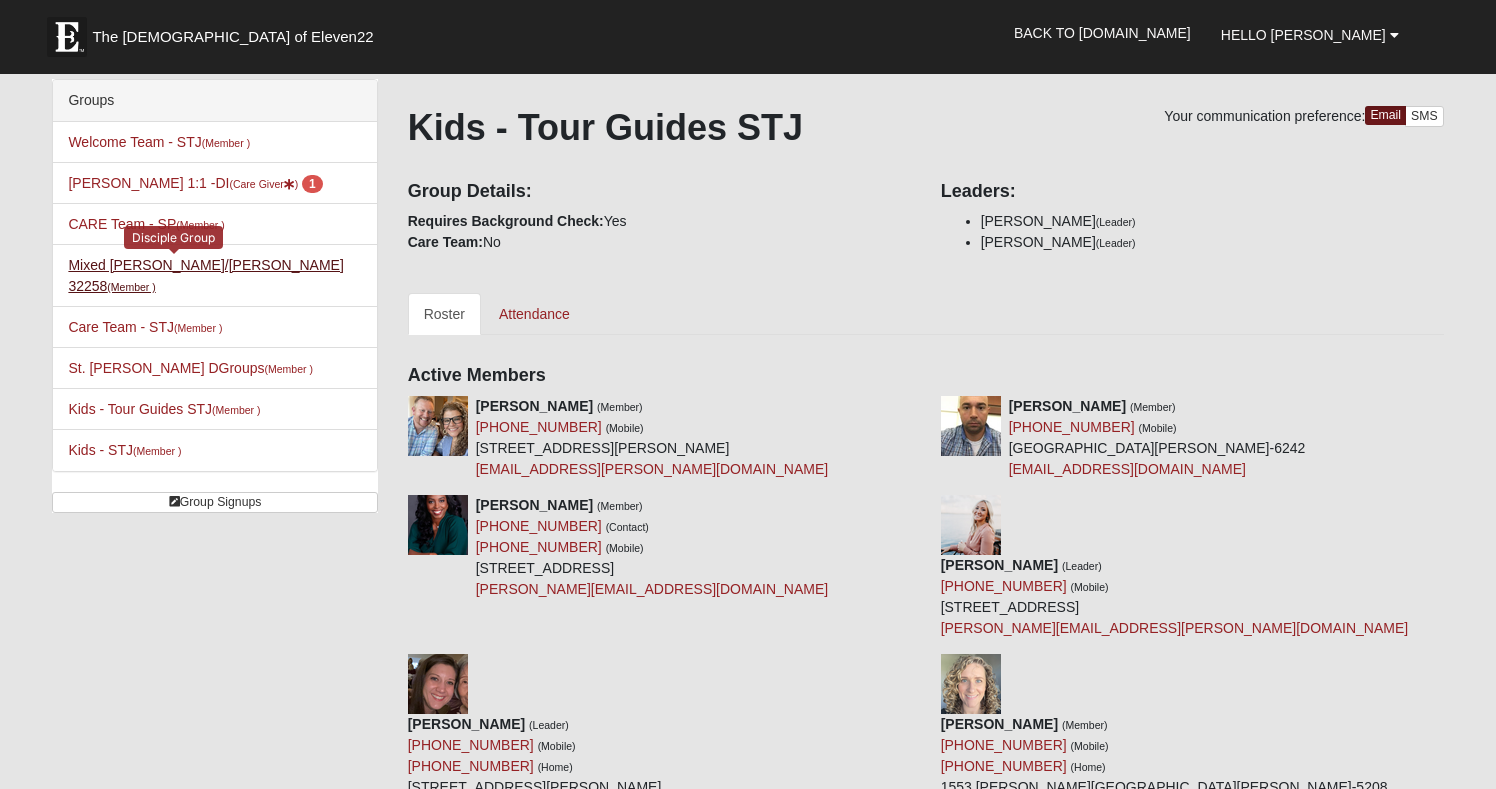 click on "Mixed Reed/Tabak 32258  (Member        )" at bounding box center [205, 275] 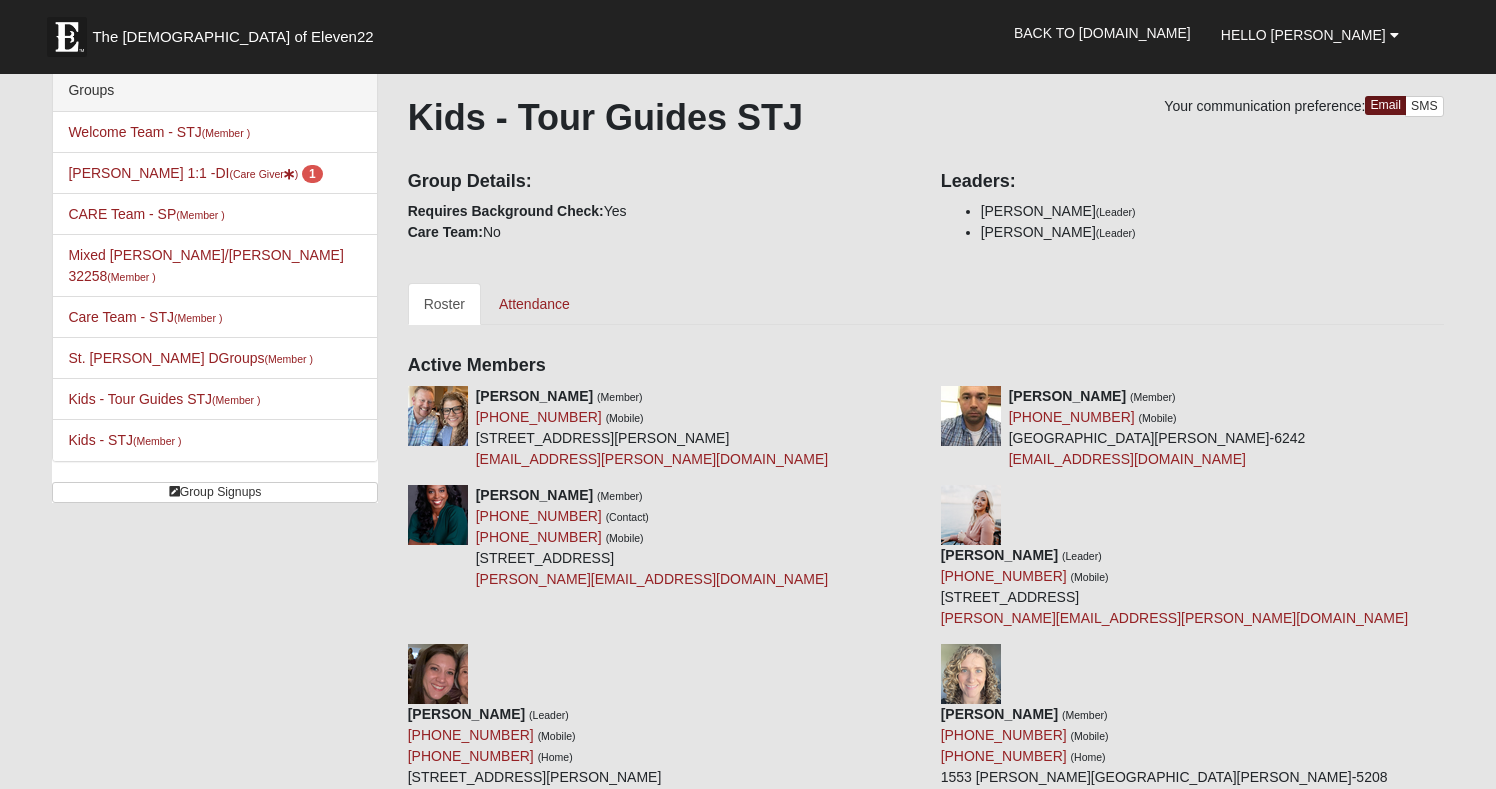 scroll, scrollTop: 24, scrollLeft: 0, axis: vertical 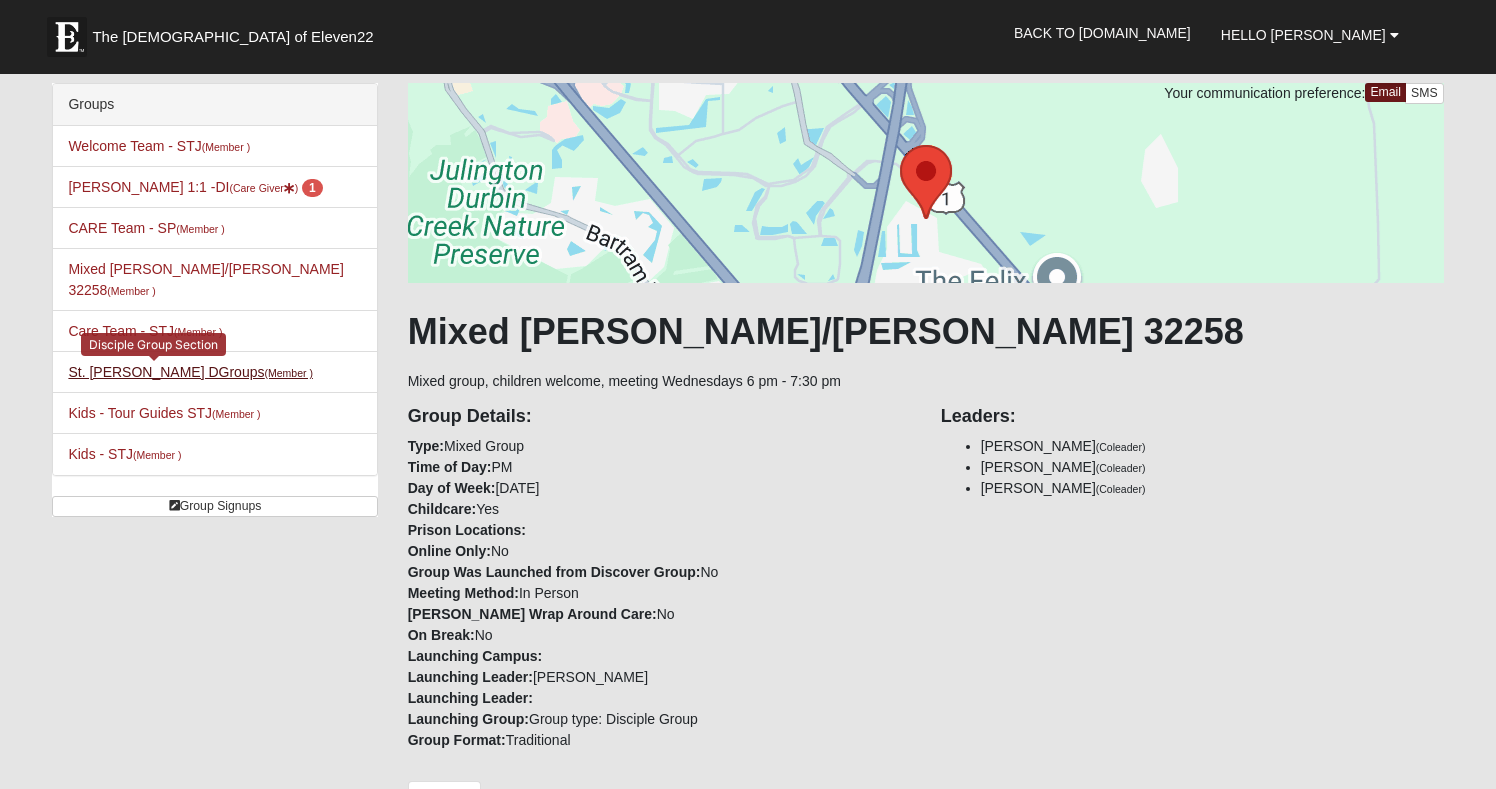 click on "St. [PERSON_NAME] DGroups  (Member        )" at bounding box center (190, 372) 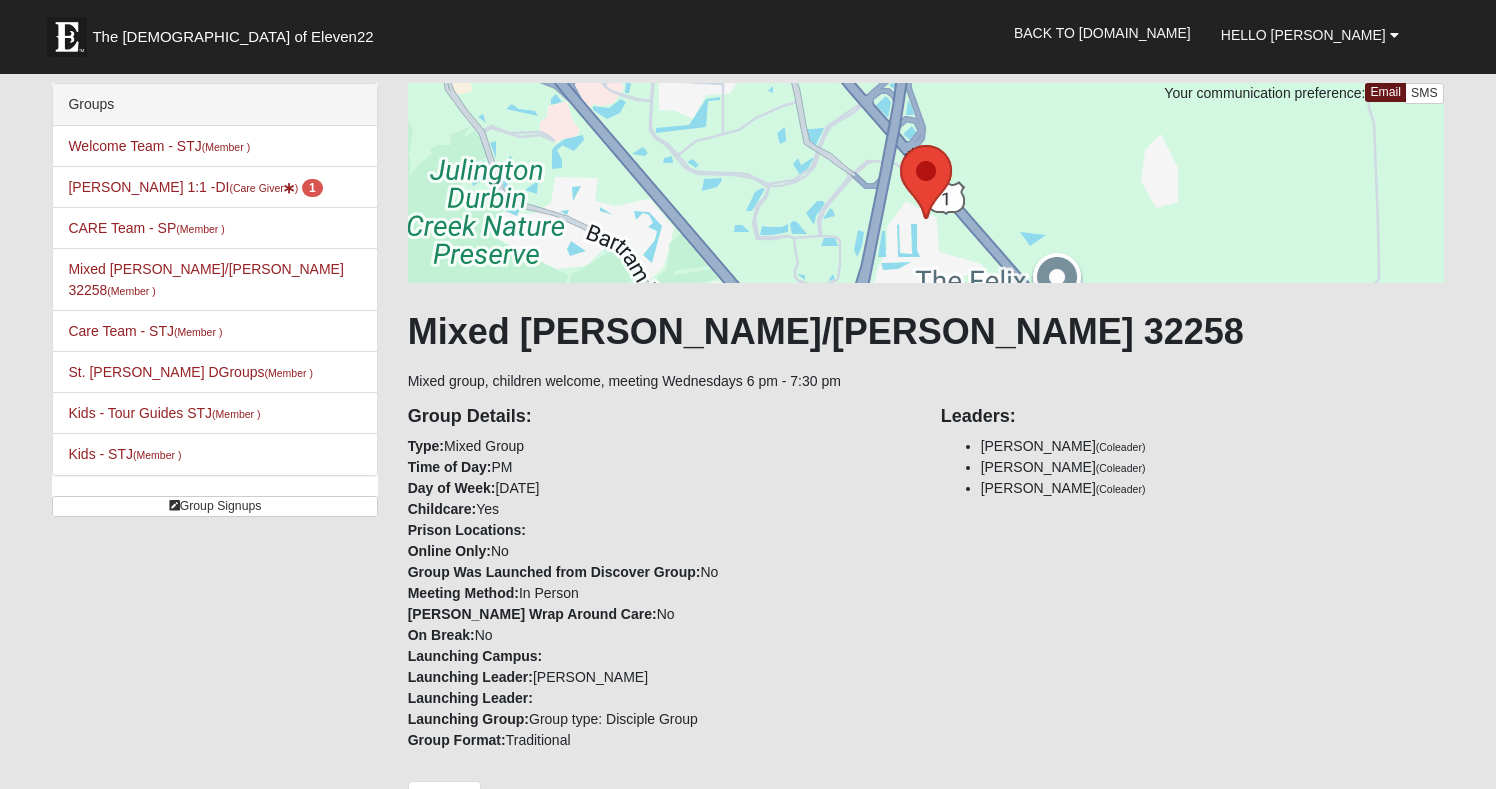 scroll, scrollTop: 0, scrollLeft: 0, axis: both 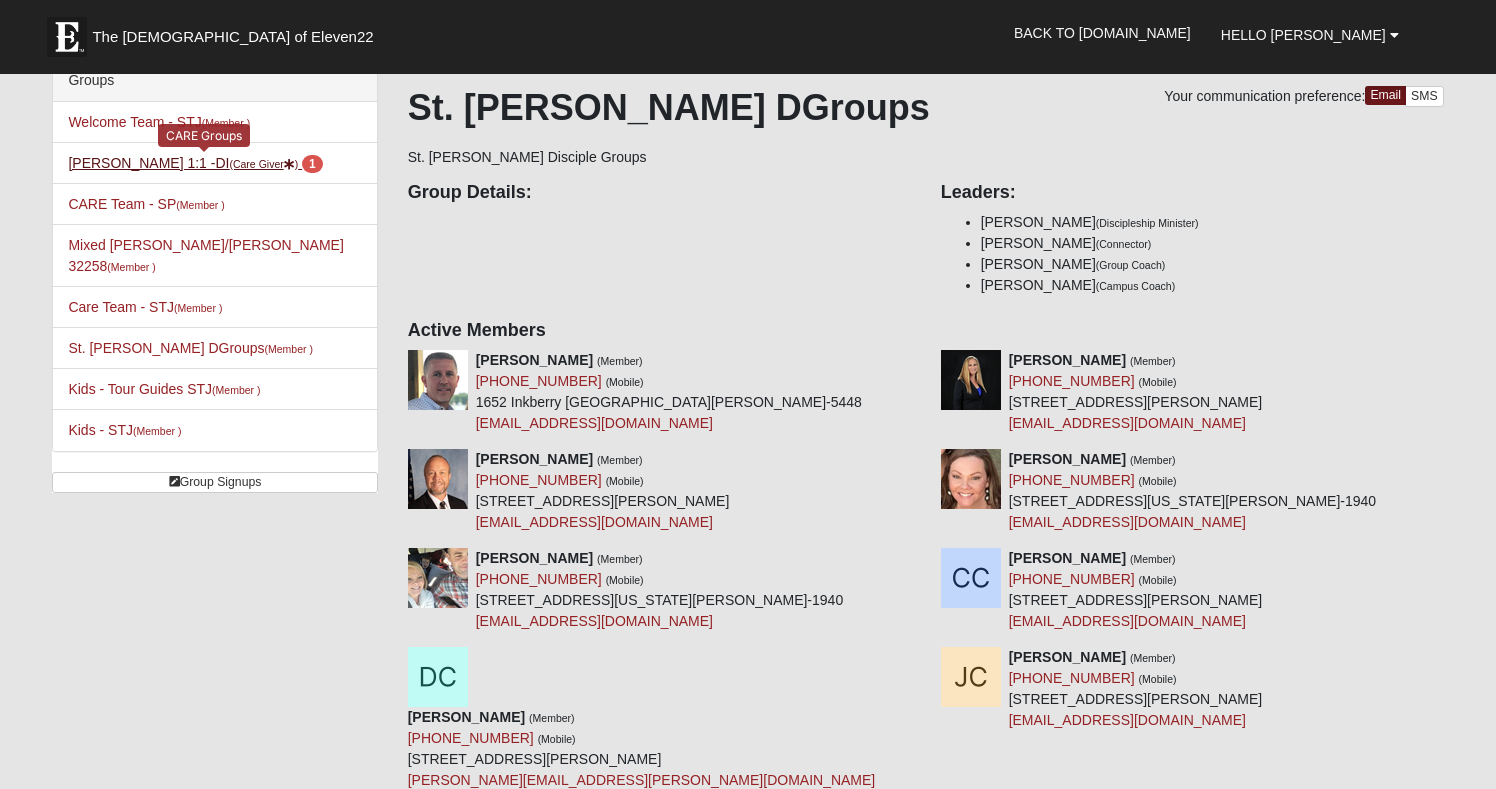 click on "Shawntrell Edwards 1:1 -DI  (Care Giver
)
1" at bounding box center [195, 163] 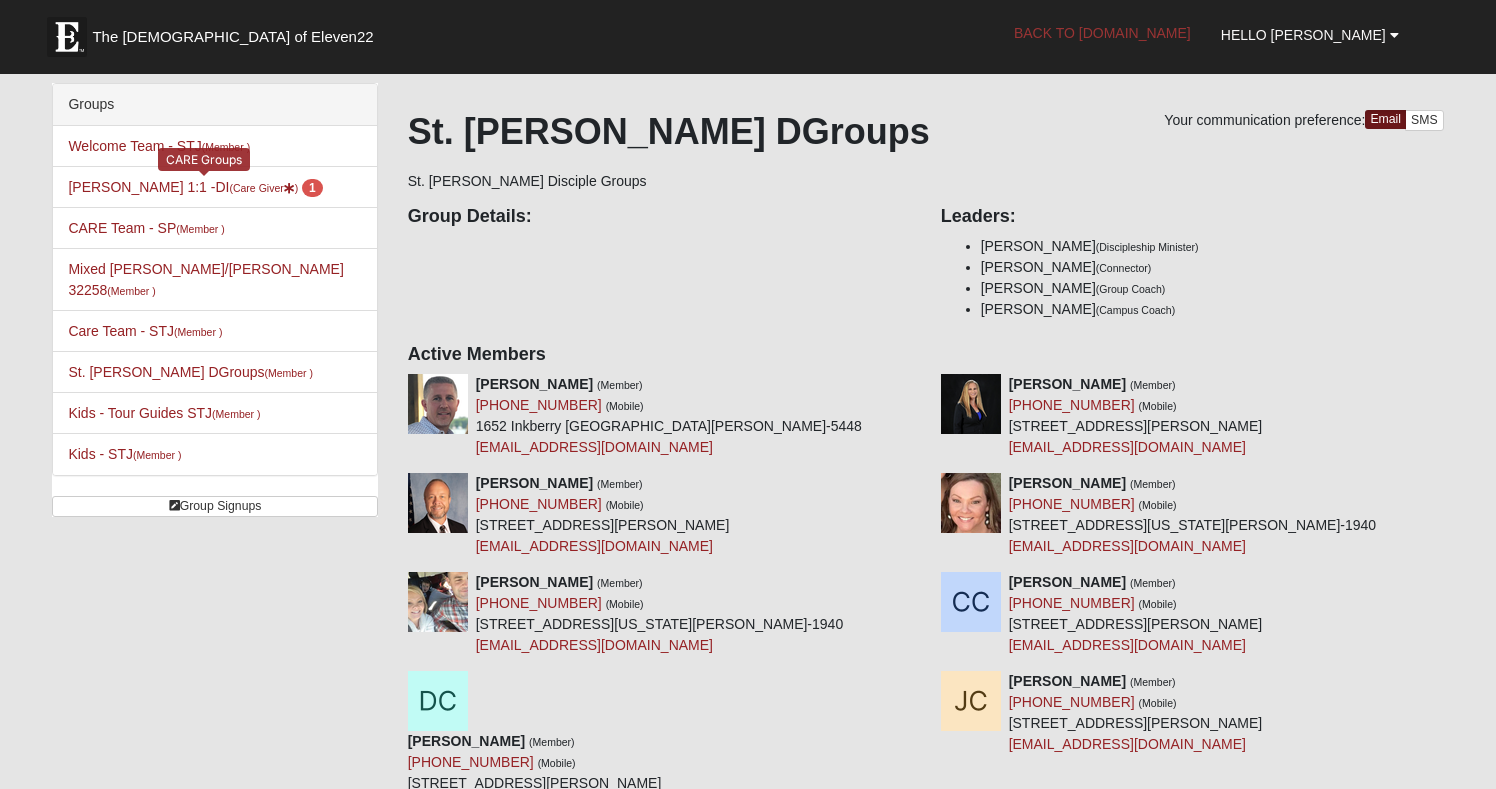 scroll, scrollTop: 0, scrollLeft: 0, axis: both 